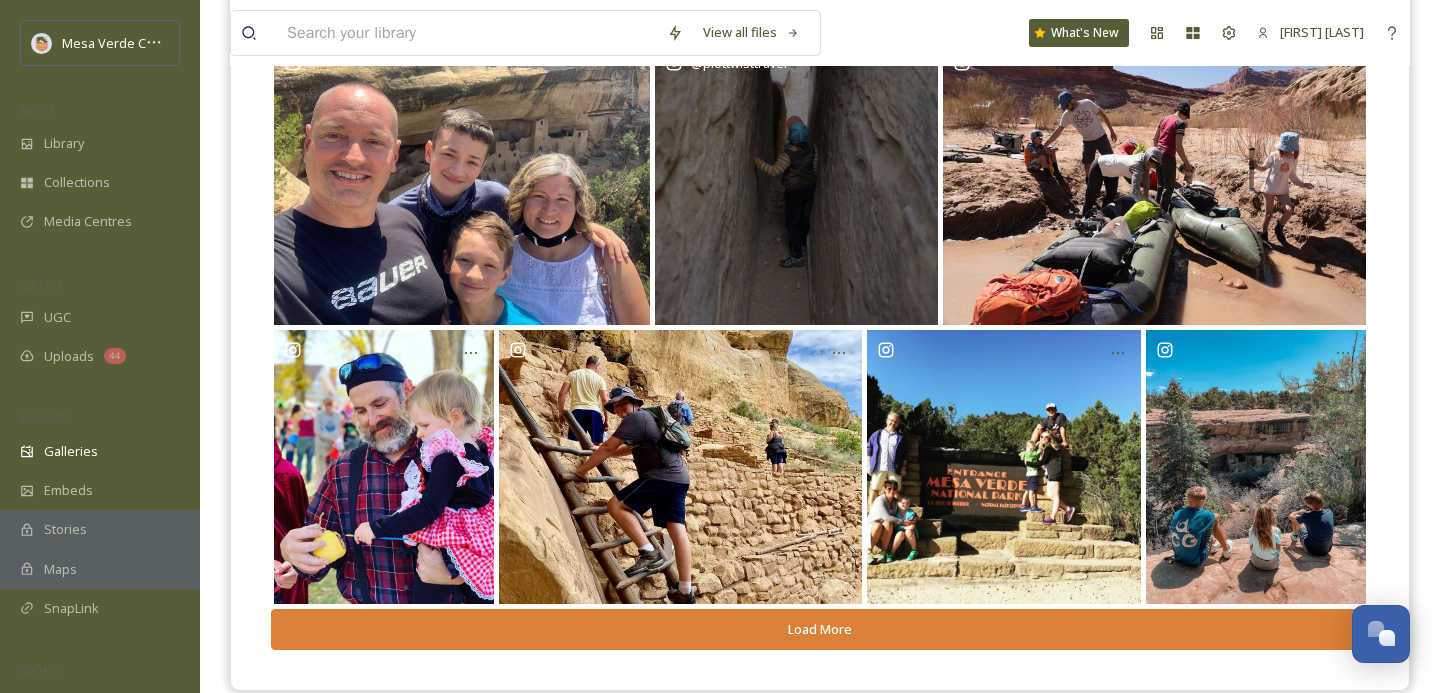 scroll, scrollTop: 276, scrollLeft: 0, axis: vertical 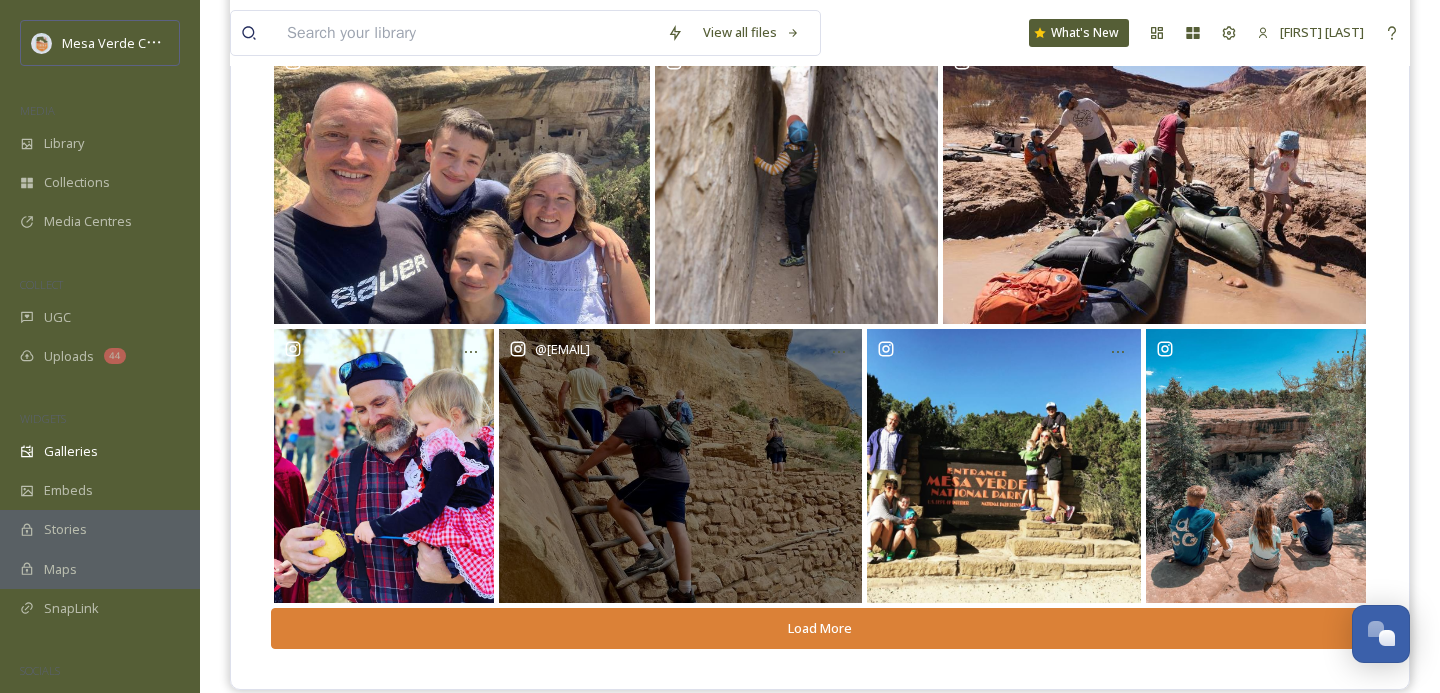 click on "@ tracystravels.kttw" at bounding box center (680, 466) 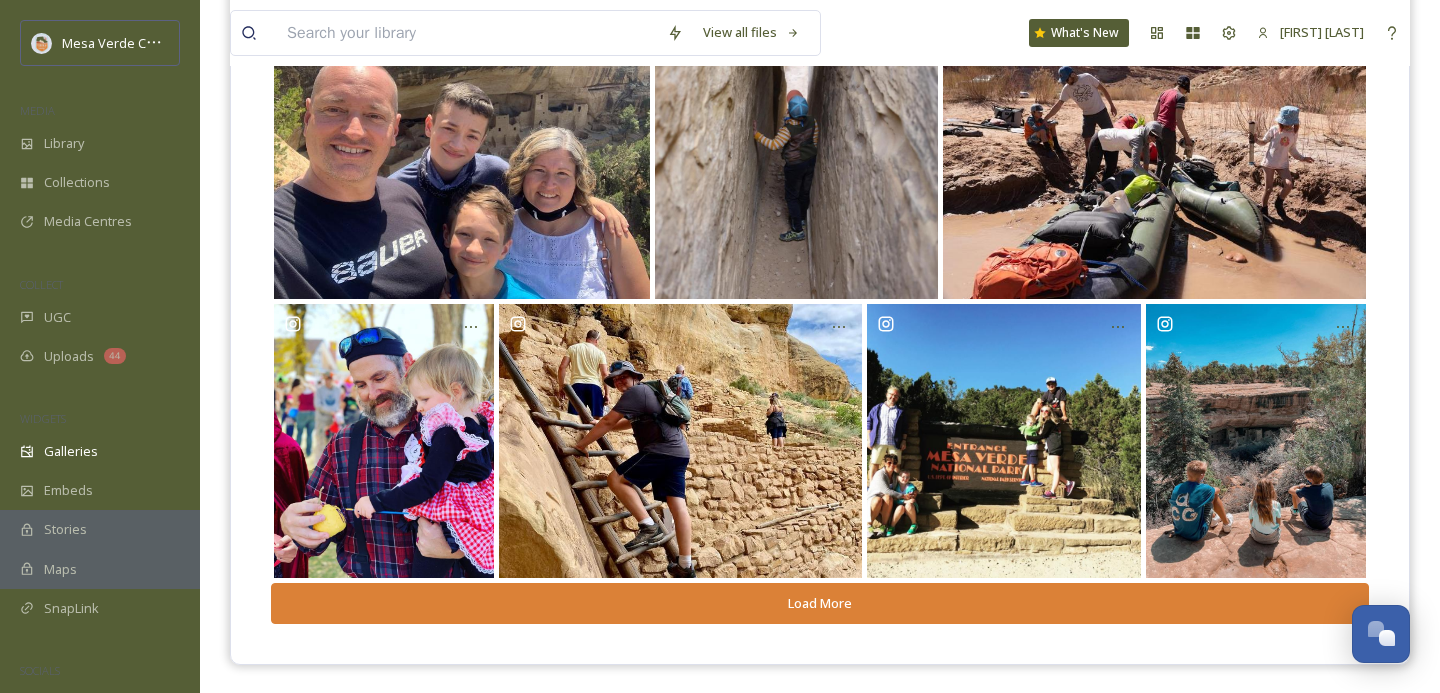 click on "Load More" at bounding box center (820, 603) 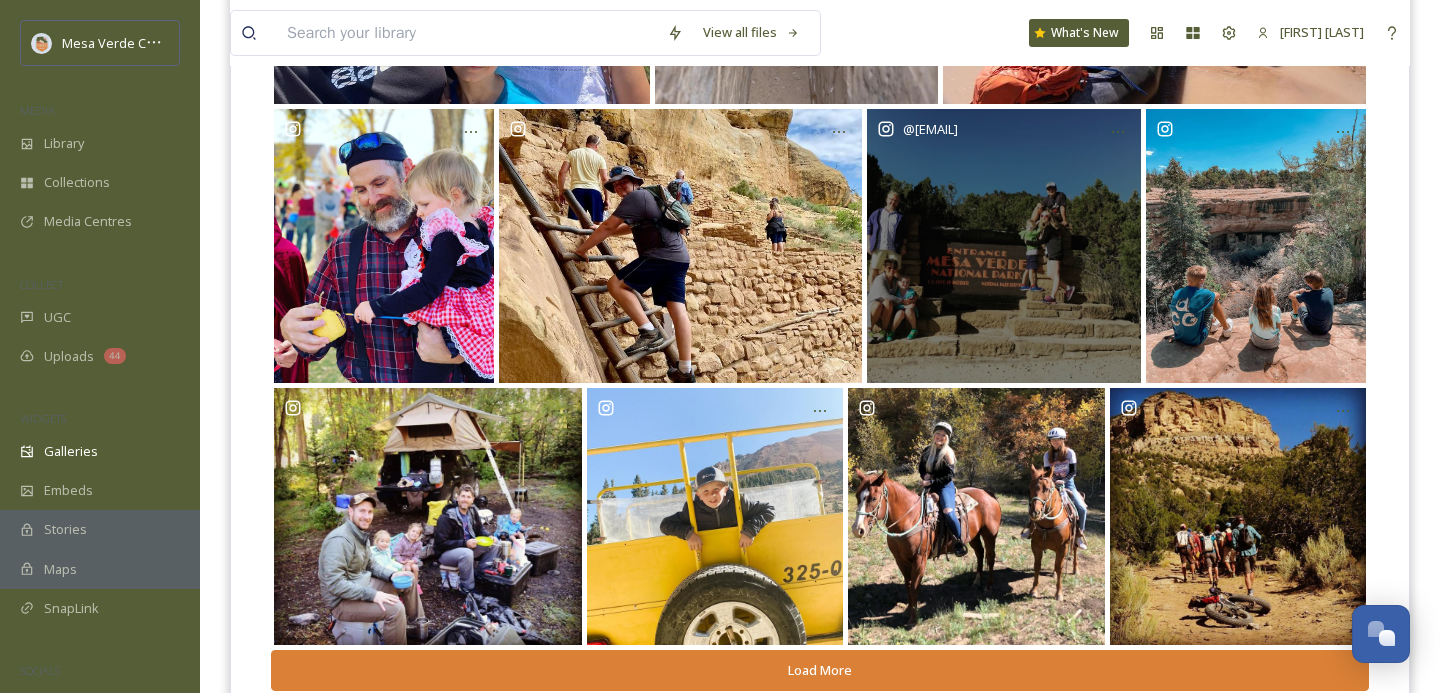 scroll, scrollTop: 563, scrollLeft: 0, axis: vertical 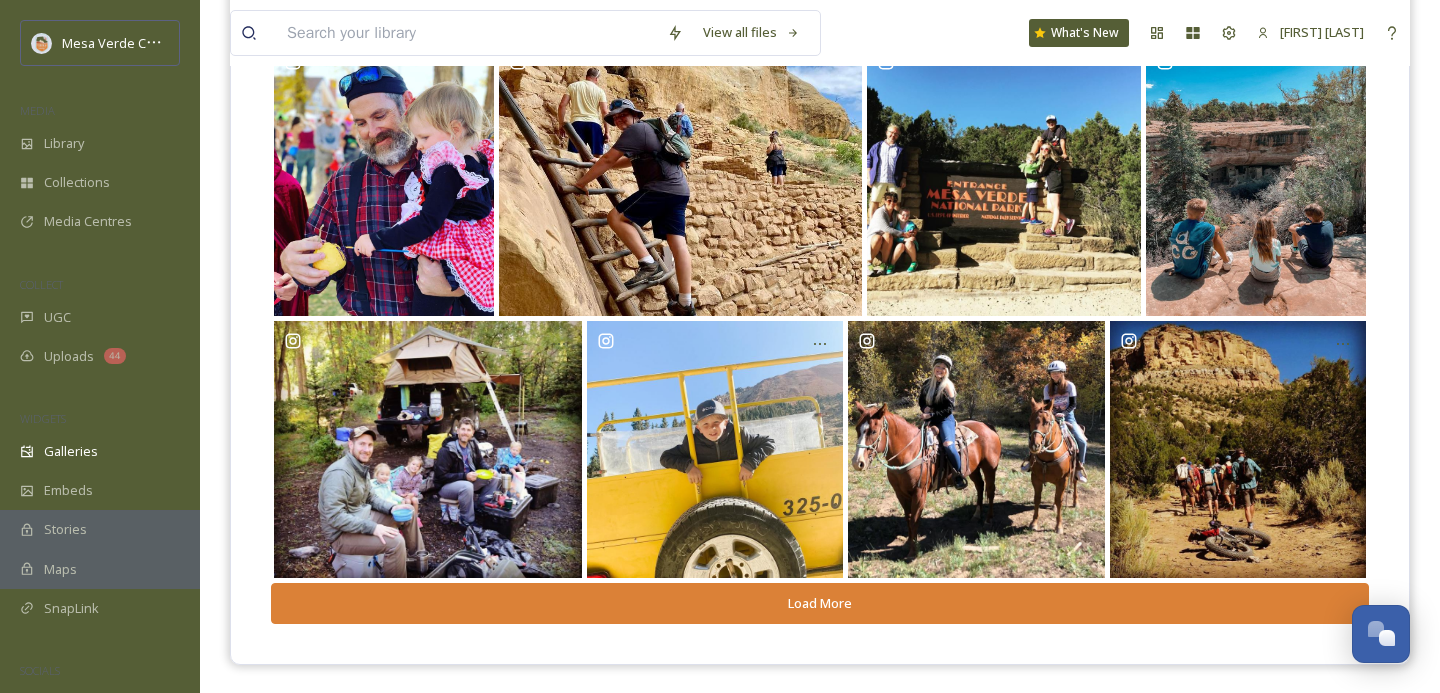 click on "Load More" at bounding box center [820, 603] 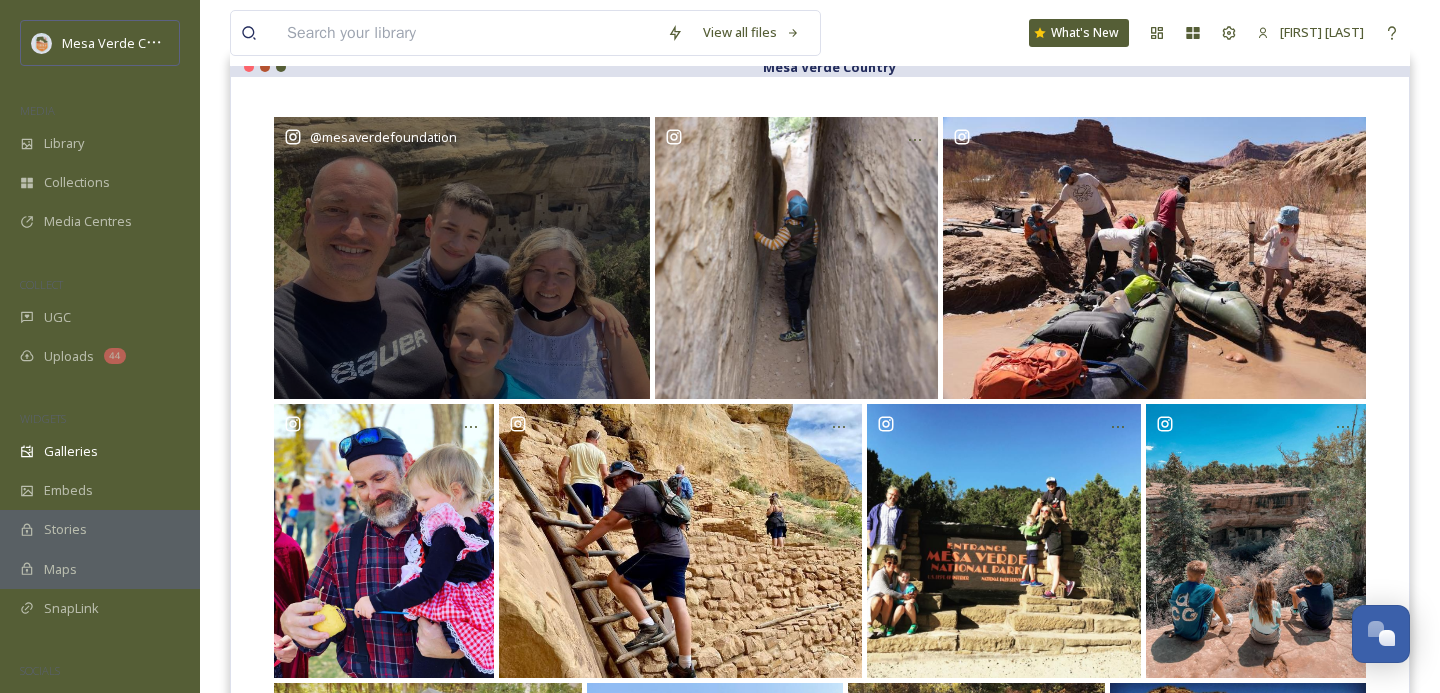 scroll, scrollTop: 227, scrollLeft: 0, axis: vertical 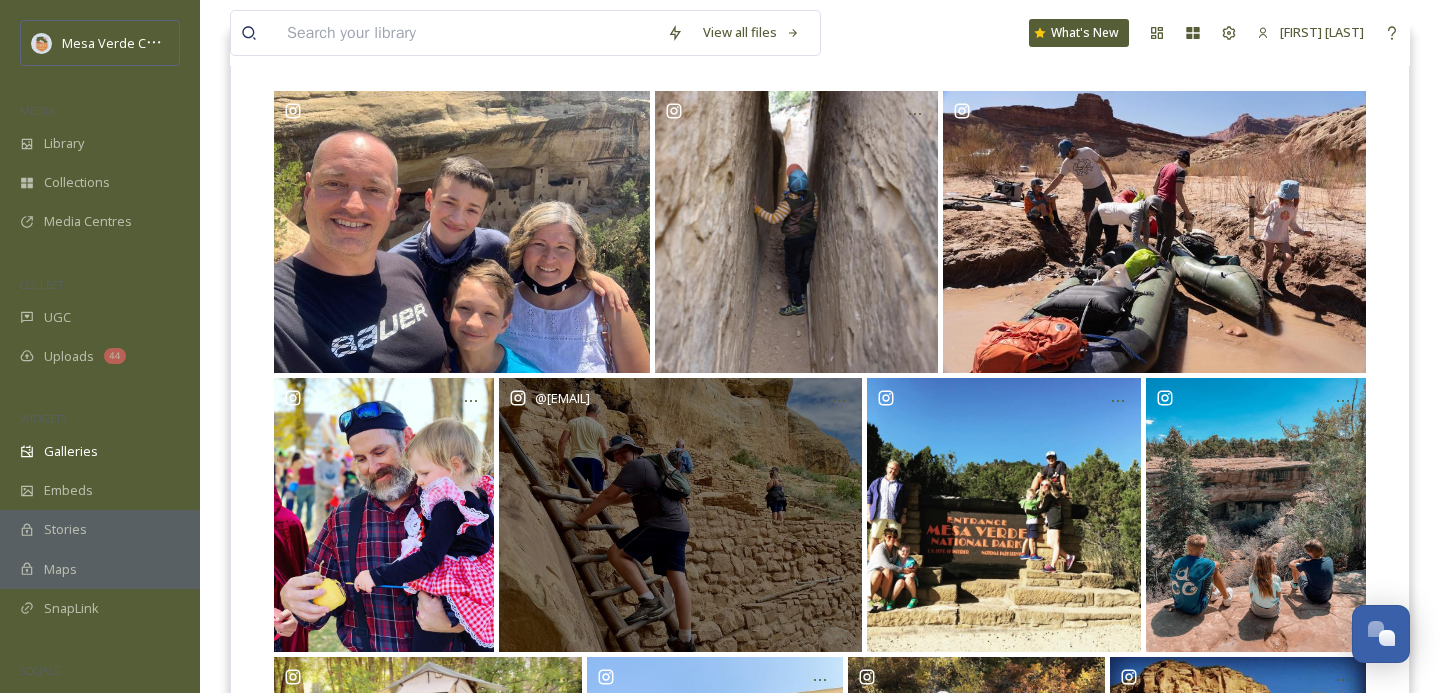 click on "@ tracystravels.kttw" at bounding box center (680, 515) 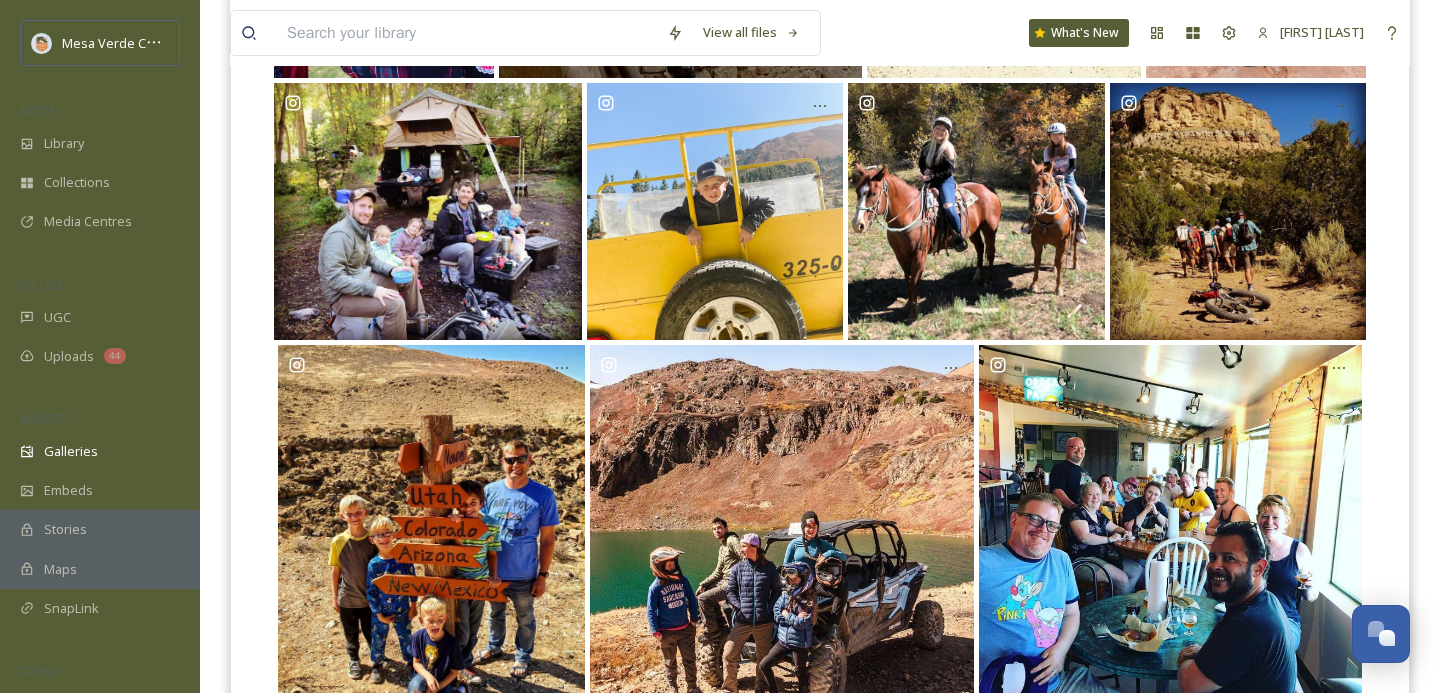 scroll, scrollTop: 818, scrollLeft: 0, axis: vertical 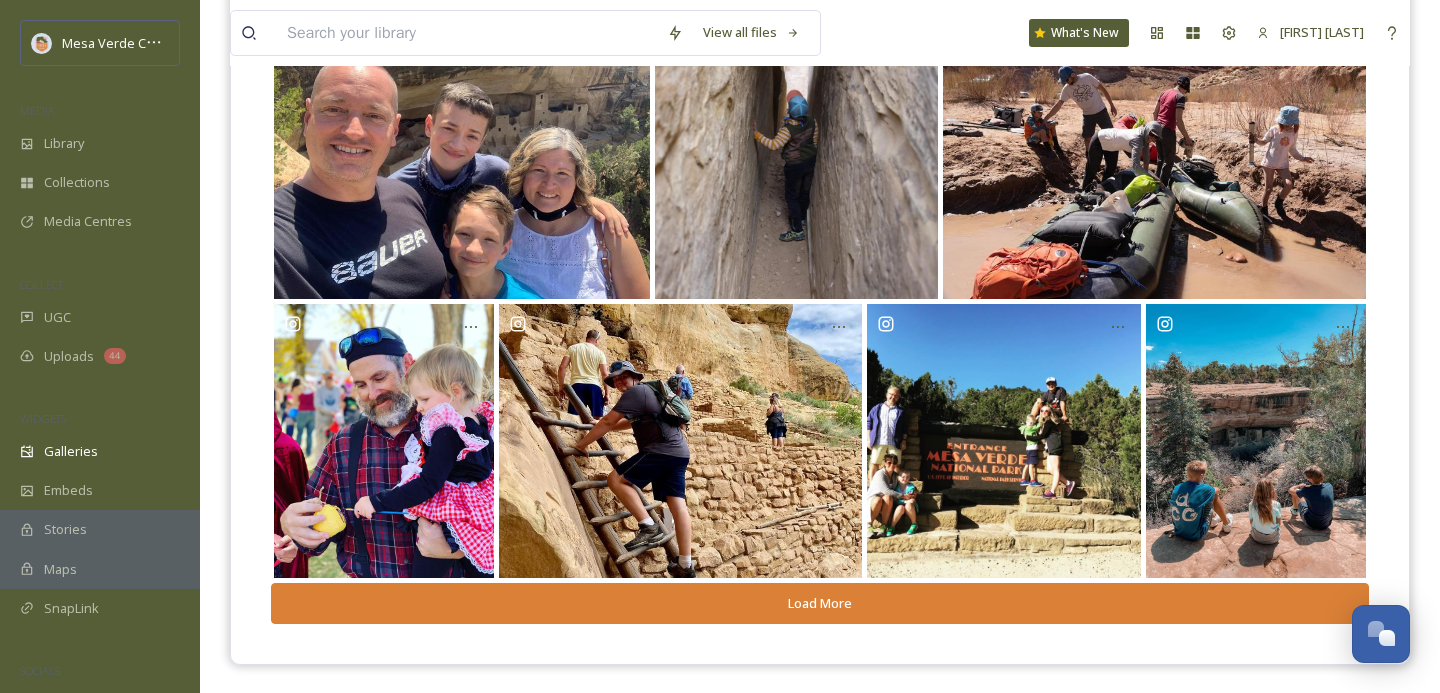 click on "Load More" at bounding box center [820, 603] 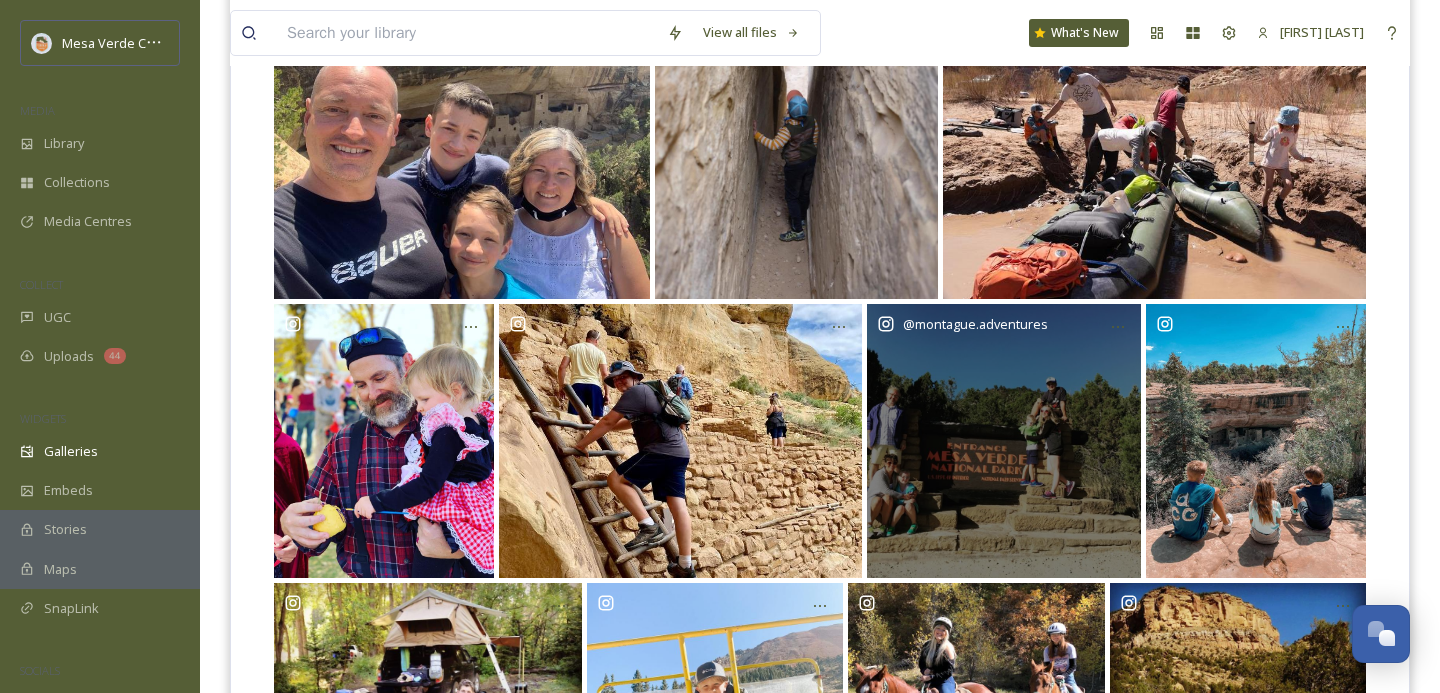 scroll, scrollTop: 563, scrollLeft: 0, axis: vertical 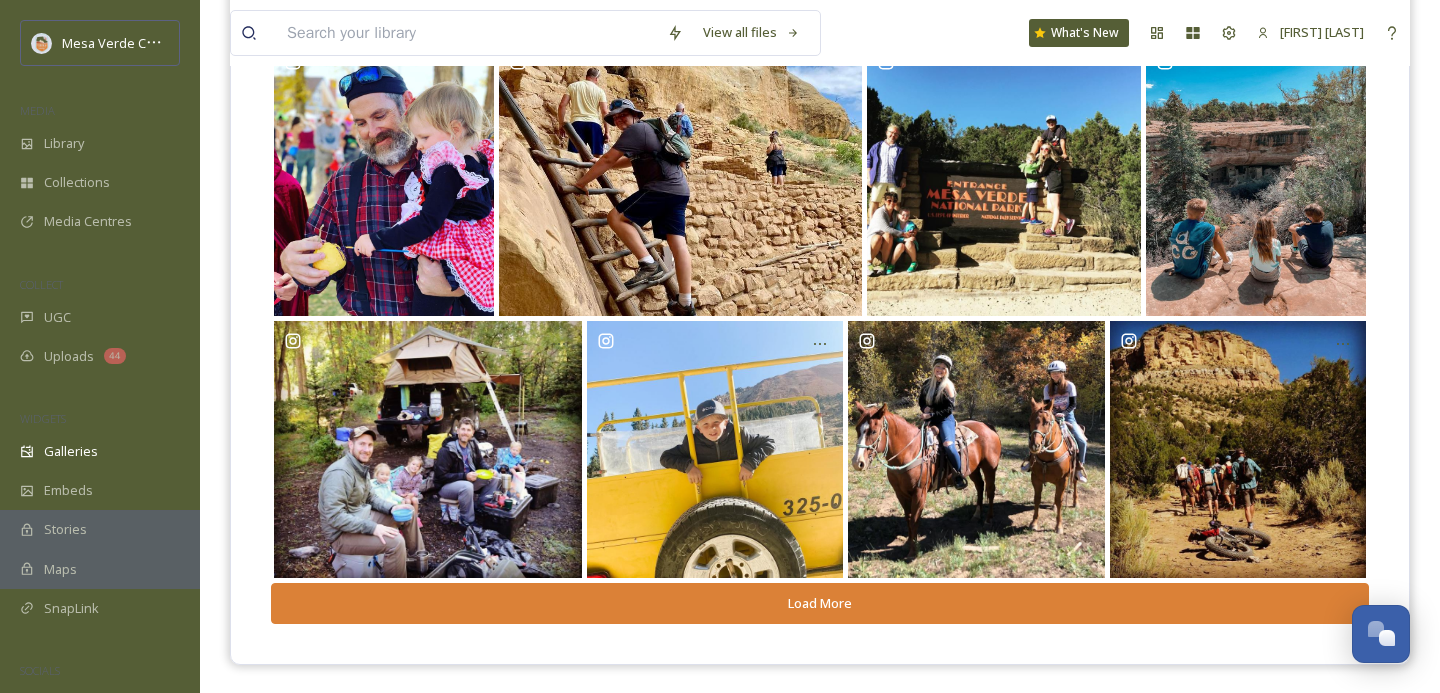 click on "Load More" at bounding box center [820, 603] 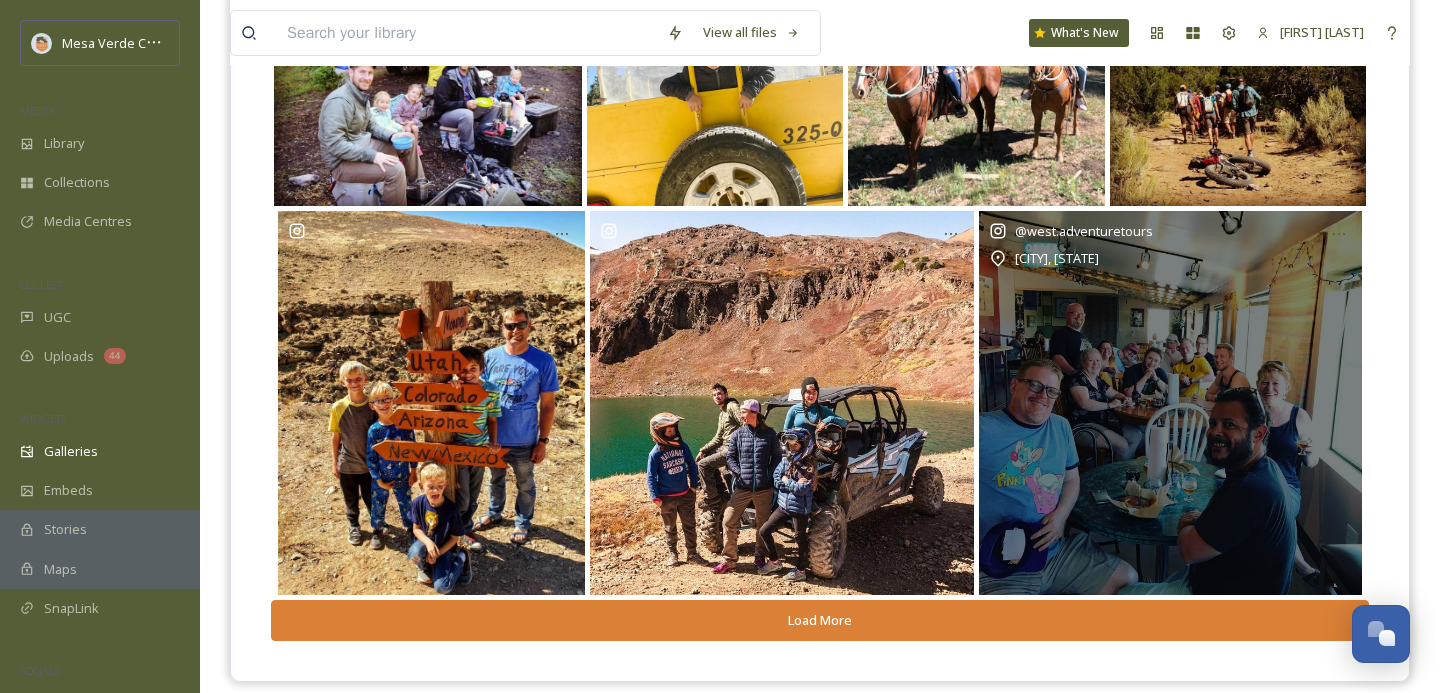 scroll, scrollTop: 952, scrollLeft: 0, axis: vertical 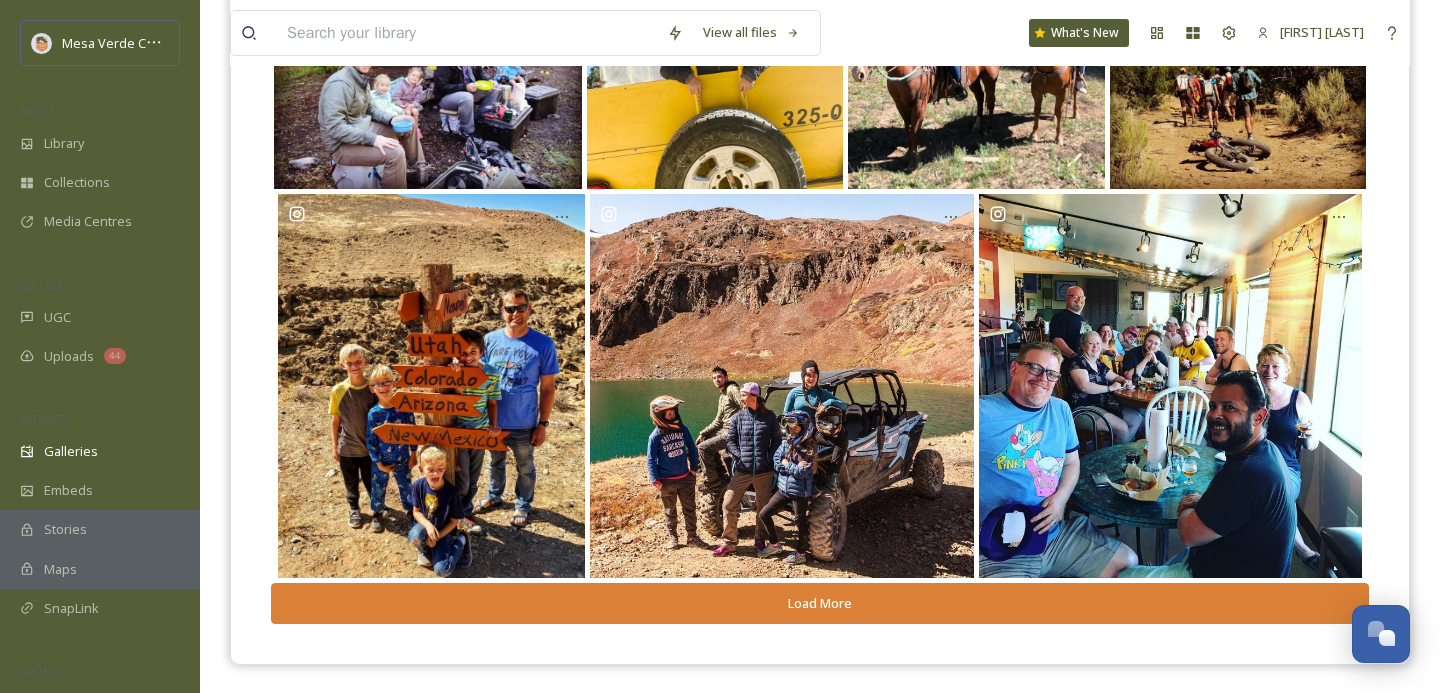 click on "Load More" at bounding box center [820, 603] 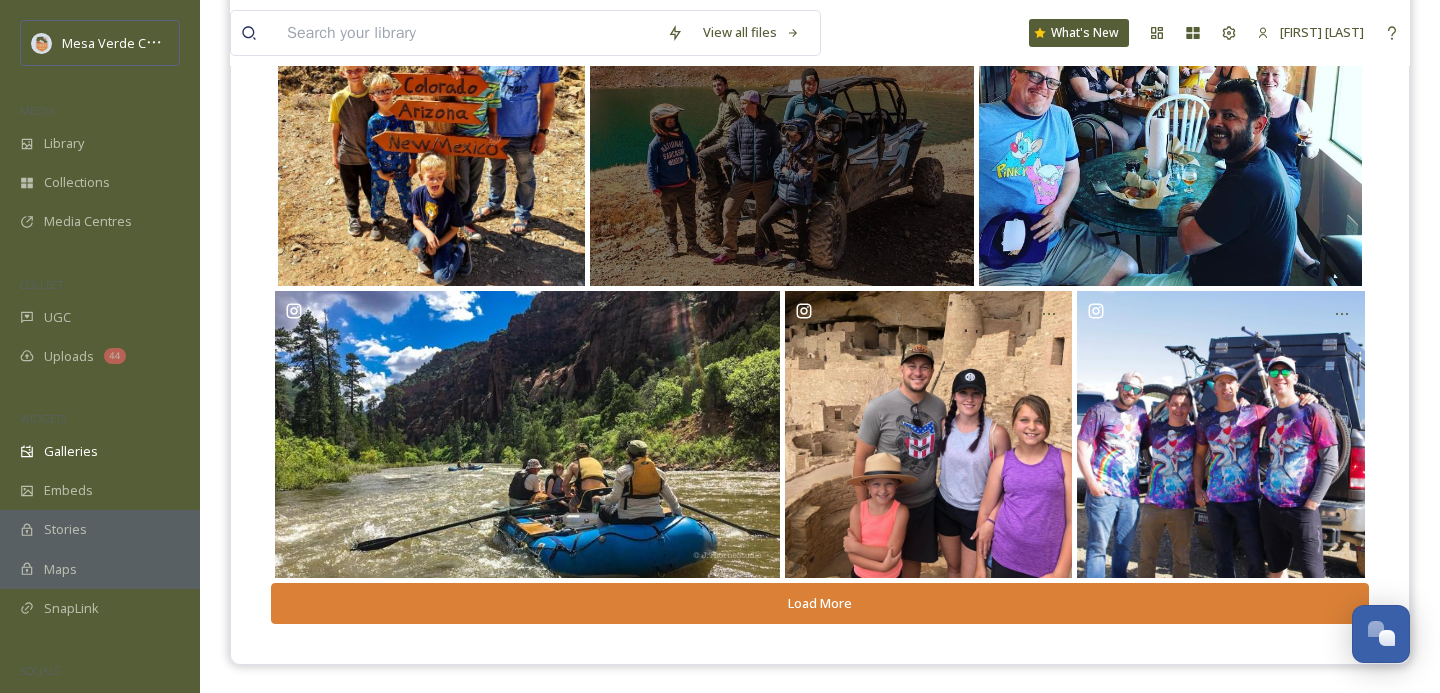 scroll, scrollTop: 1244, scrollLeft: 0, axis: vertical 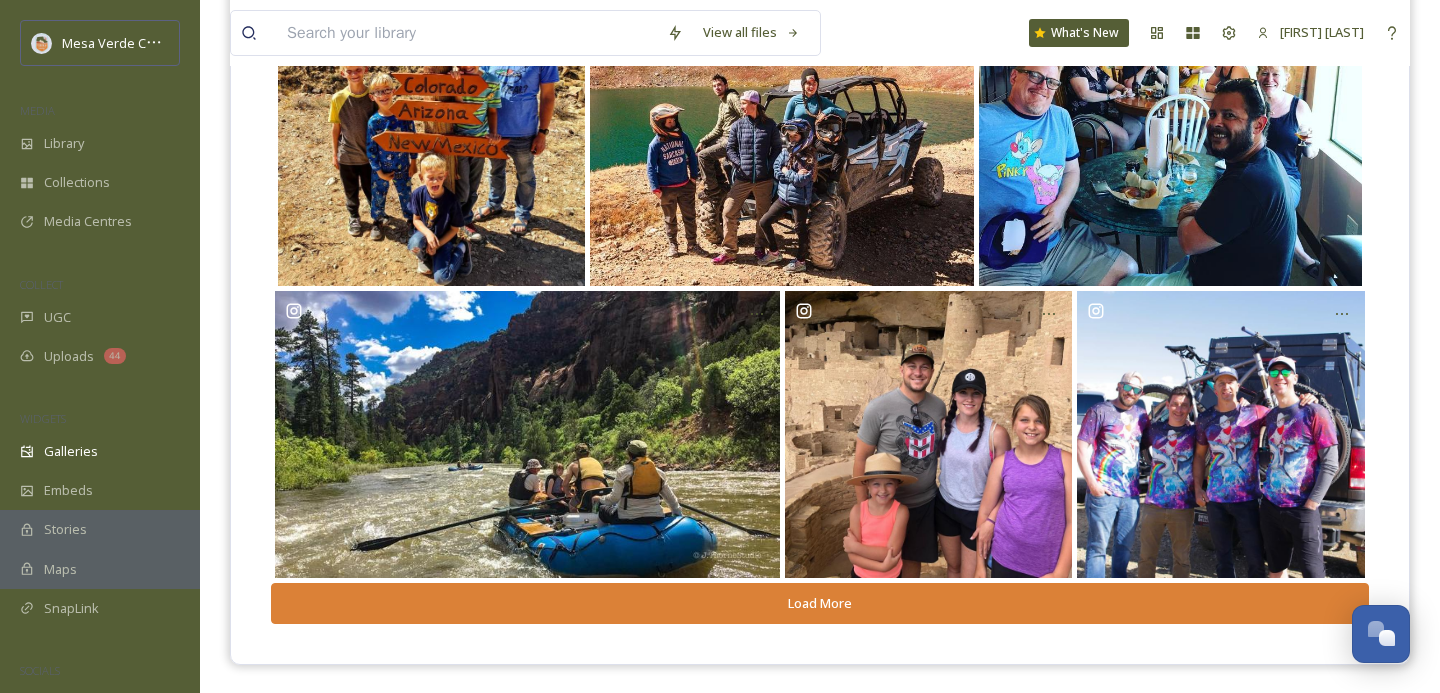 click on "Load More" at bounding box center [820, 603] 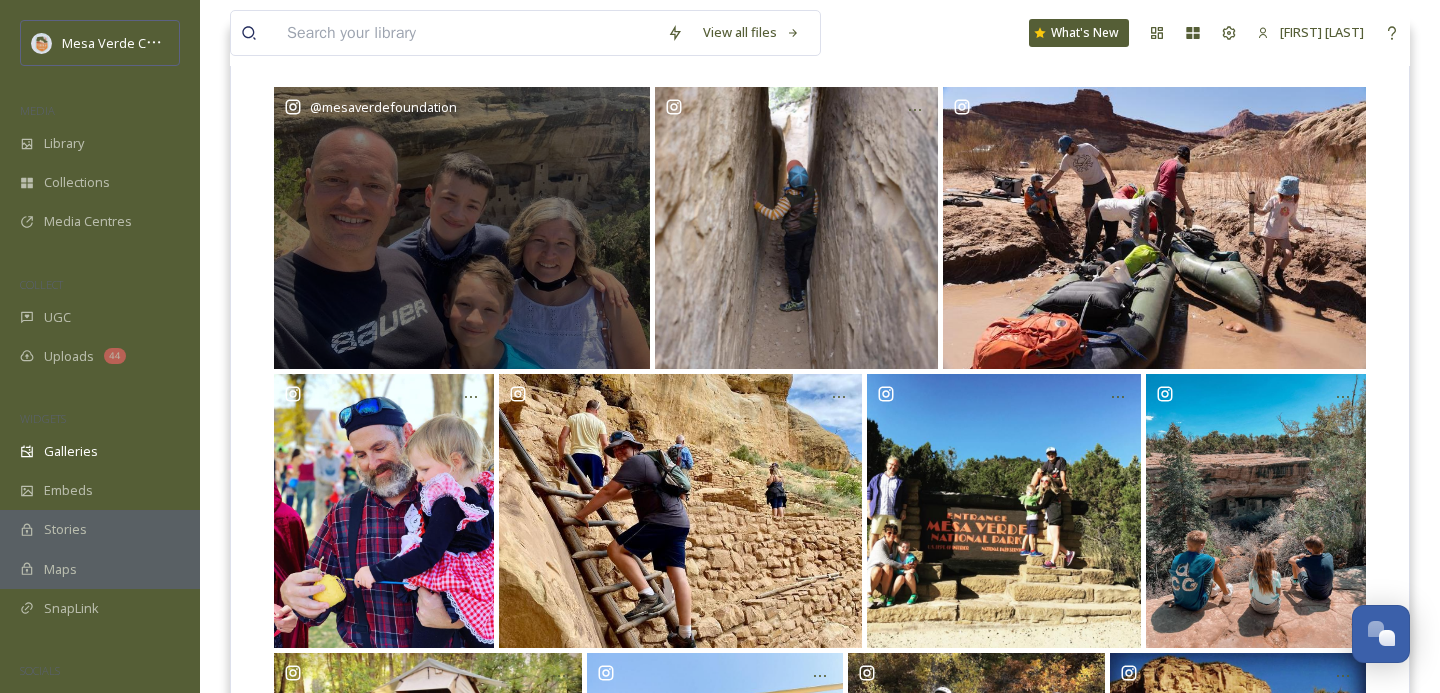 scroll, scrollTop: 224, scrollLeft: 0, axis: vertical 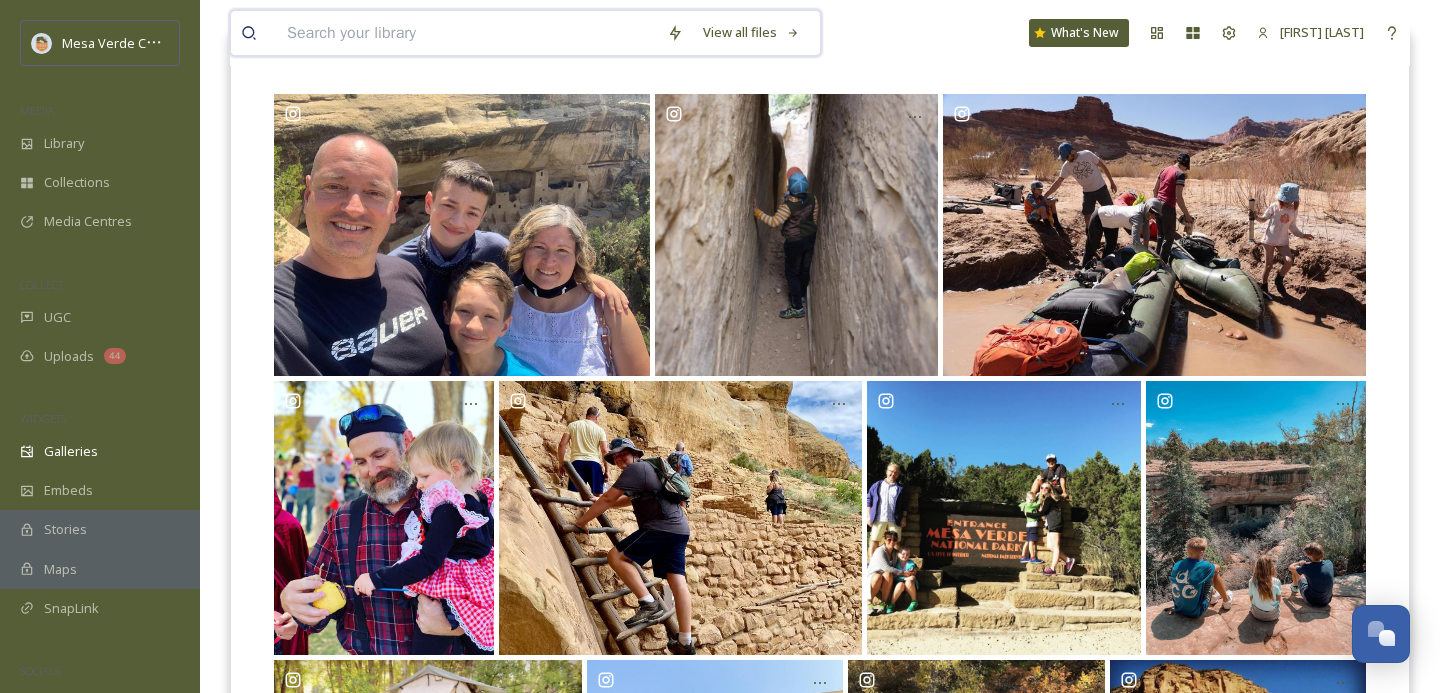 click at bounding box center (467, 33) 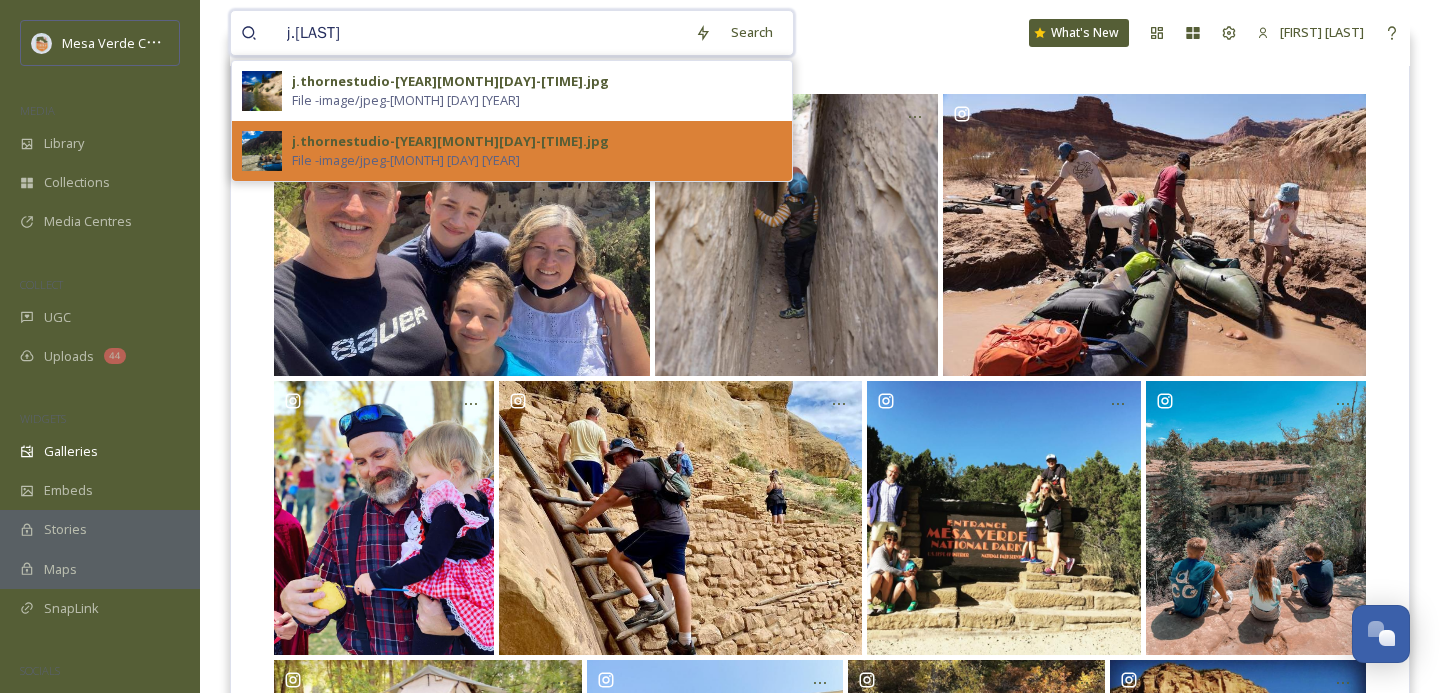 type on "j.thorne" 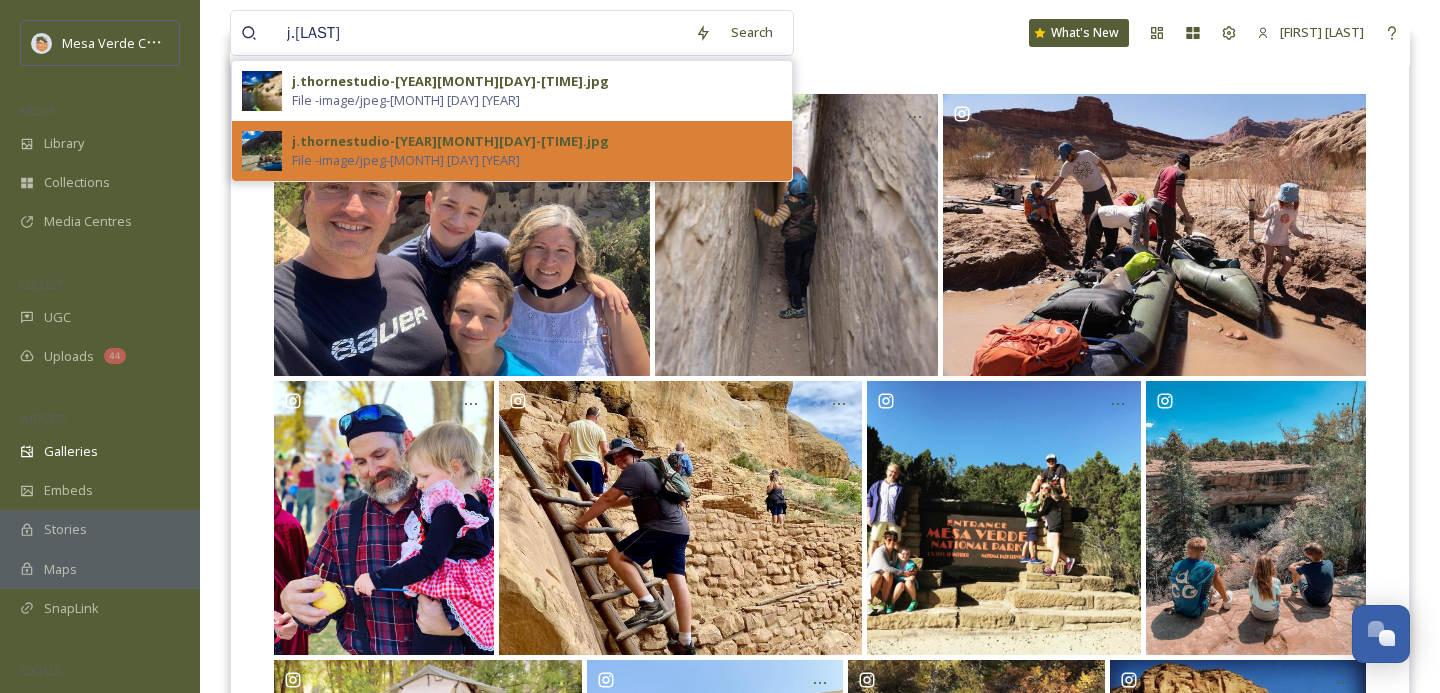 click on "j.thornestudio-20220514-014848.jpg File -  image/jpeg  -  May 13 2022" at bounding box center (537, 151) 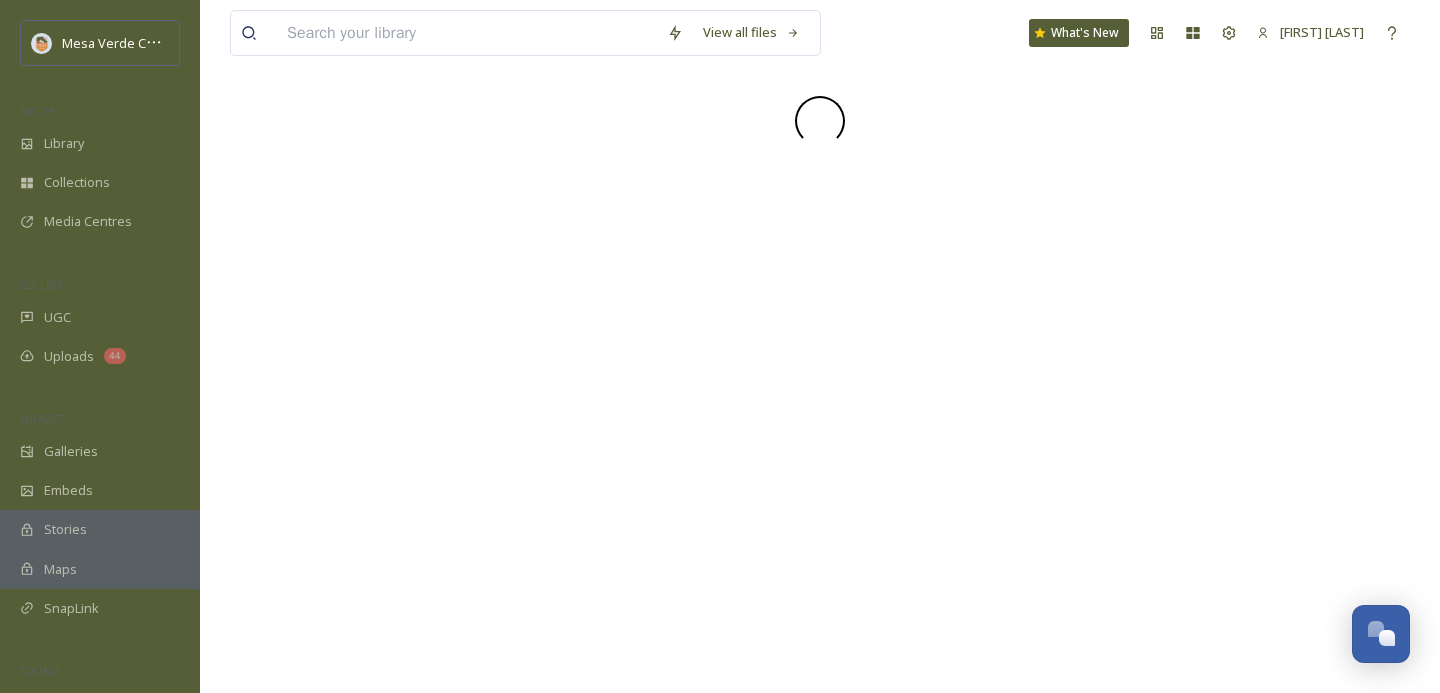 scroll, scrollTop: 0, scrollLeft: 0, axis: both 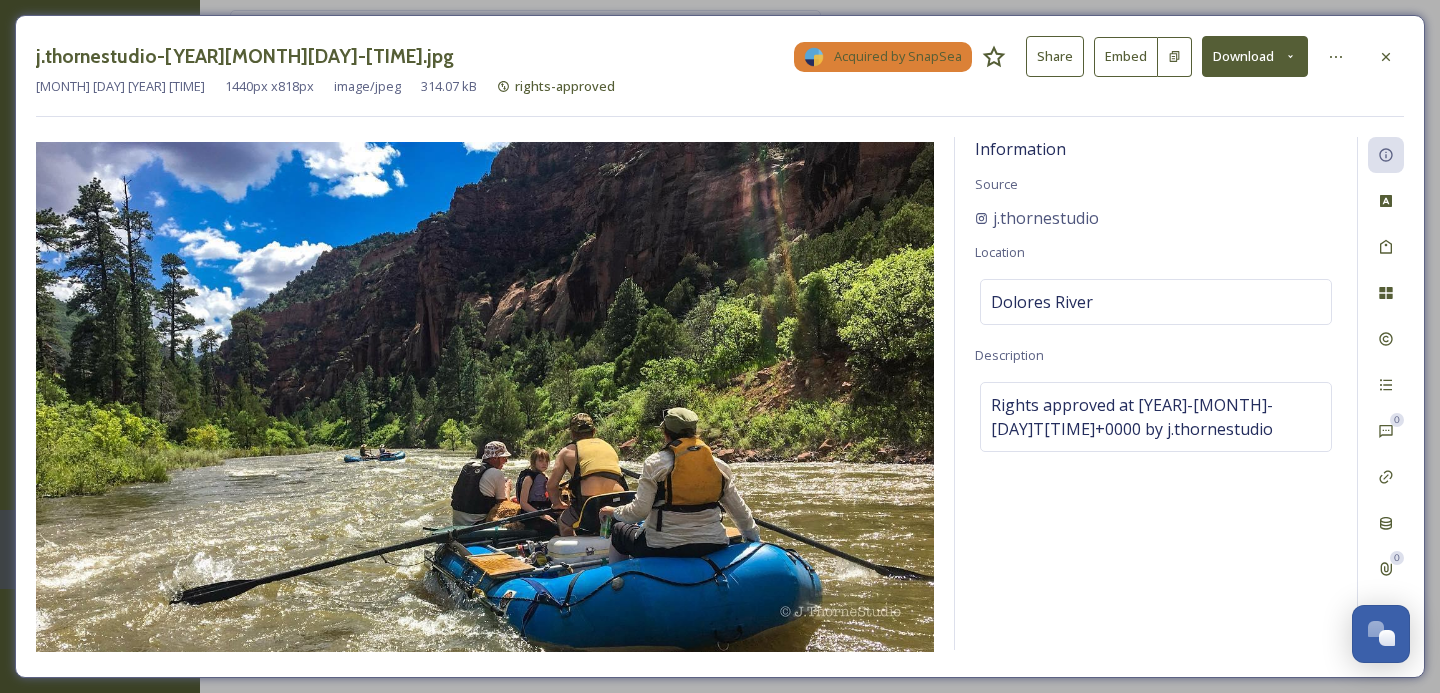 click on "Share" at bounding box center [1055, 56] 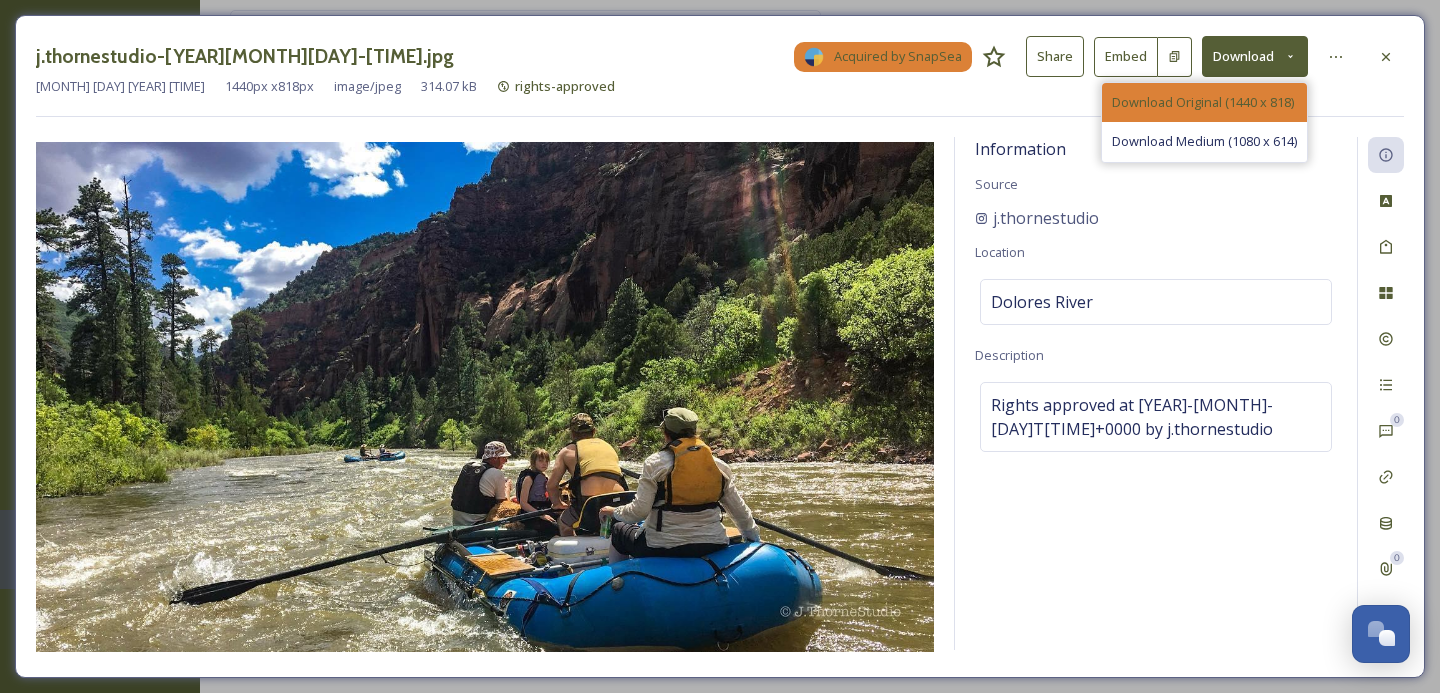 click on "Download Original (1440 x 818)" at bounding box center (1203, 102) 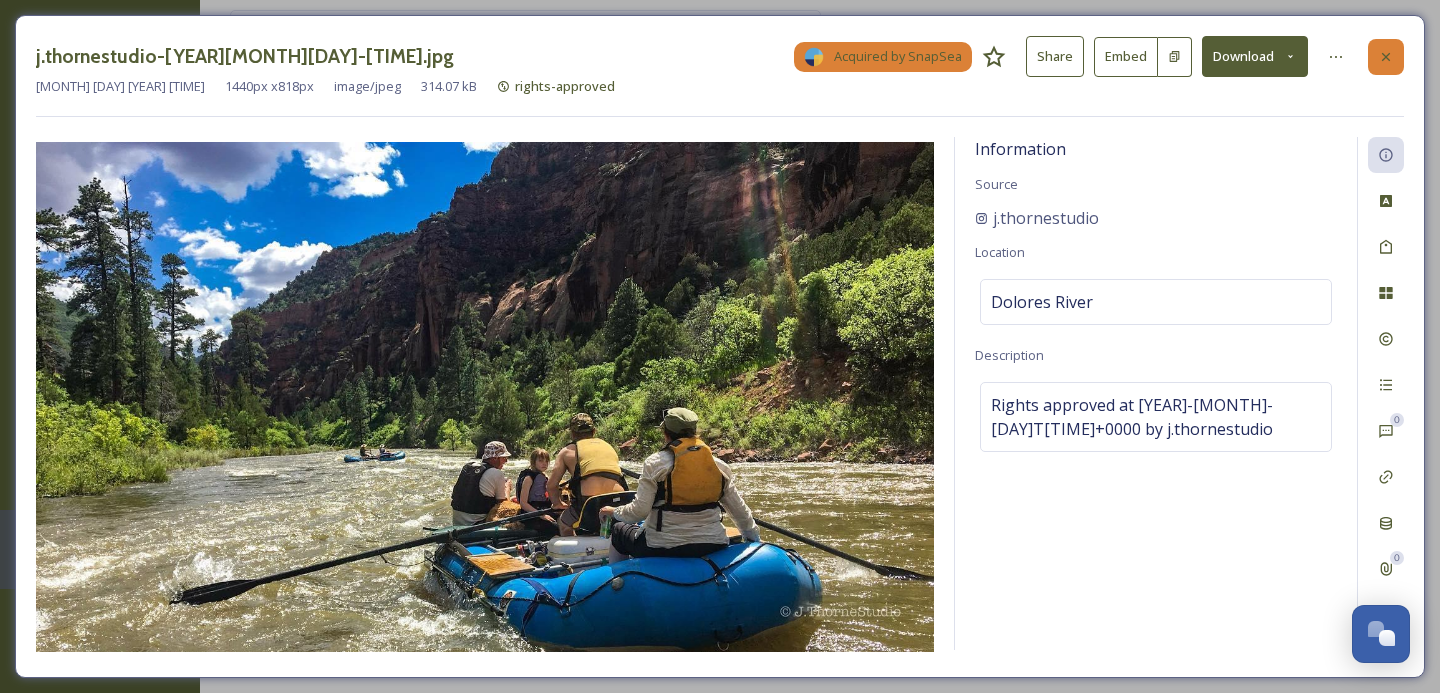 click at bounding box center (1386, 57) 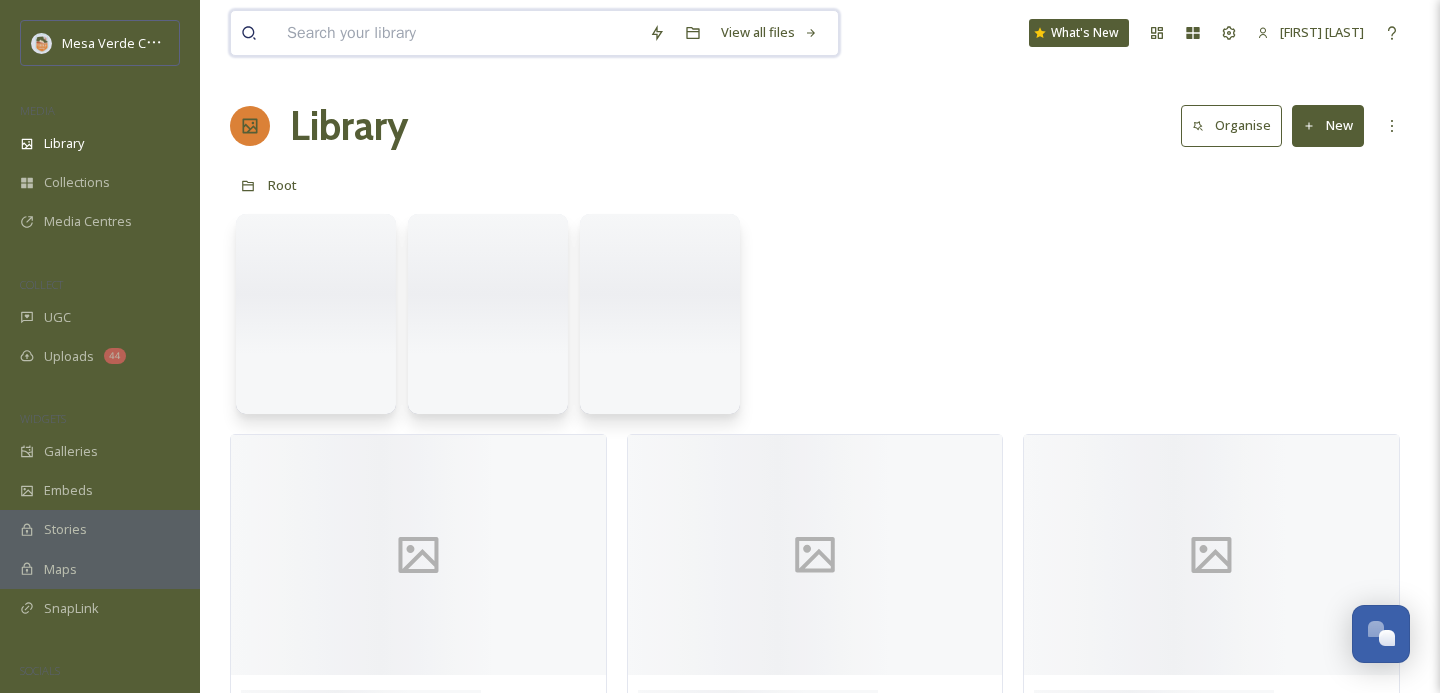 click at bounding box center (458, 33) 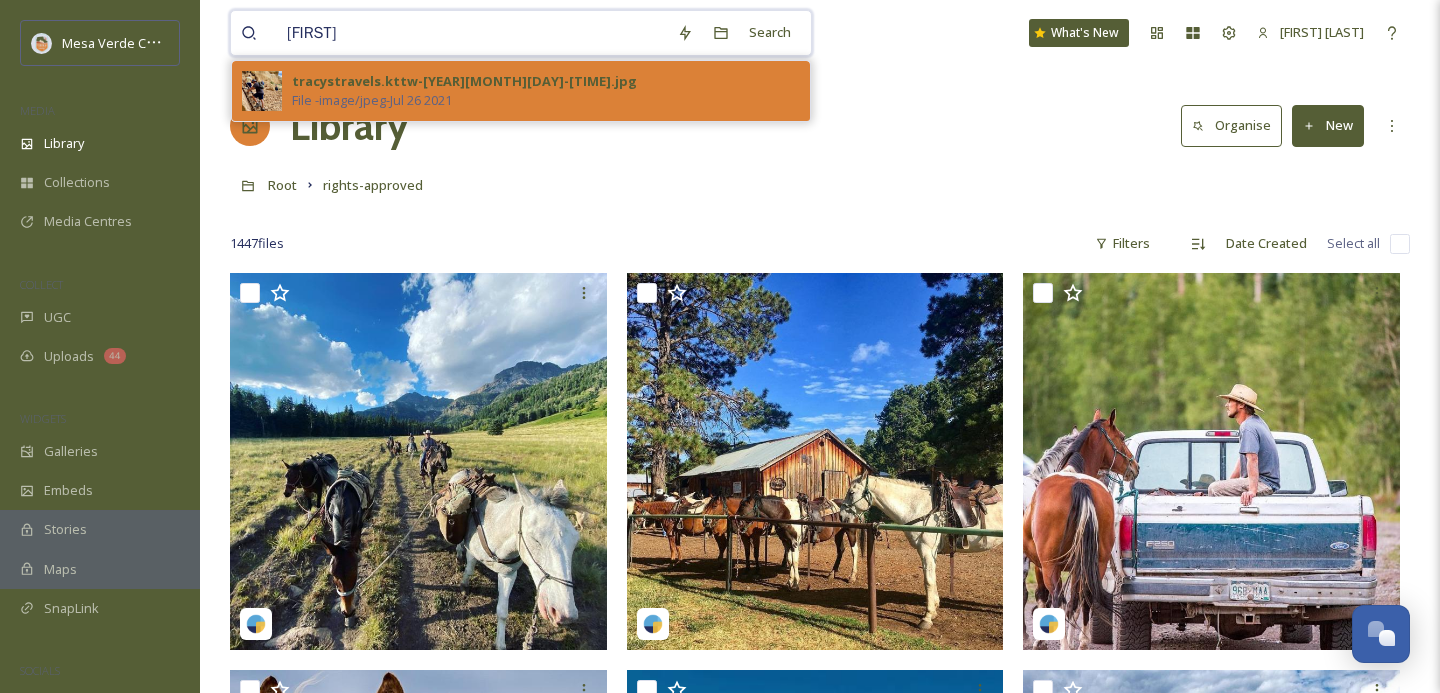 type on "tracy" 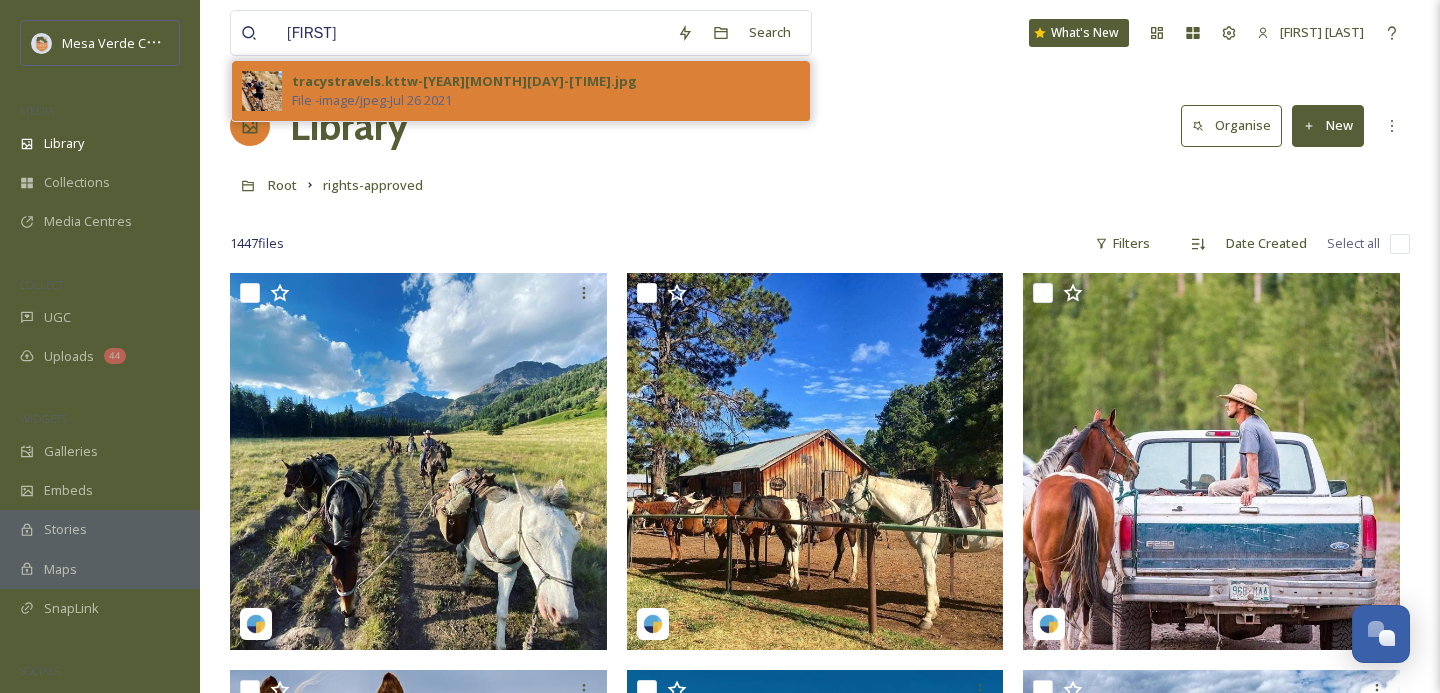 click on "tracystravels.kttw-20210726-180248.jpg" at bounding box center (464, 81) 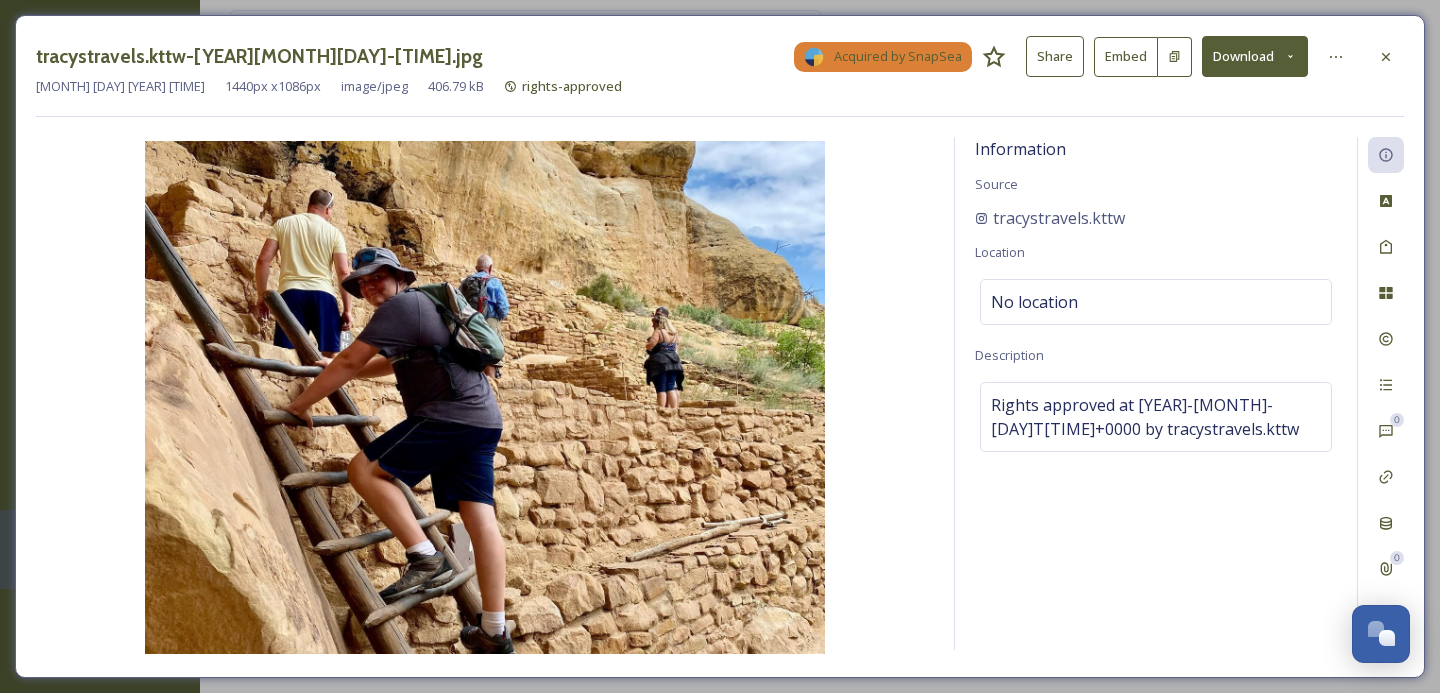 click on "Download" at bounding box center [1255, 56] 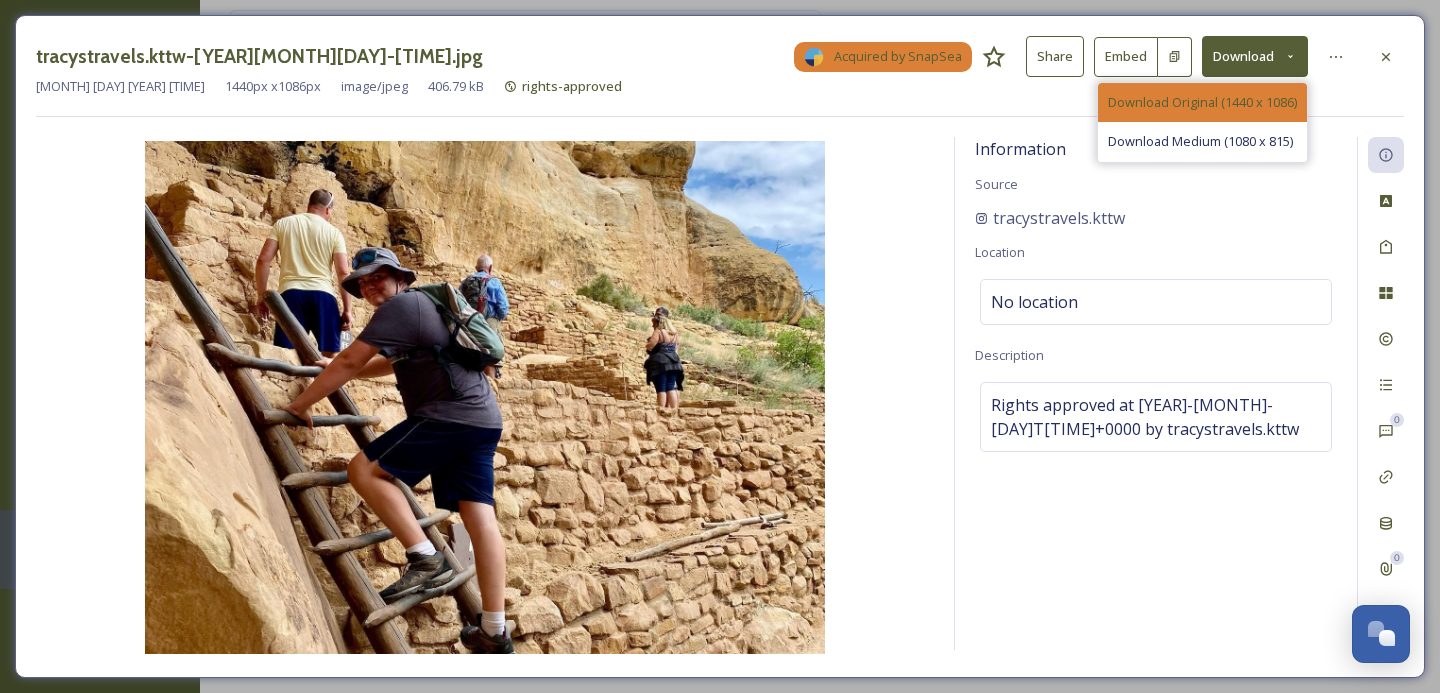 click on "Download Original (1440 x 1086)" at bounding box center [1202, 102] 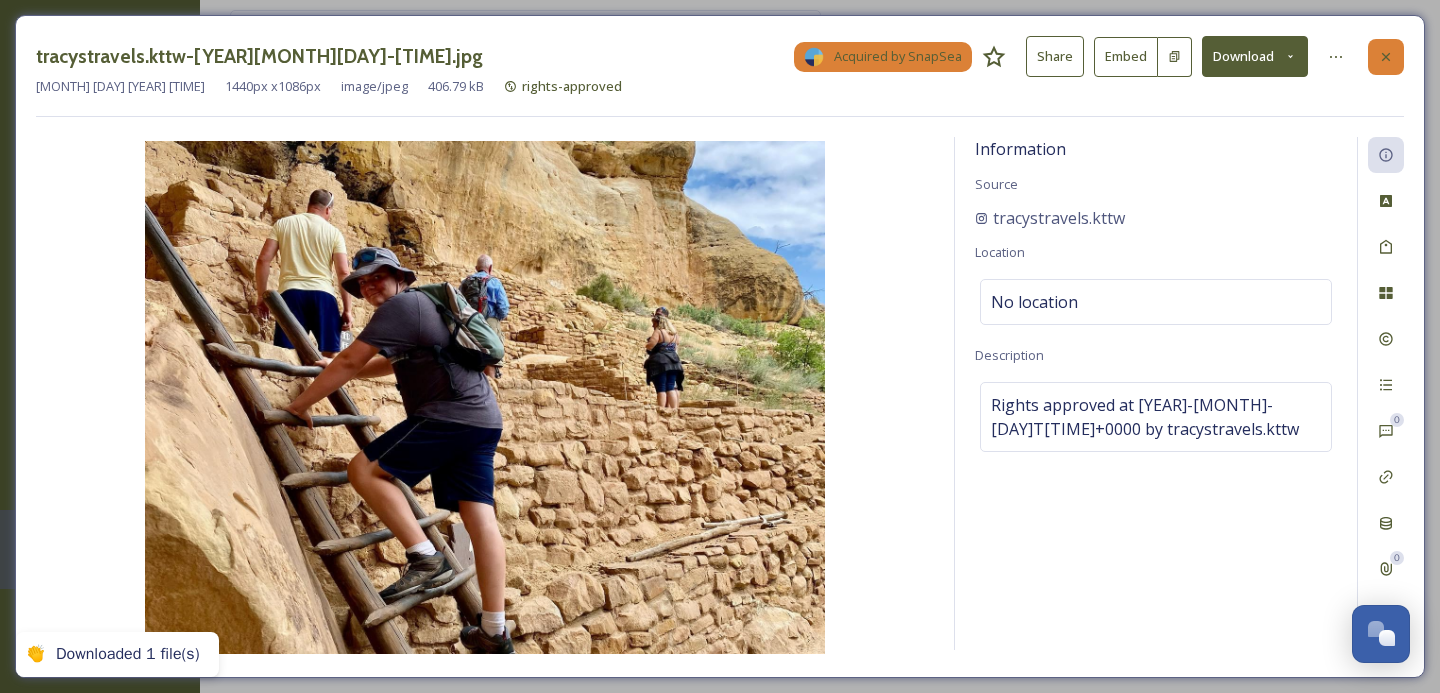 click 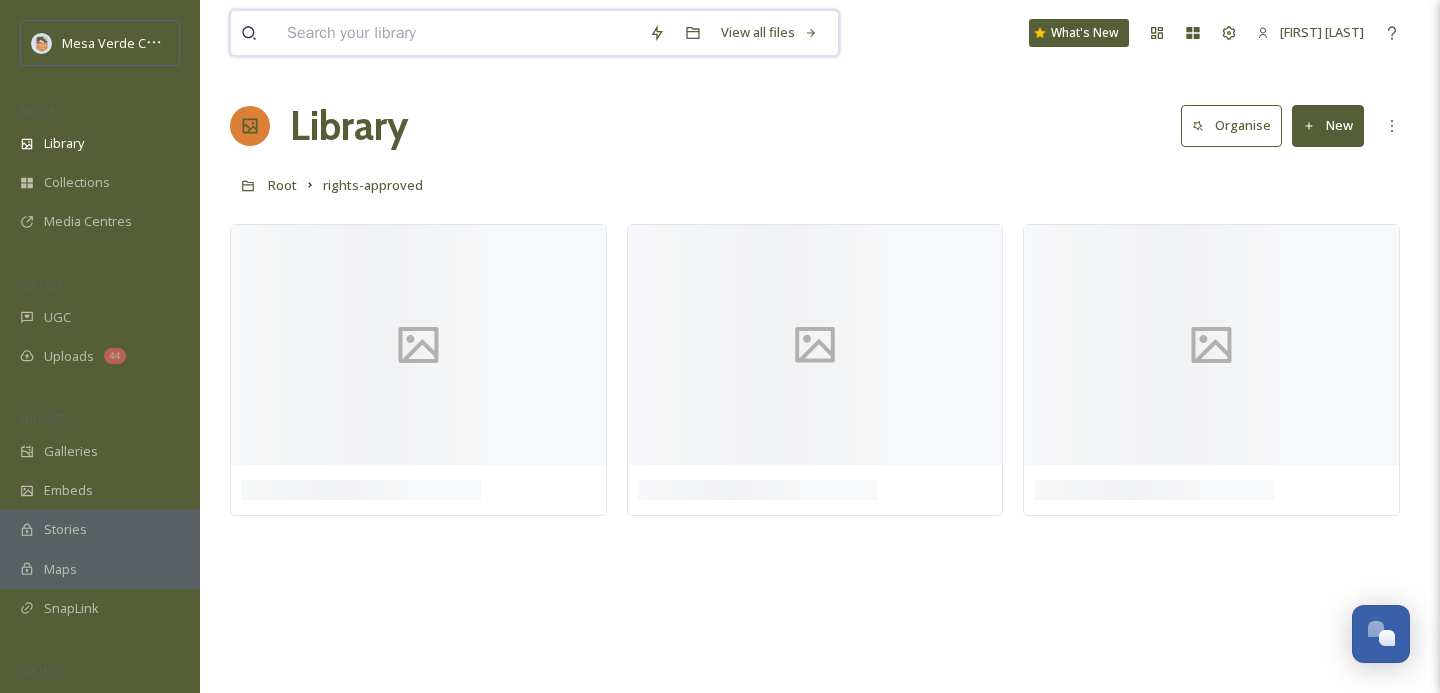 click at bounding box center [458, 33] 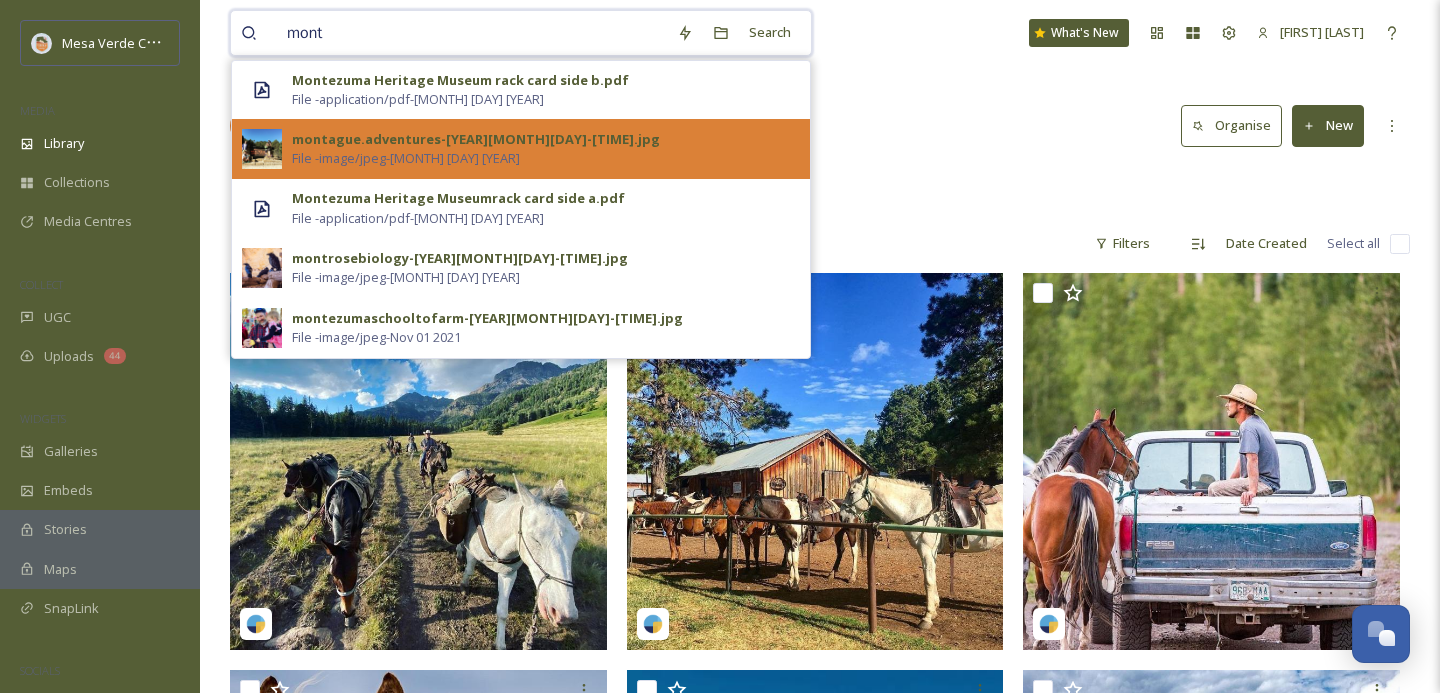 type on "mont" 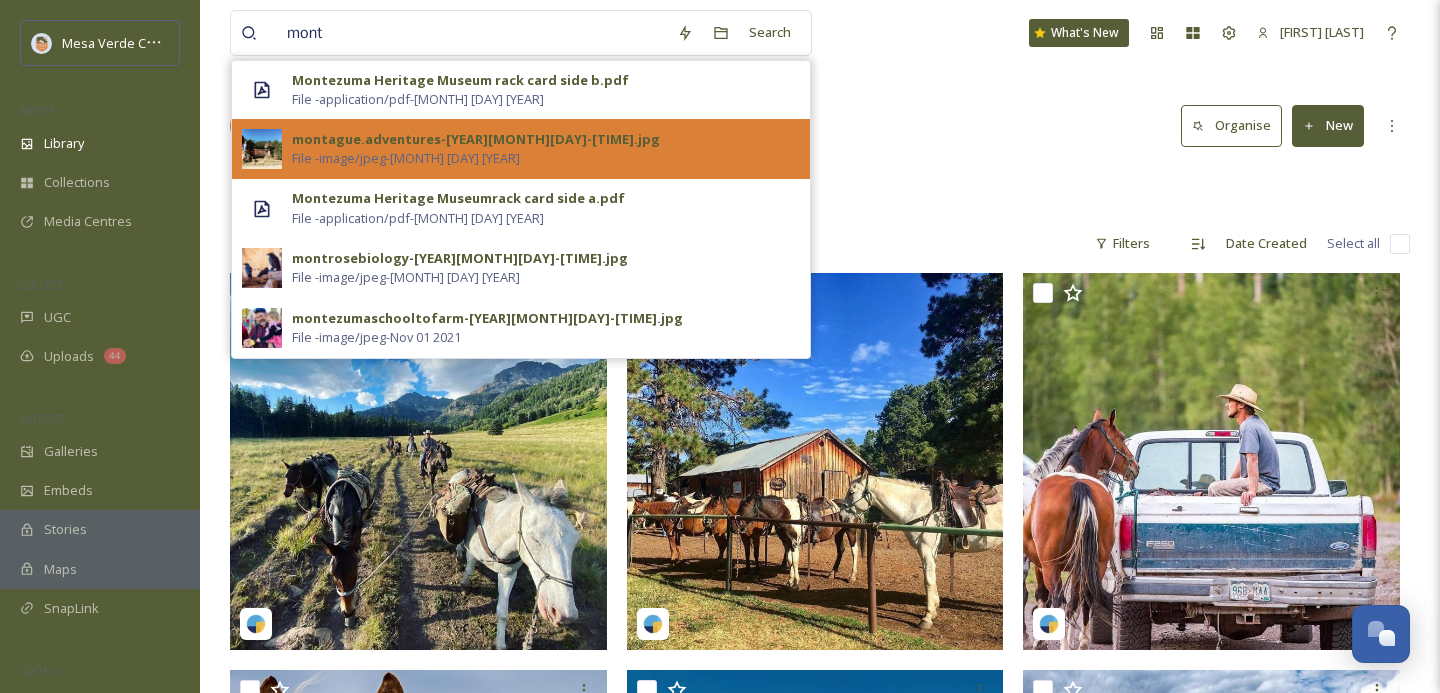 click on "montague.adventures-20220629-184752.jpg File -  image/jpeg  -  Jun 29 2022" at bounding box center (546, 149) 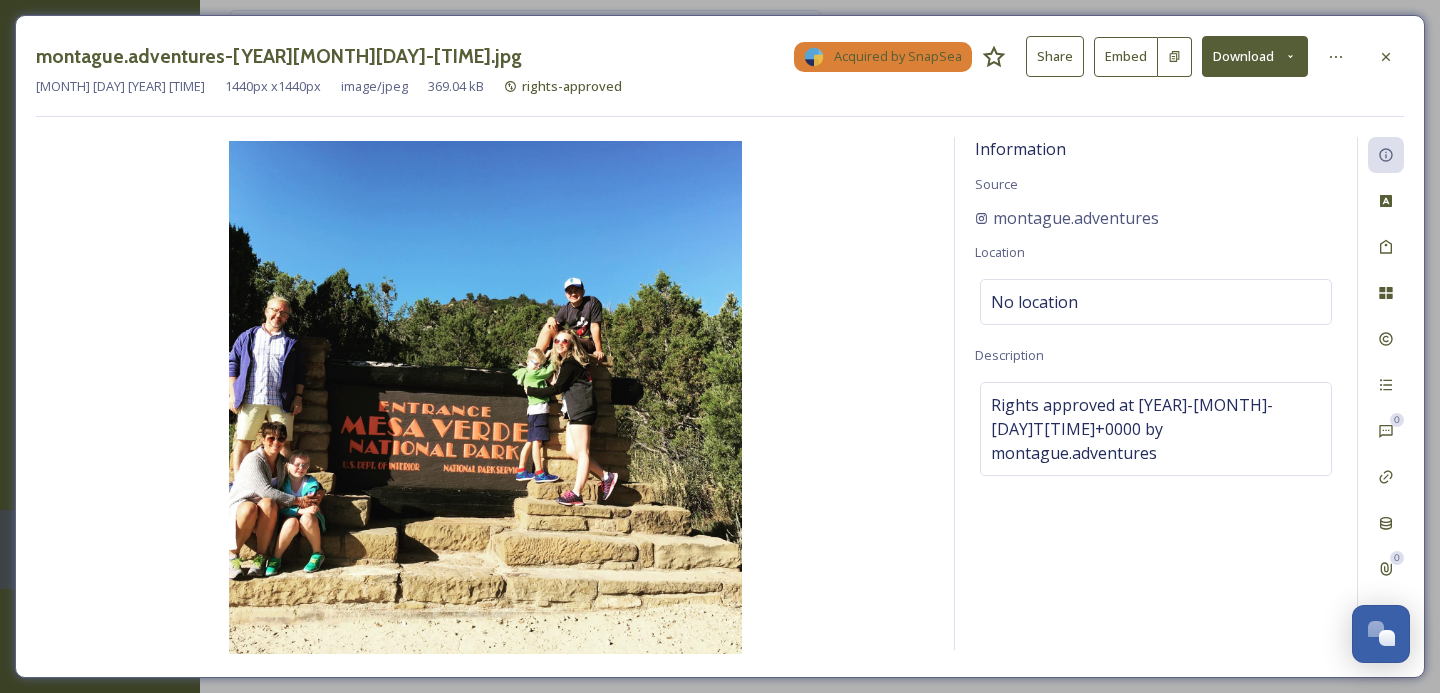 click on "Download" at bounding box center (1255, 56) 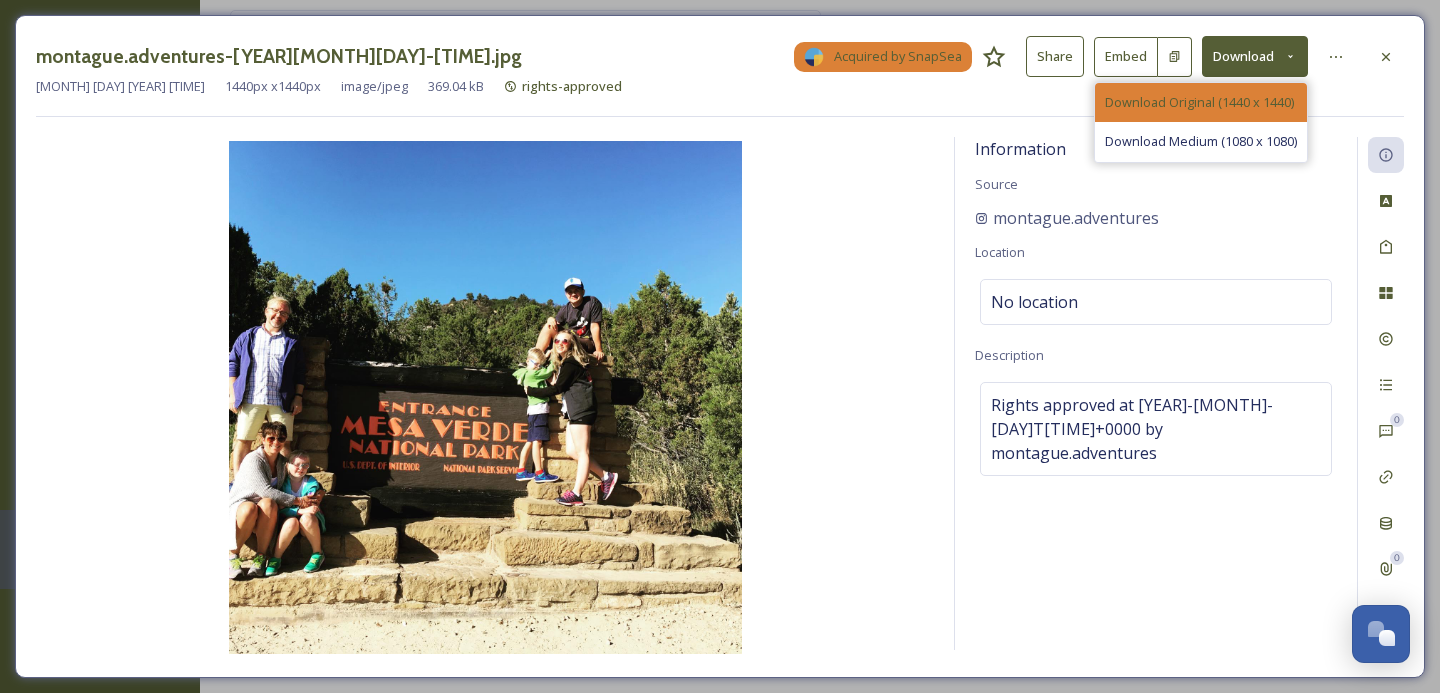 click on "Download Original (1440 x 1440)" at bounding box center [1199, 102] 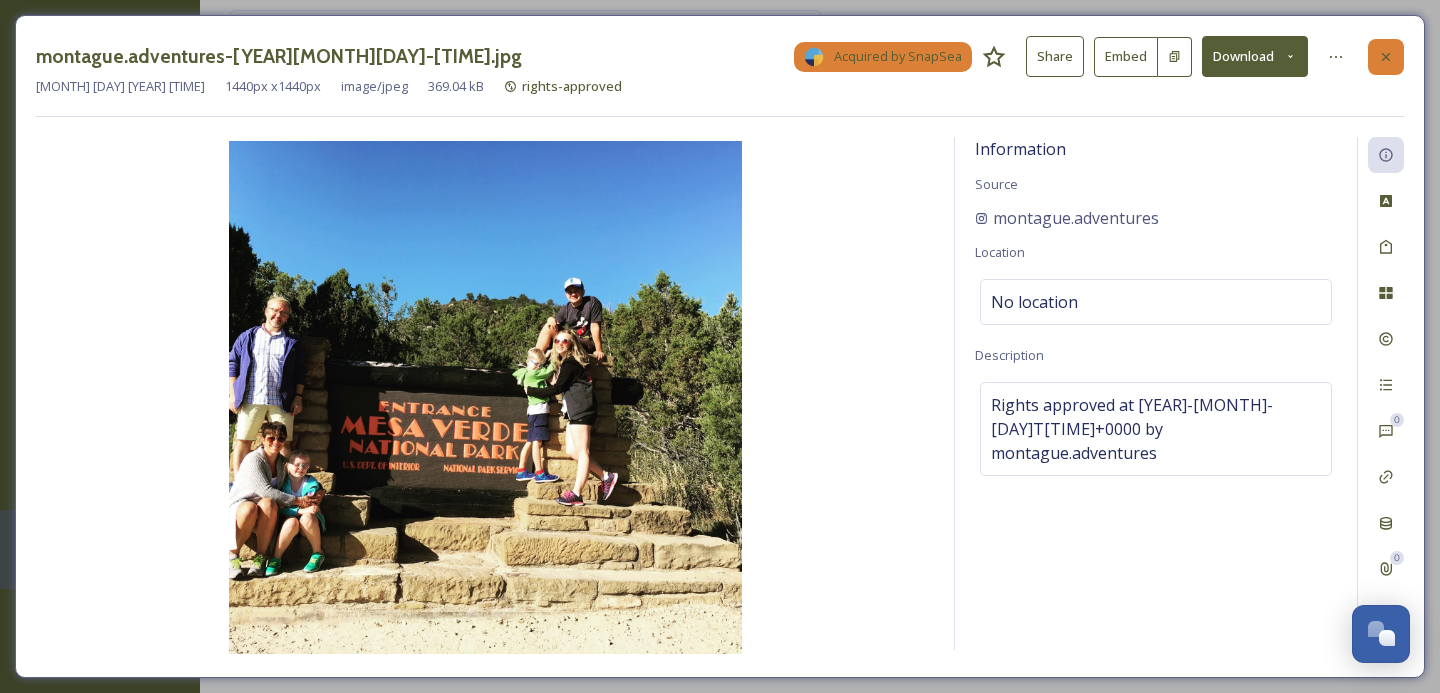 click 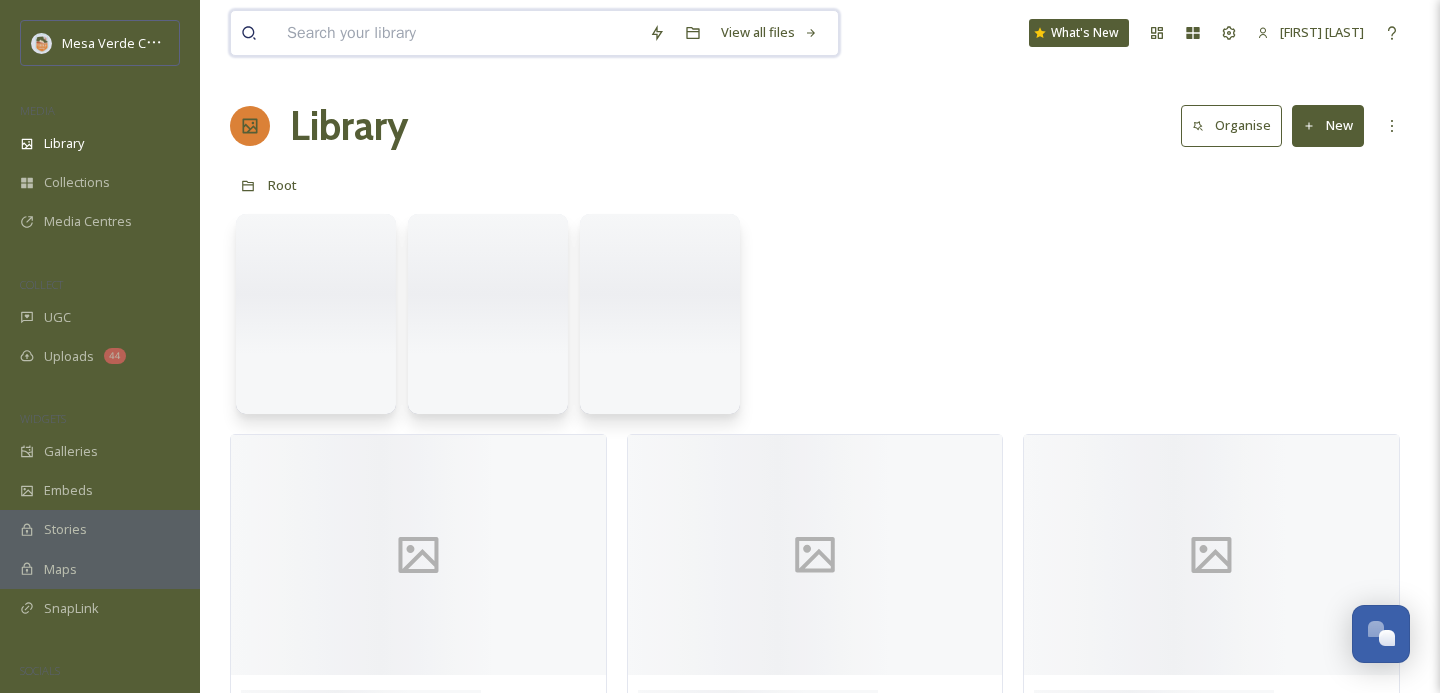 click at bounding box center [458, 33] 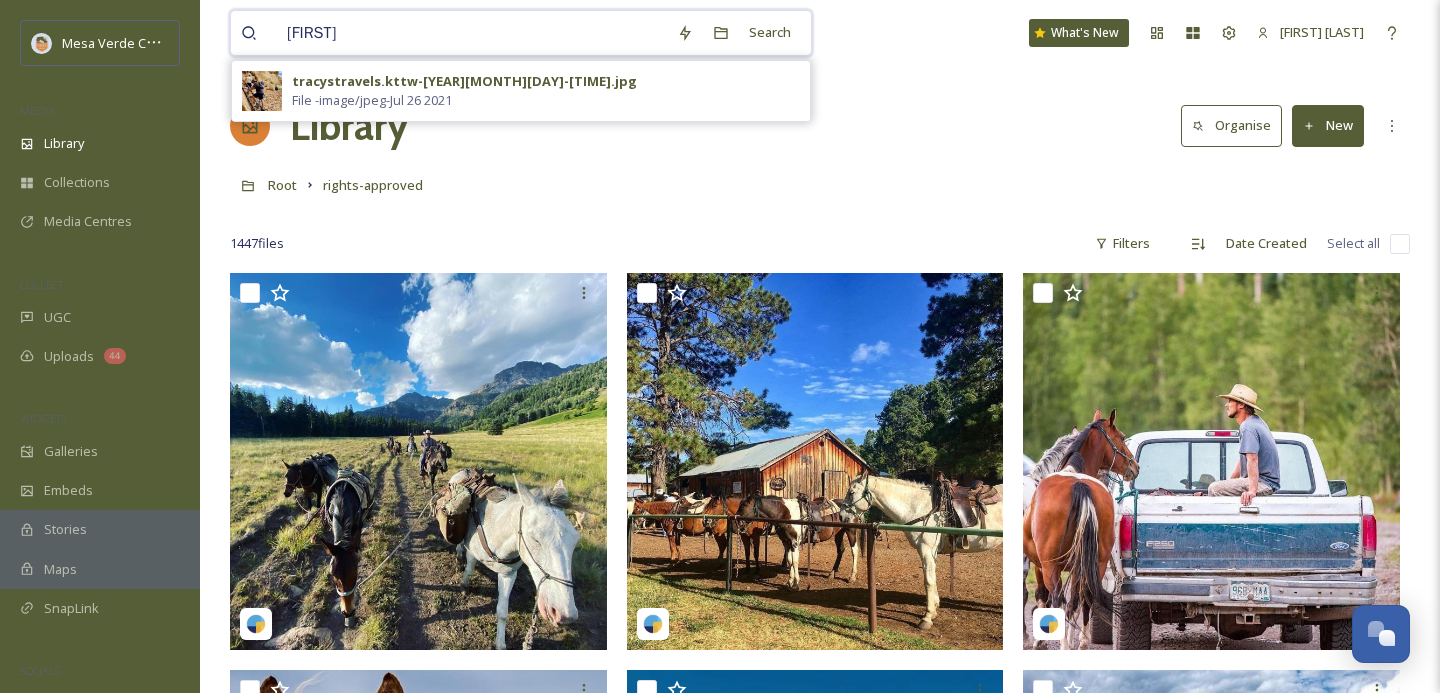 type on "tracy" 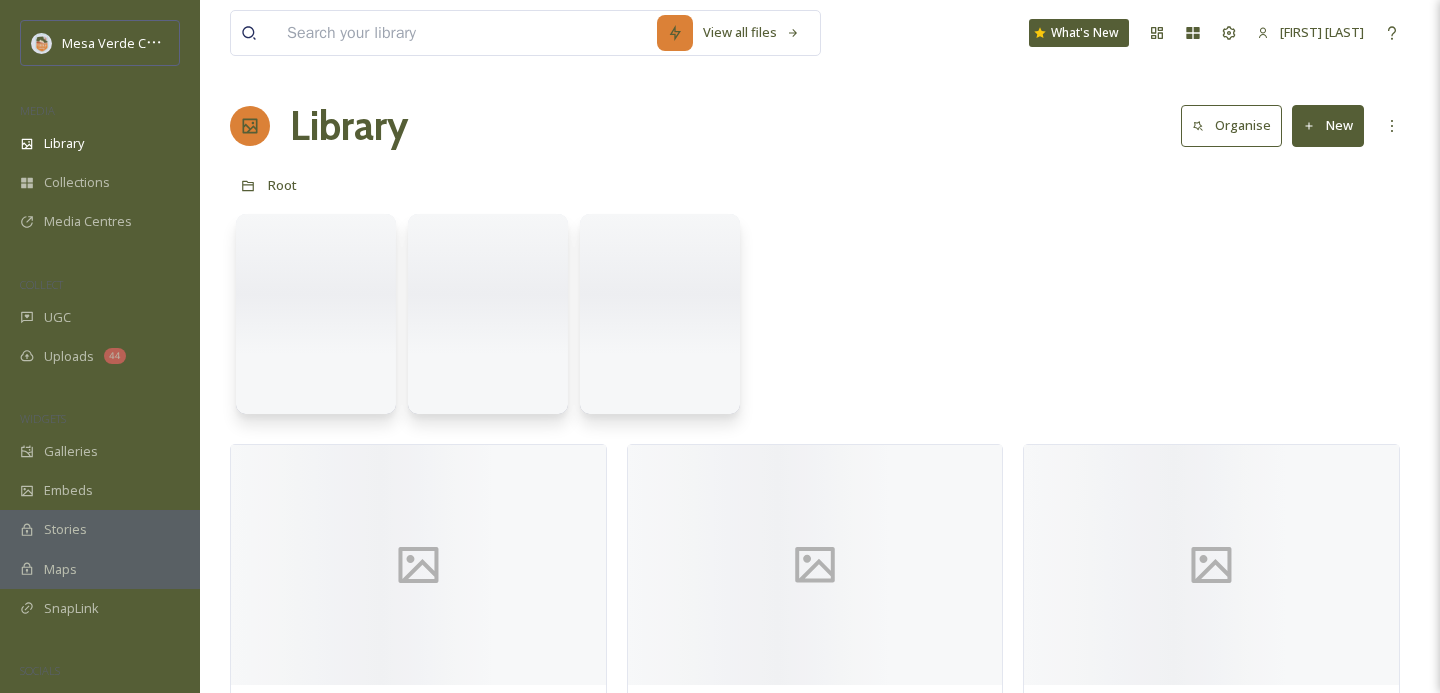 scroll, scrollTop: 0, scrollLeft: 0, axis: both 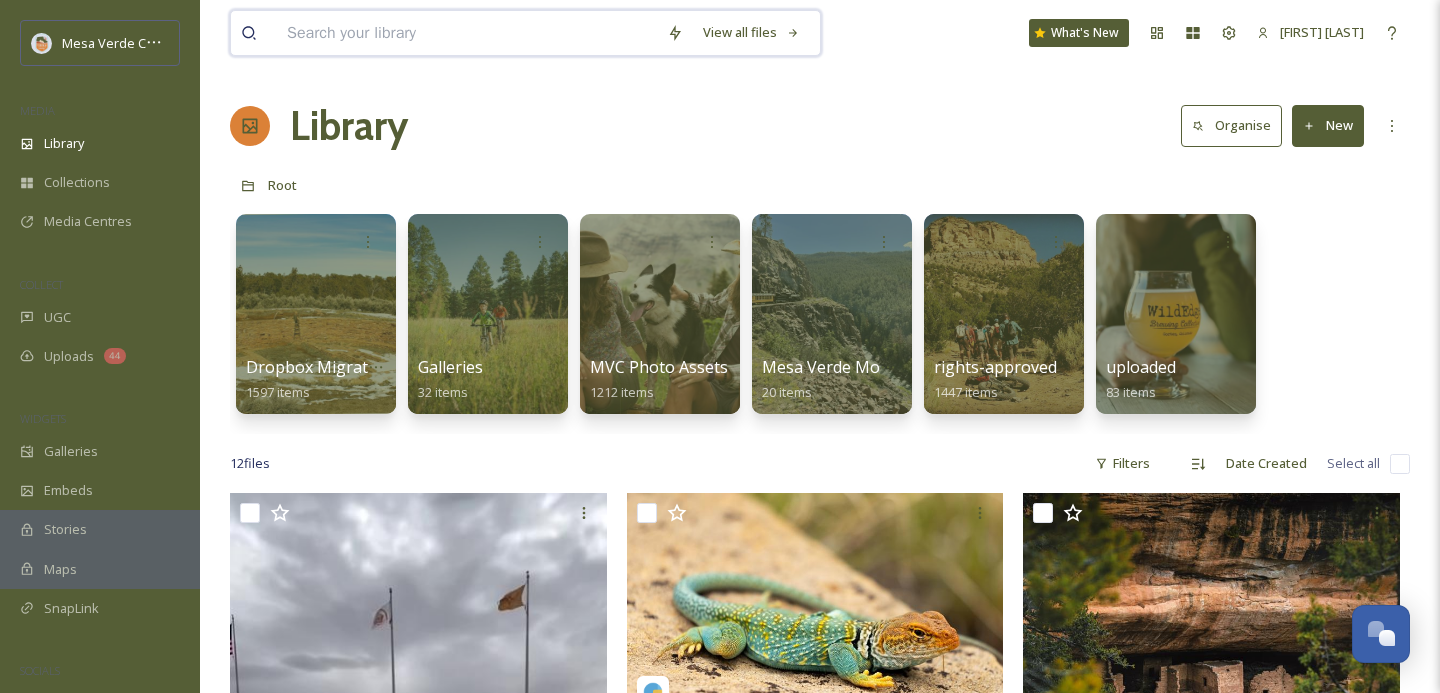 click at bounding box center (467, 33) 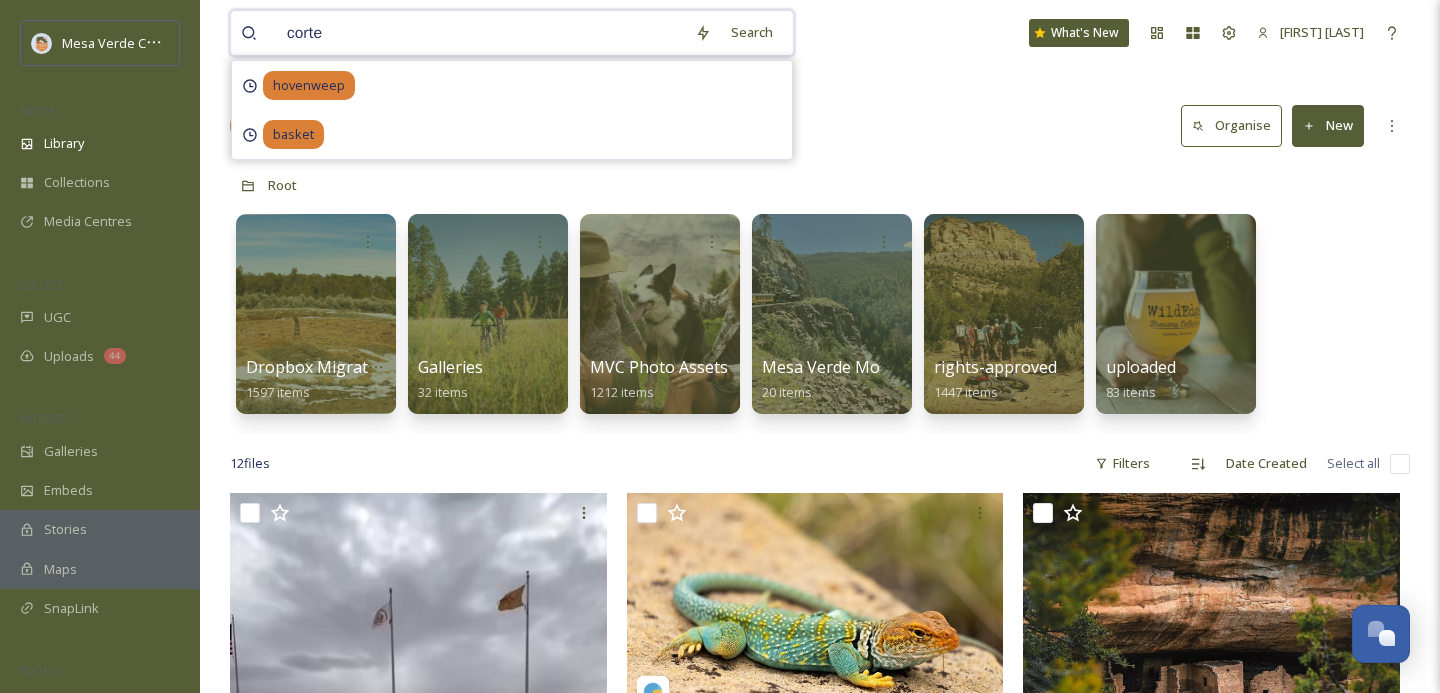 type on "cortez" 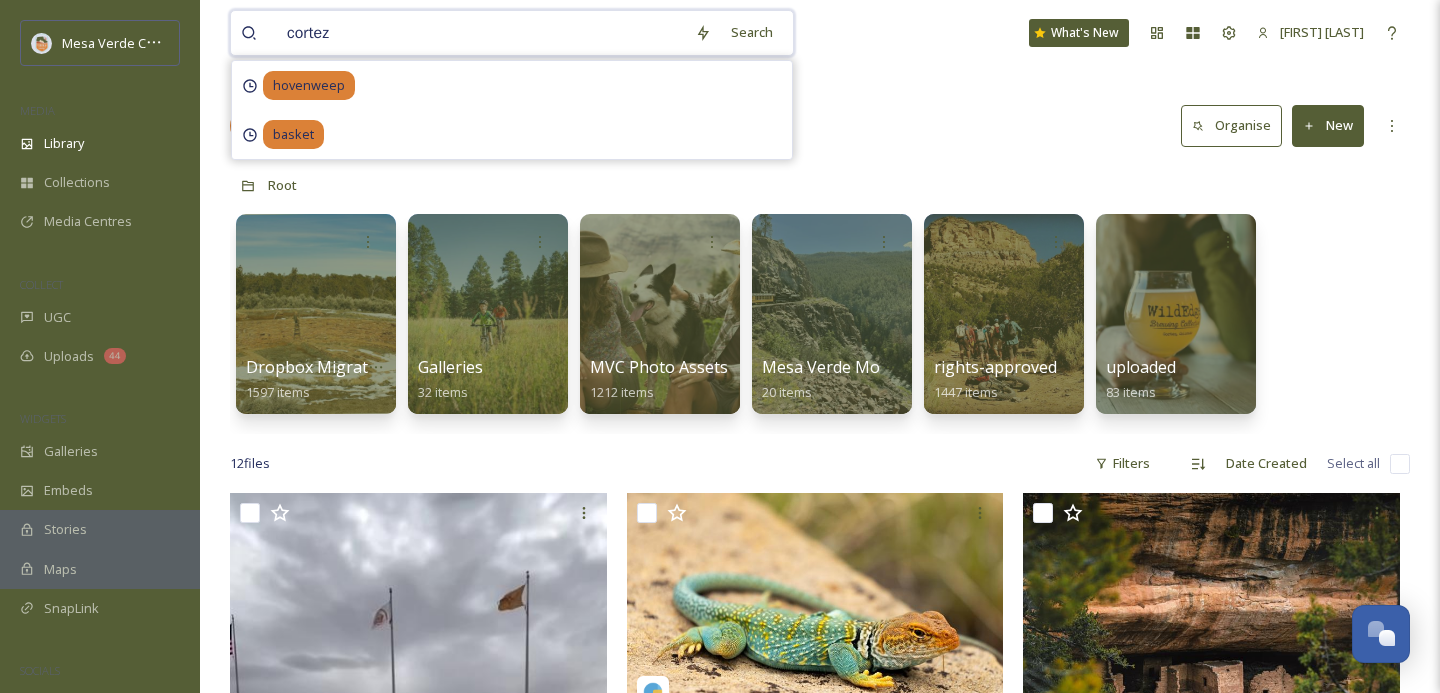 type 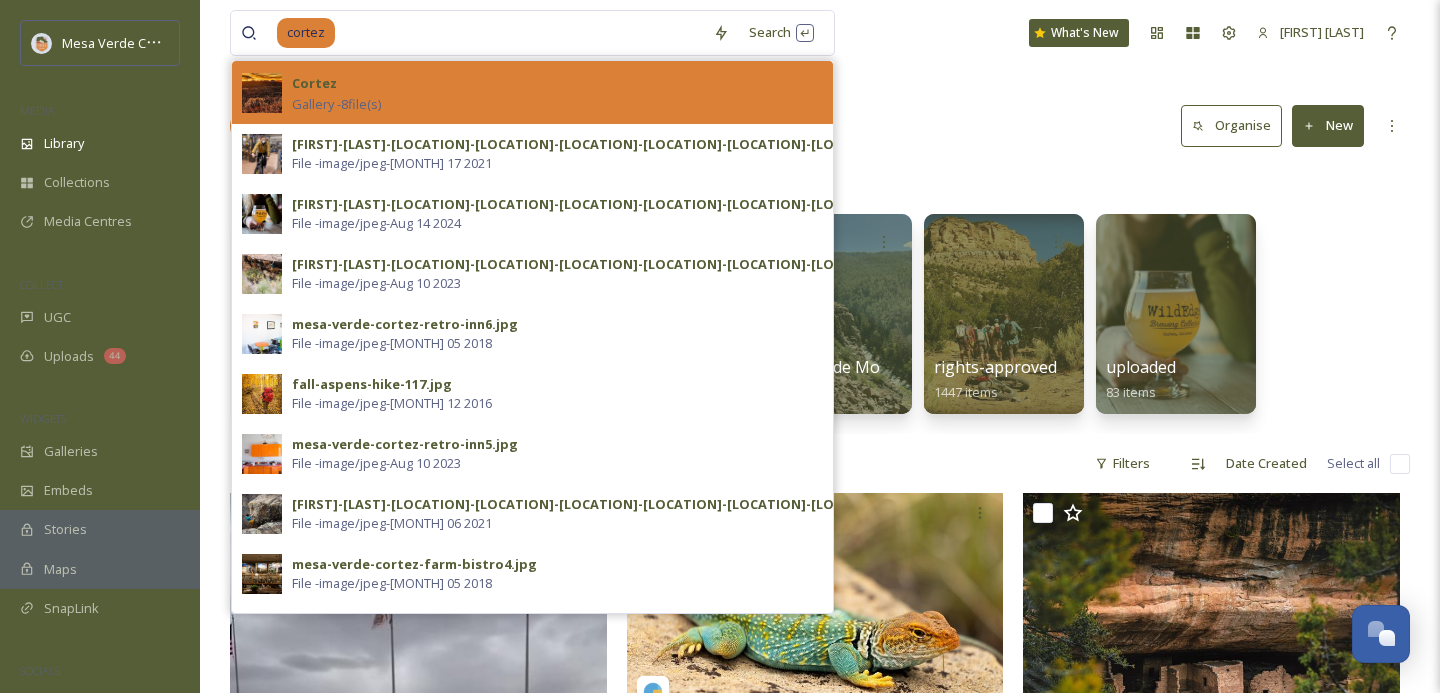 click on "Cortez Gallery -  8  file(s)" at bounding box center [557, 92] 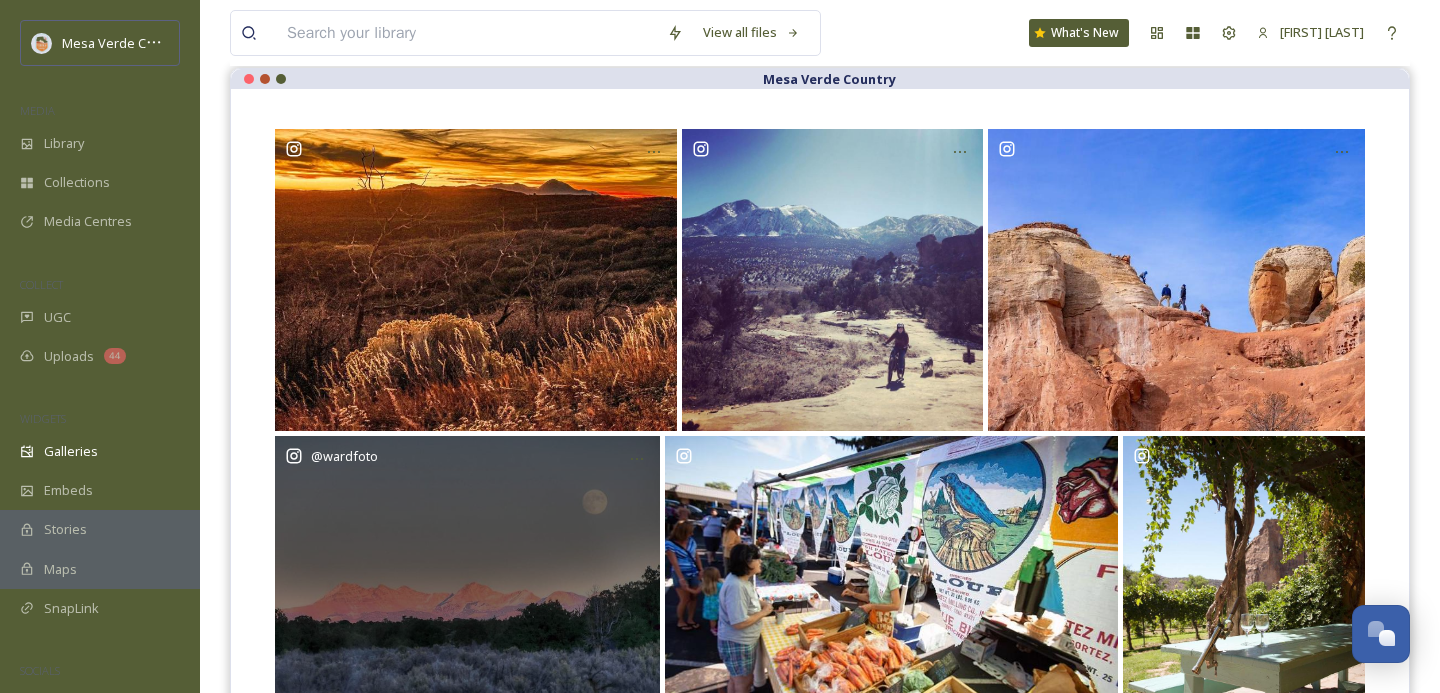 scroll, scrollTop: 181, scrollLeft: 0, axis: vertical 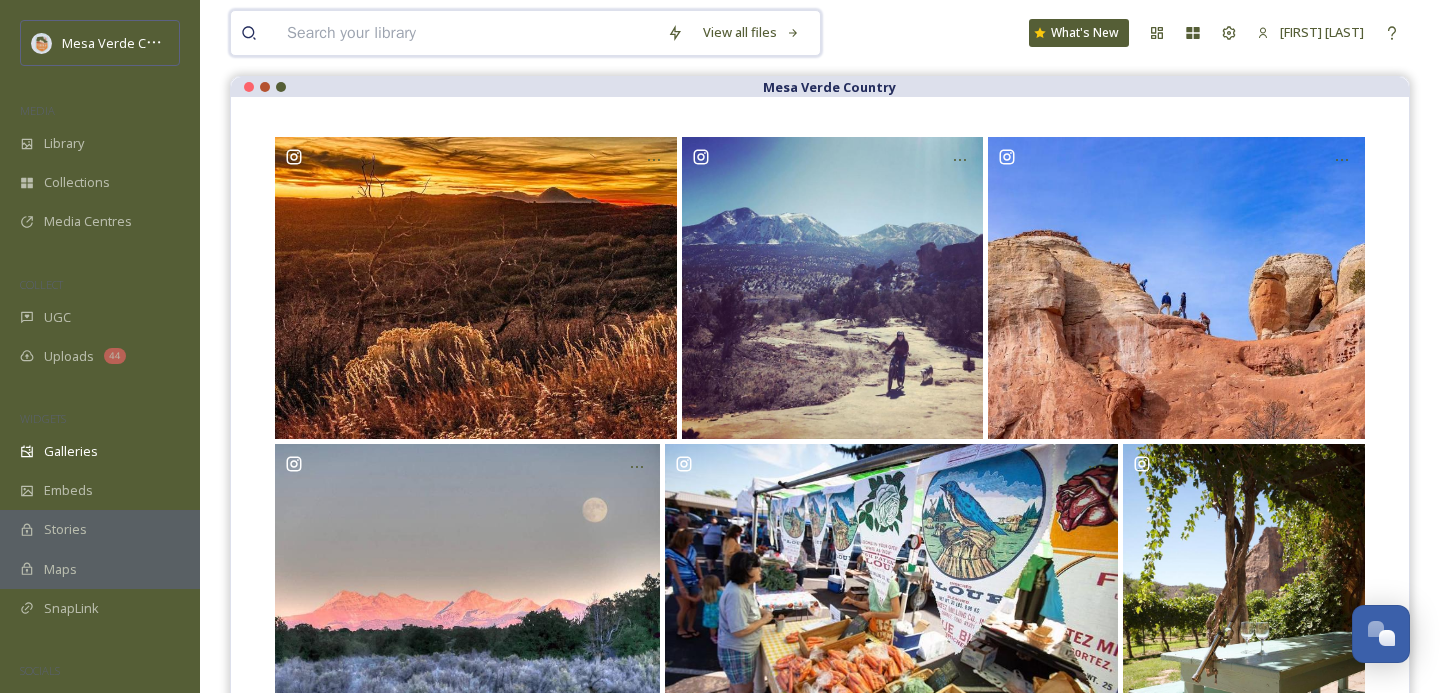 click at bounding box center (467, 33) 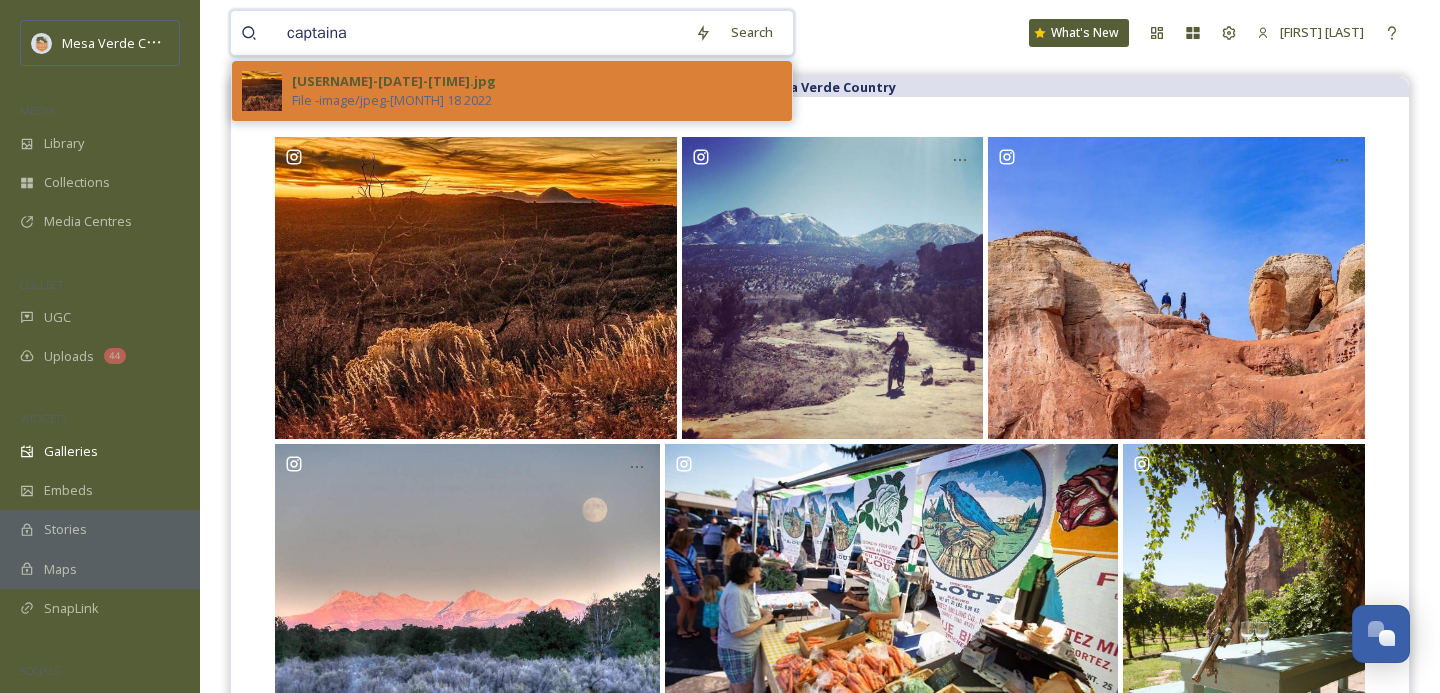 type on "captaina" 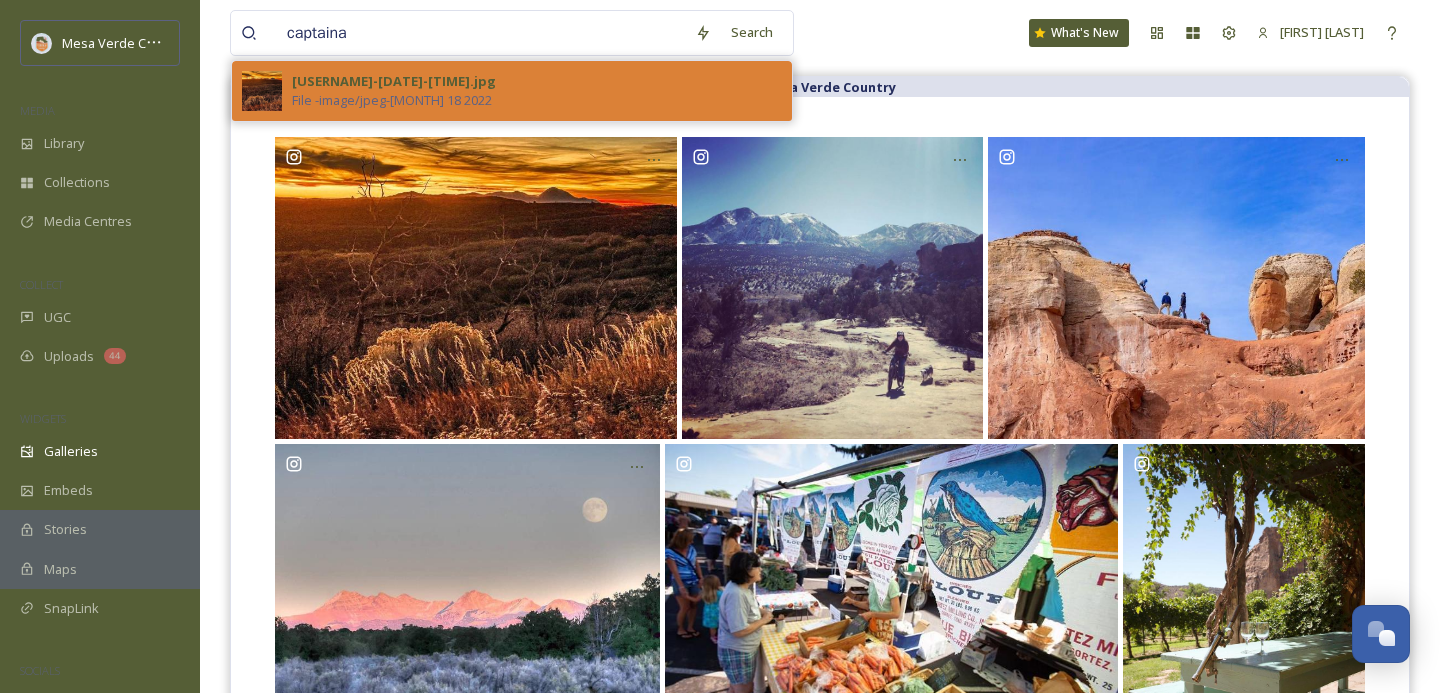 click on "captainadventure-20220418-182736.jpg" at bounding box center (394, 81) 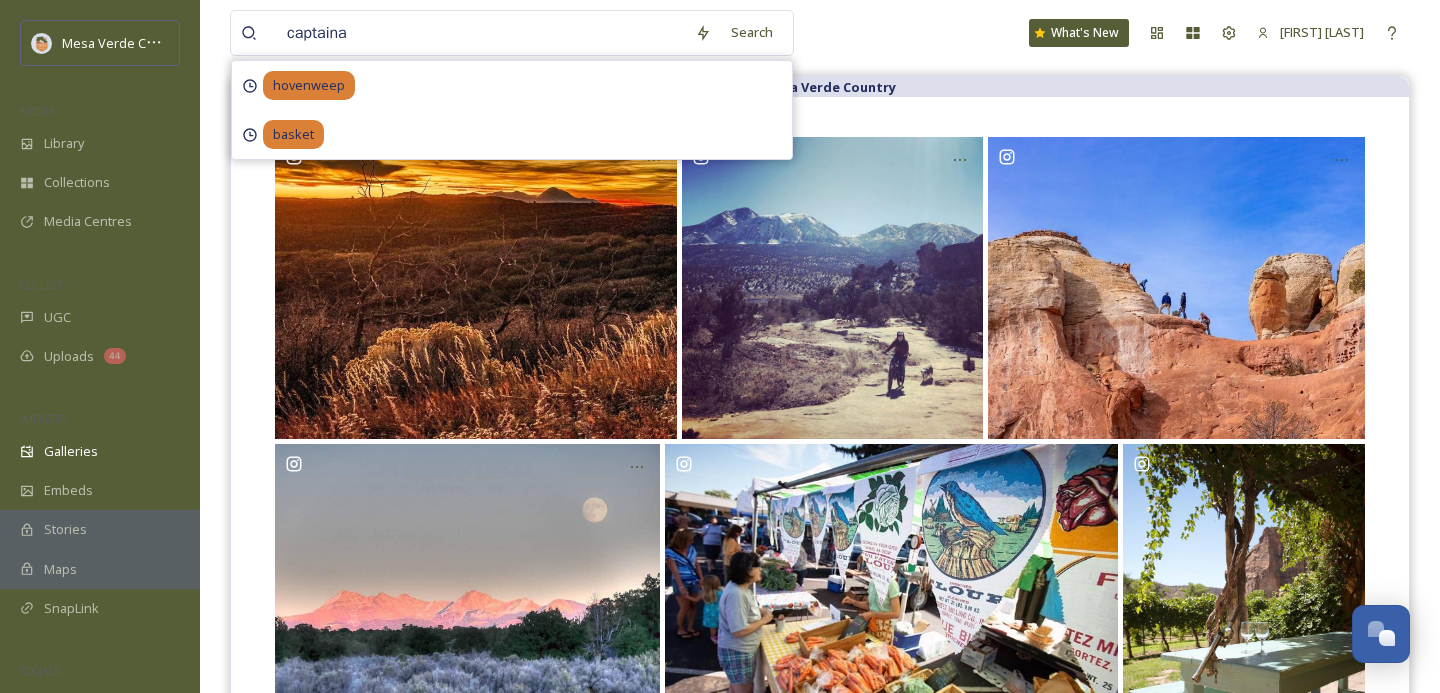 scroll, scrollTop: 0, scrollLeft: 0, axis: both 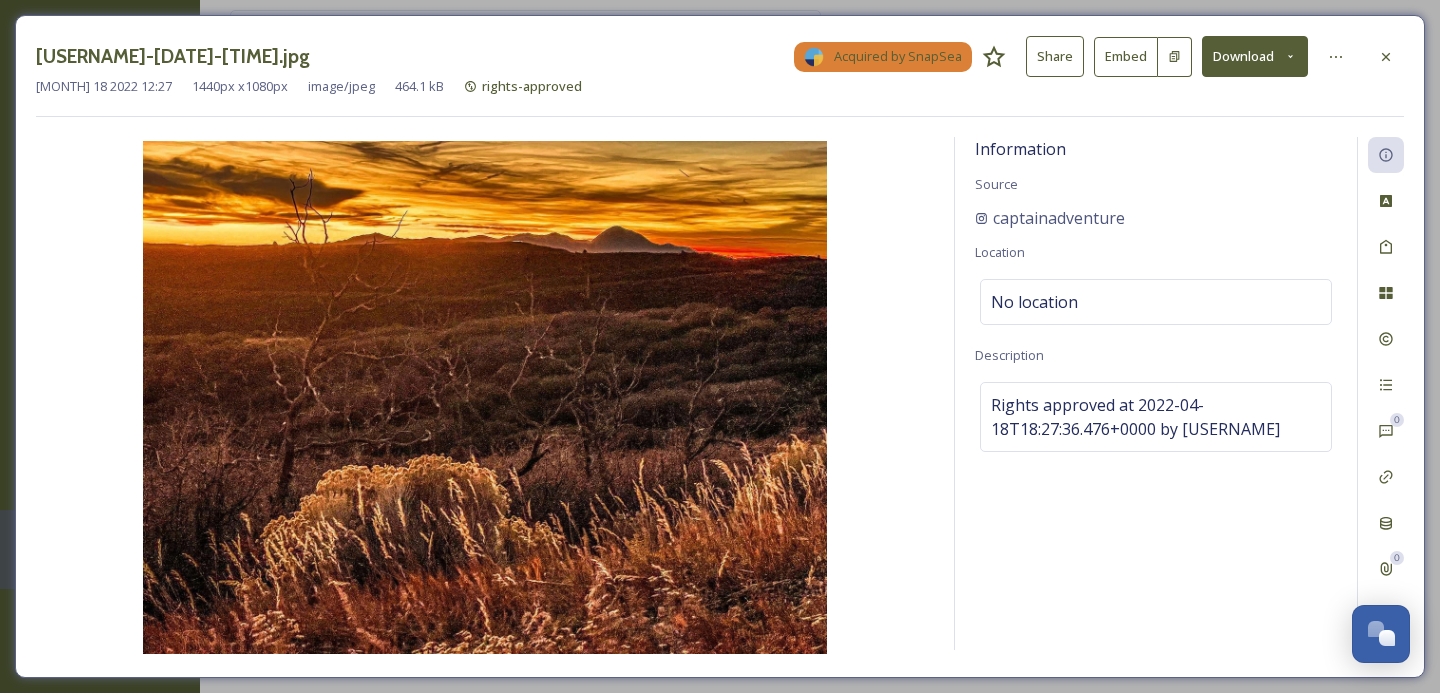 click on "Download" at bounding box center [1255, 56] 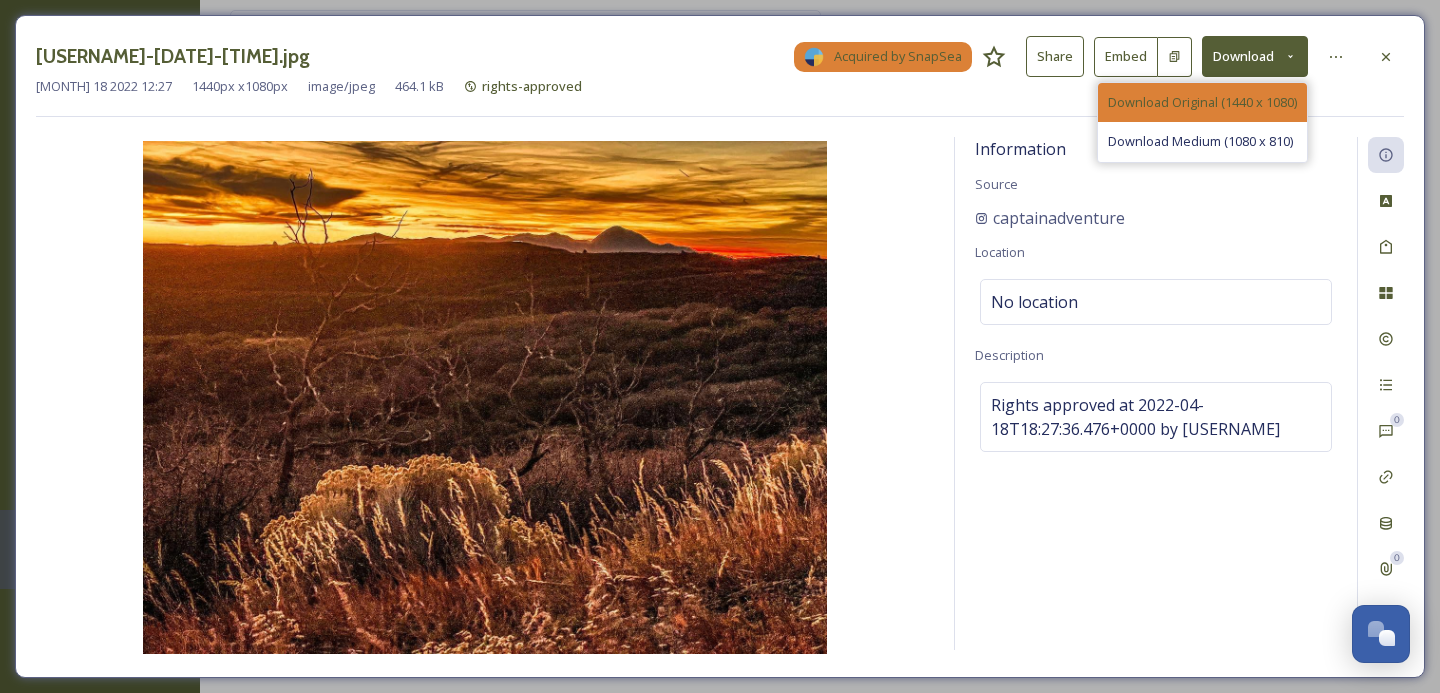 click on "Download Original (1440 x 1080)" at bounding box center [1202, 102] 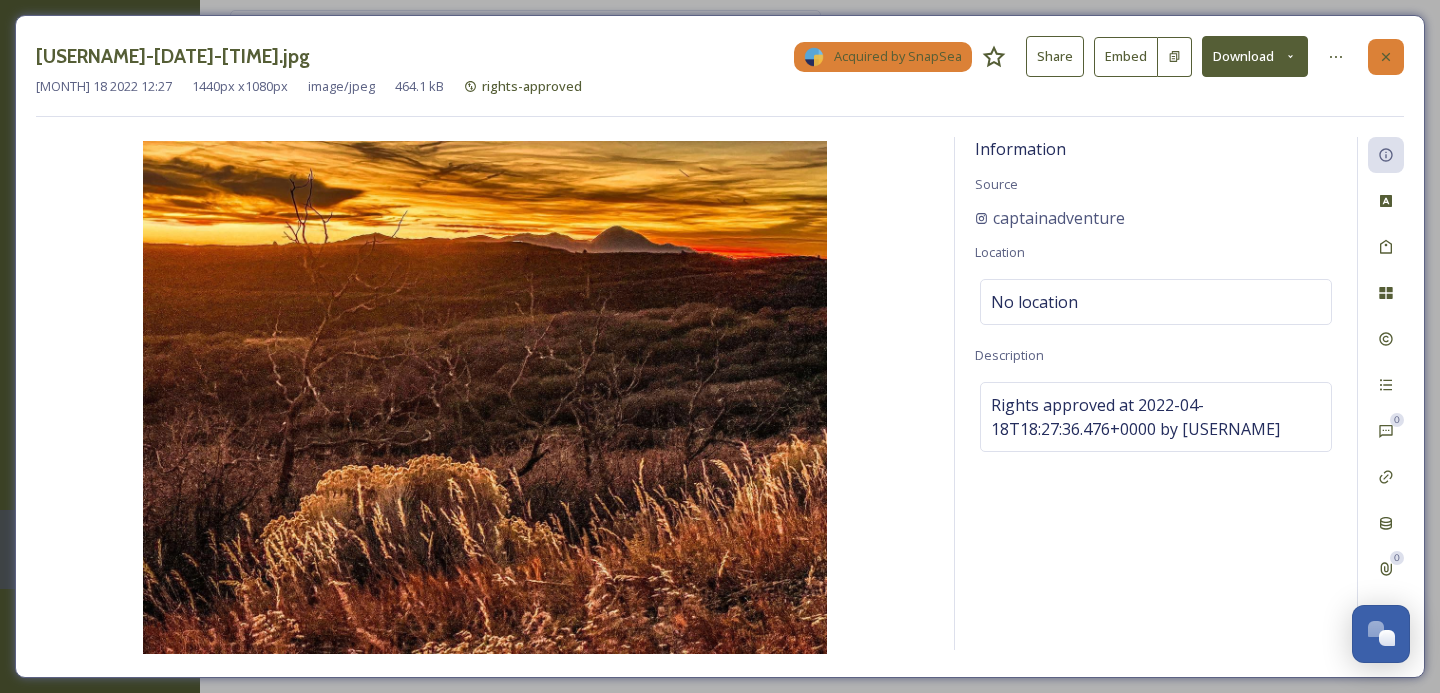 click at bounding box center [1386, 57] 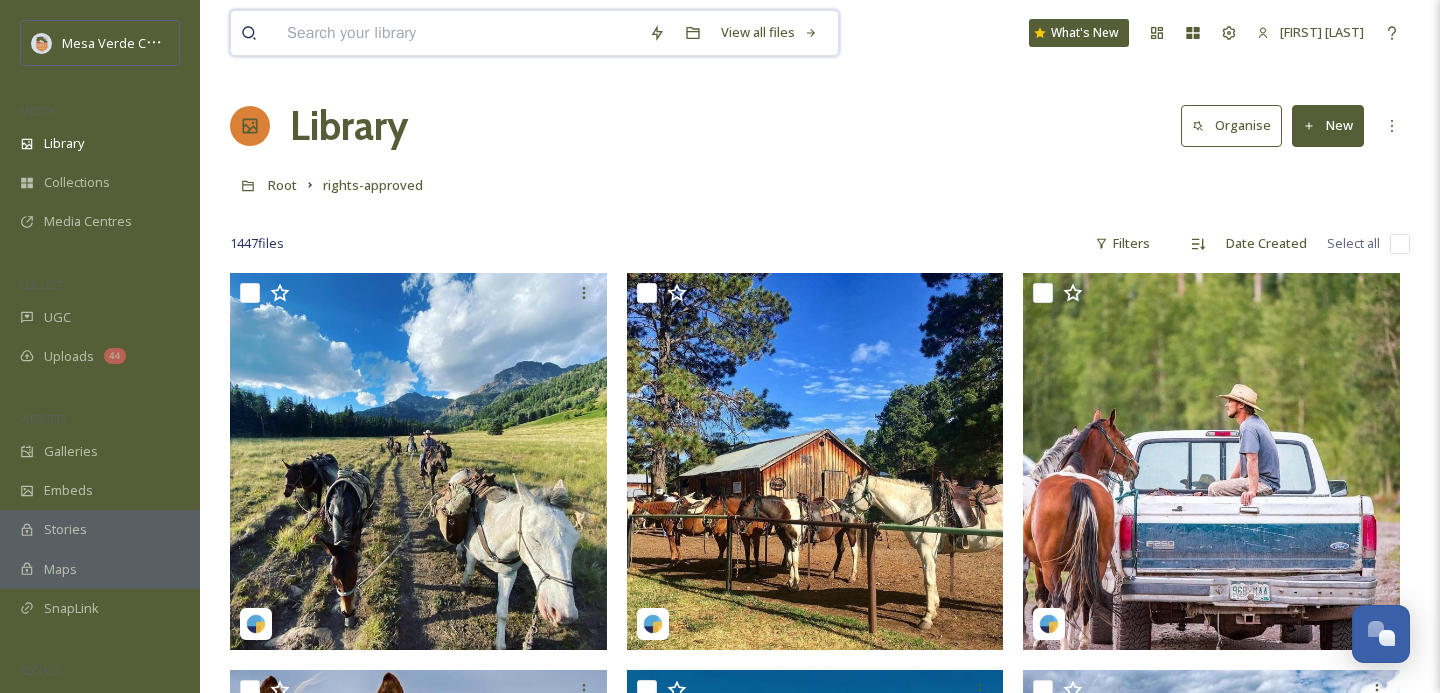 click at bounding box center [458, 33] 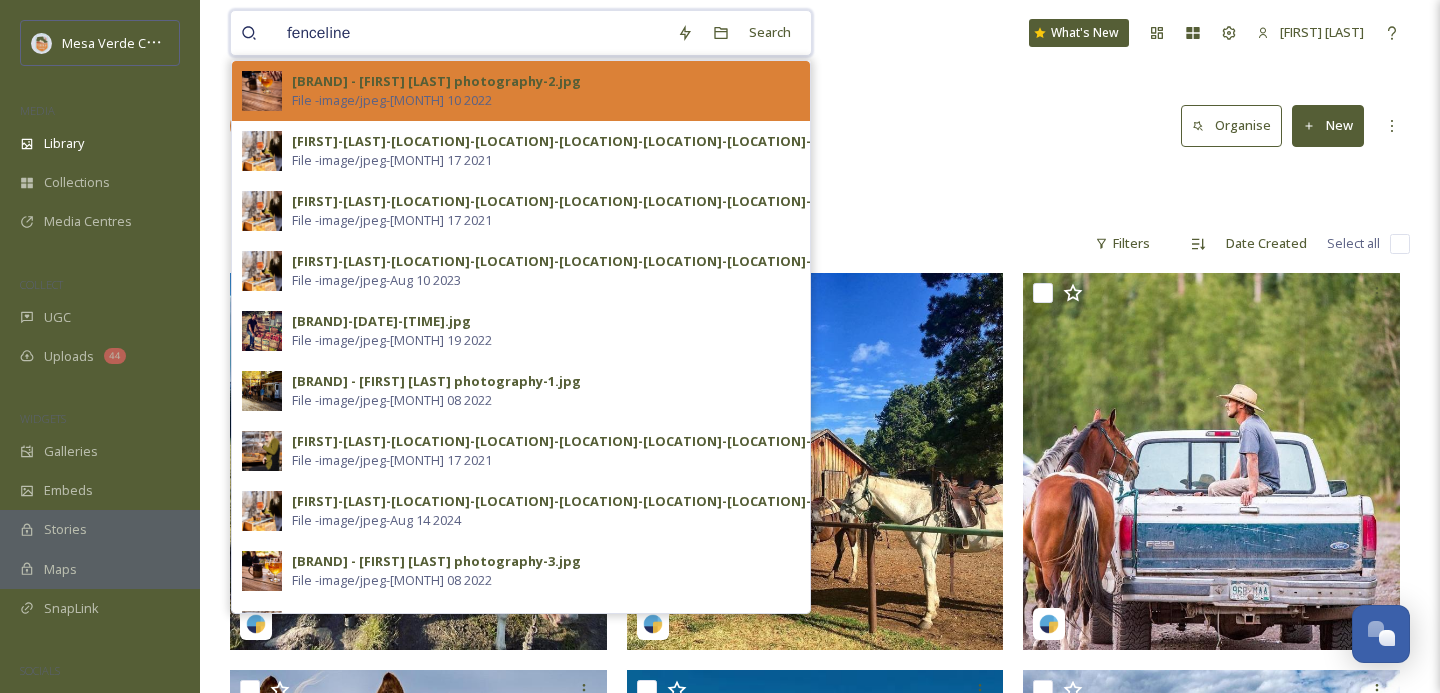 type on "fenceline" 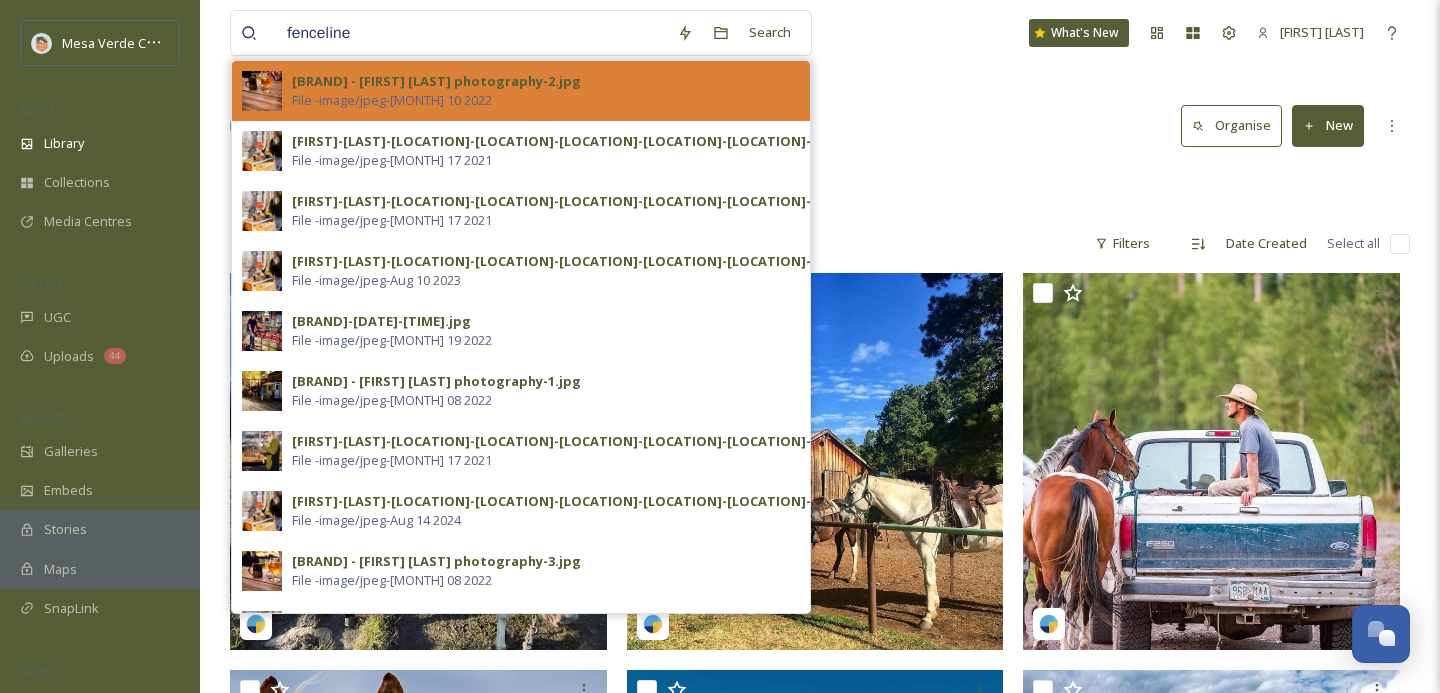 click on "Fenceline Cider - kassia vinsel photography-2.jpg File -  image/jpeg  -  Nov 10 2022" at bounding box center [546, 91] 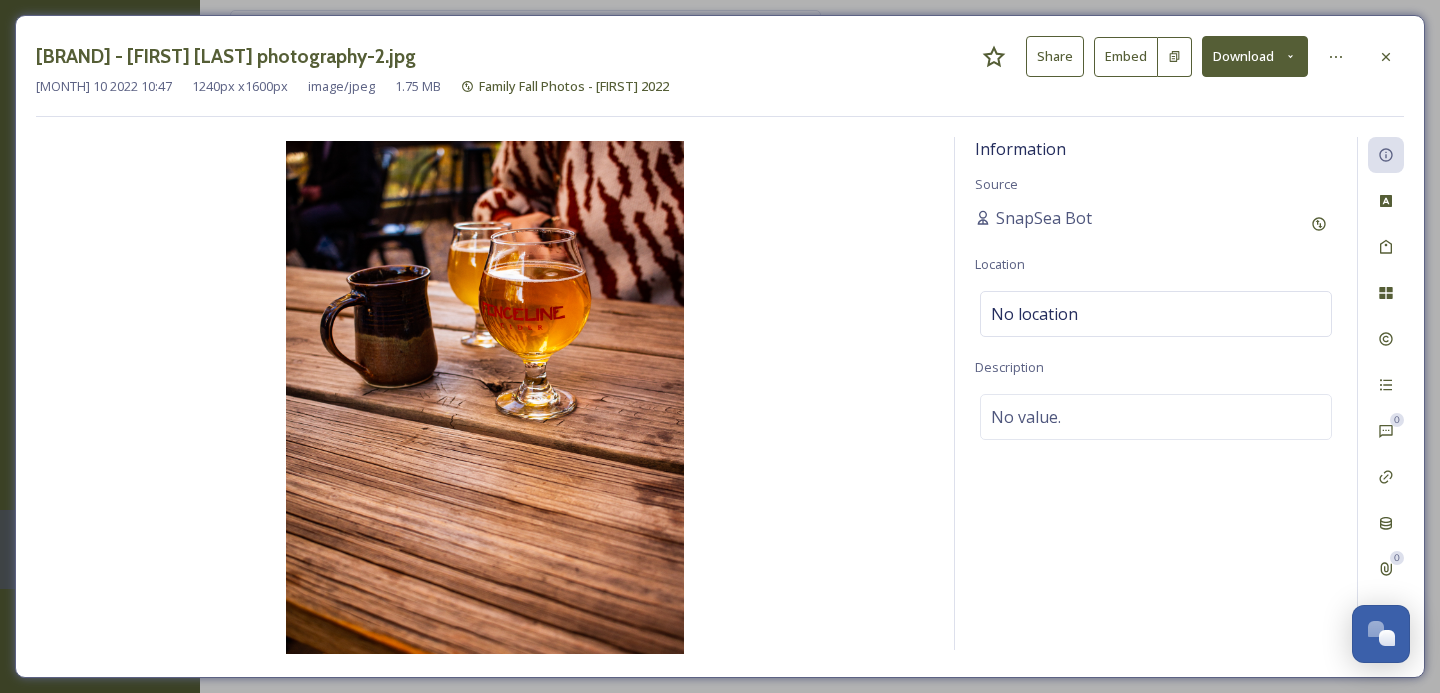click on "Download" at bounding box center (1255, 56) 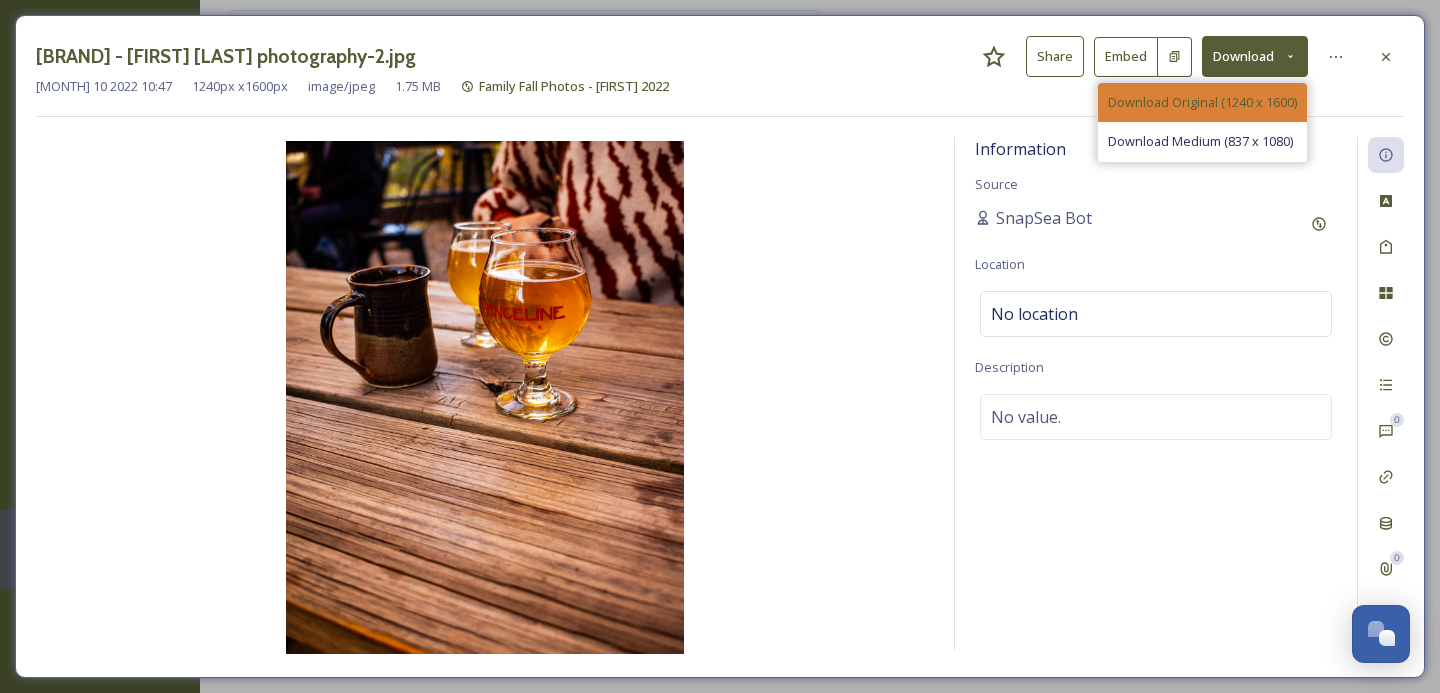 click on "Download Original (1240 x 1600)" at bounding box center [1202, 102] 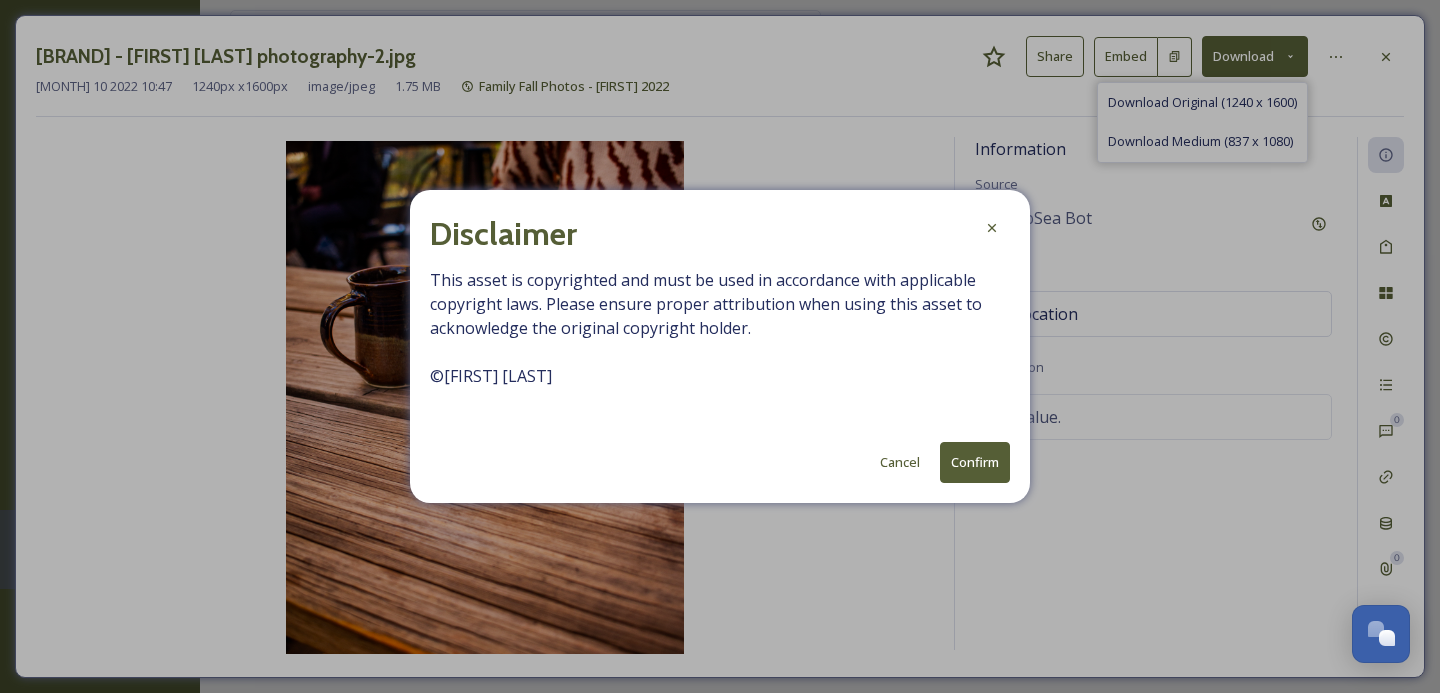 click on "Confirm" at bounding box center [975, 462] 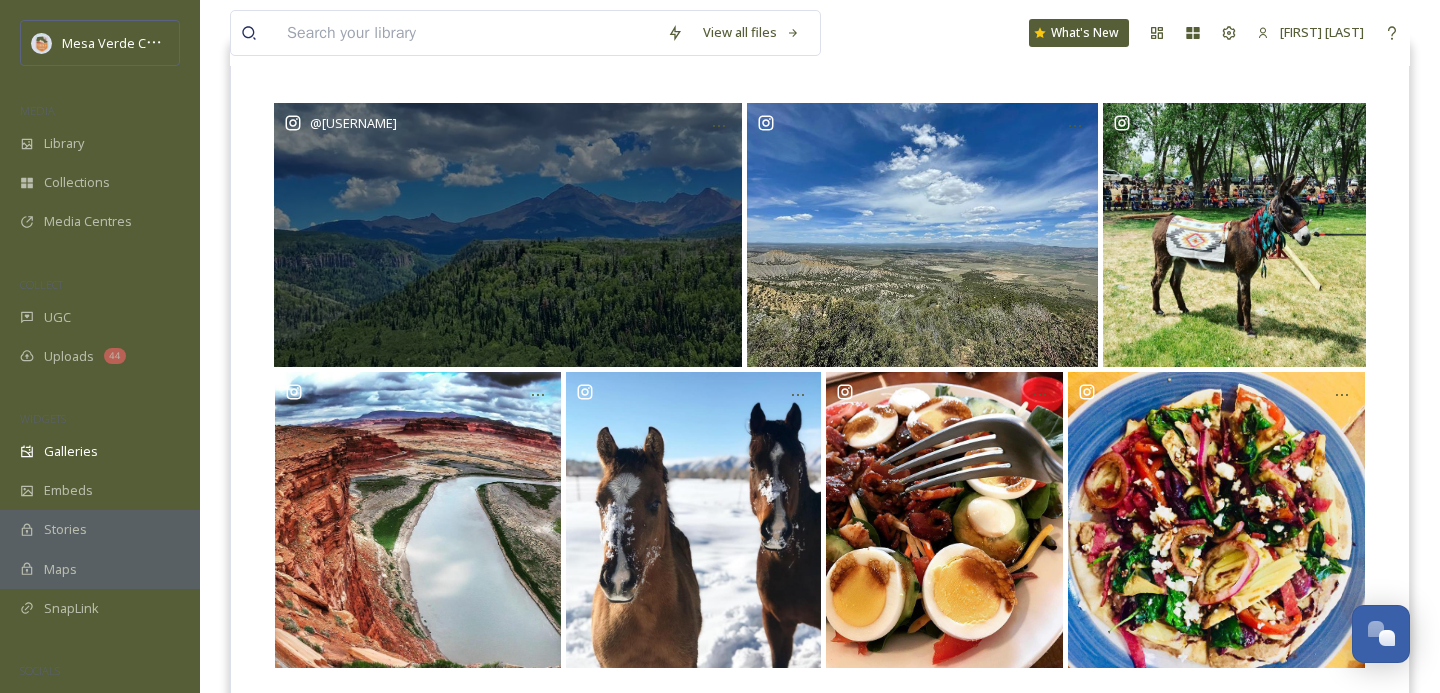 scroll, scrollTop: 196, scrollLeft: 0, axis: vertical 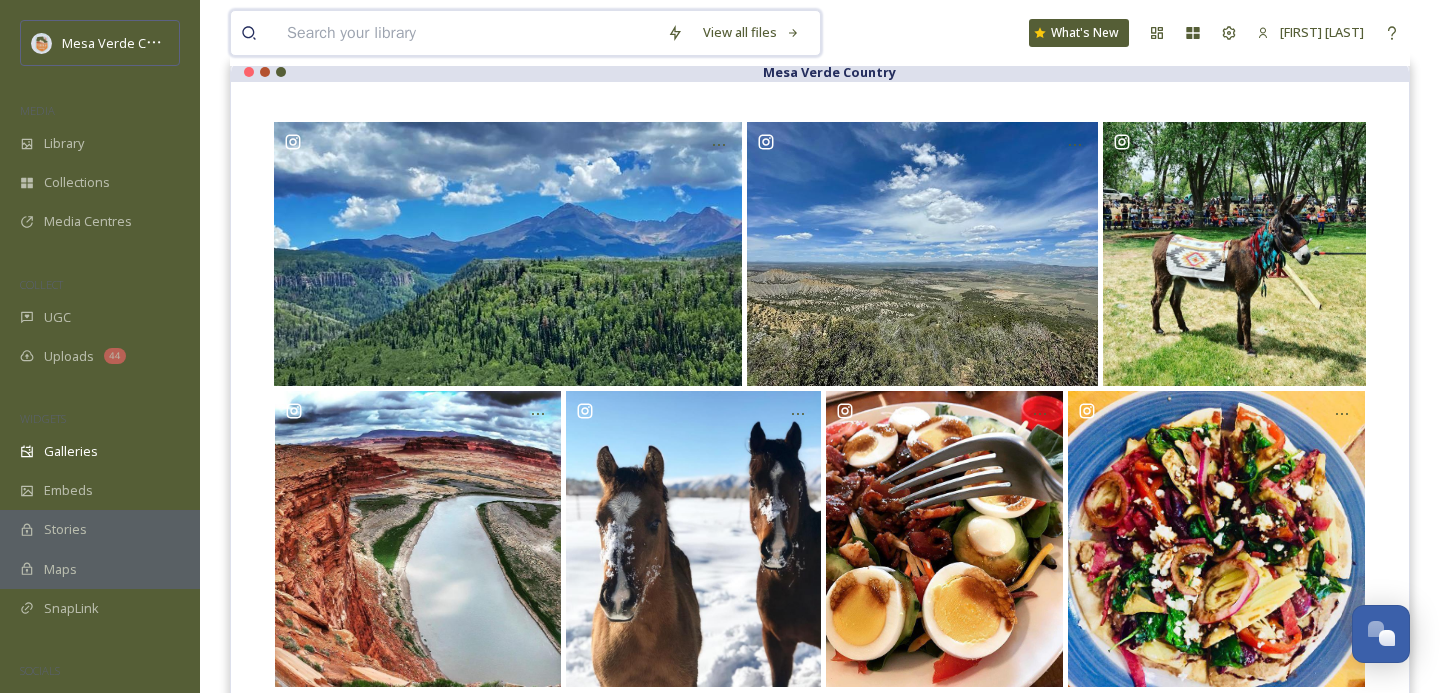 click at bounding box center [467, 33] 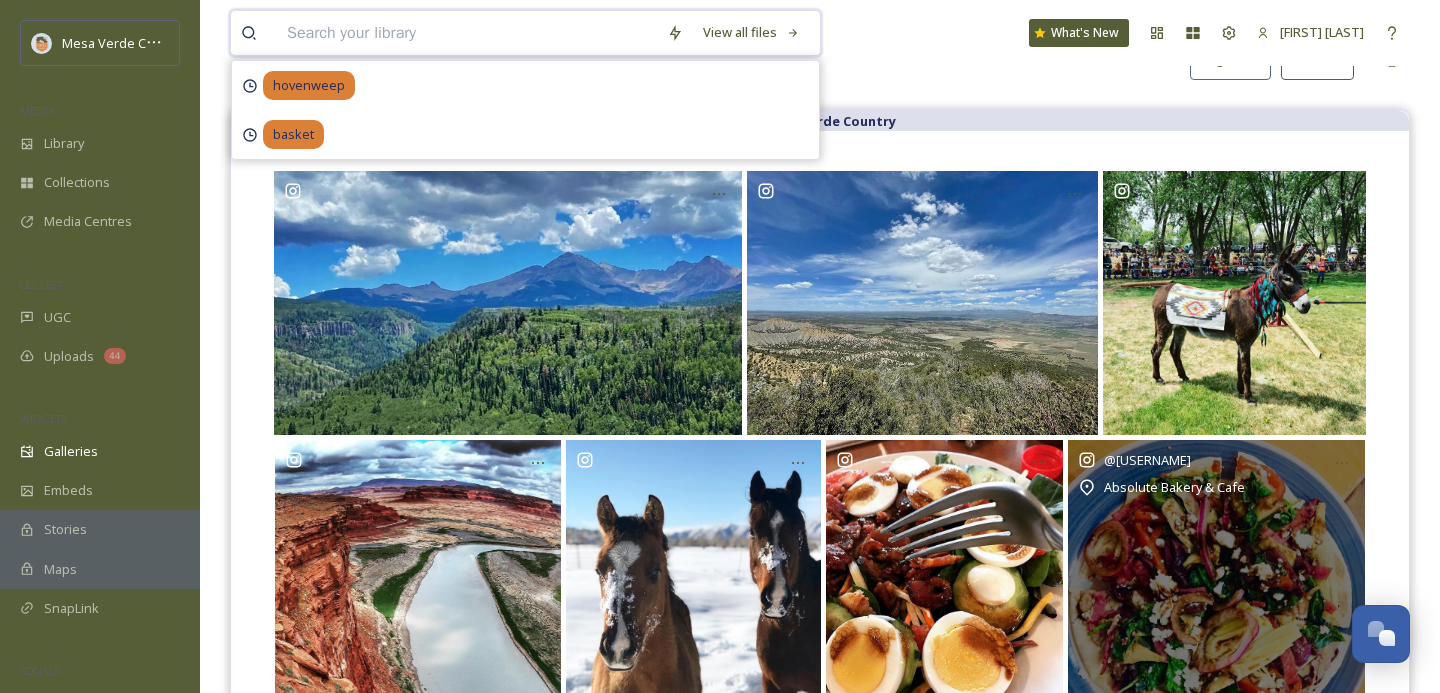 scroll, scrollTop: 0, scrollLeft: 0, axis: both 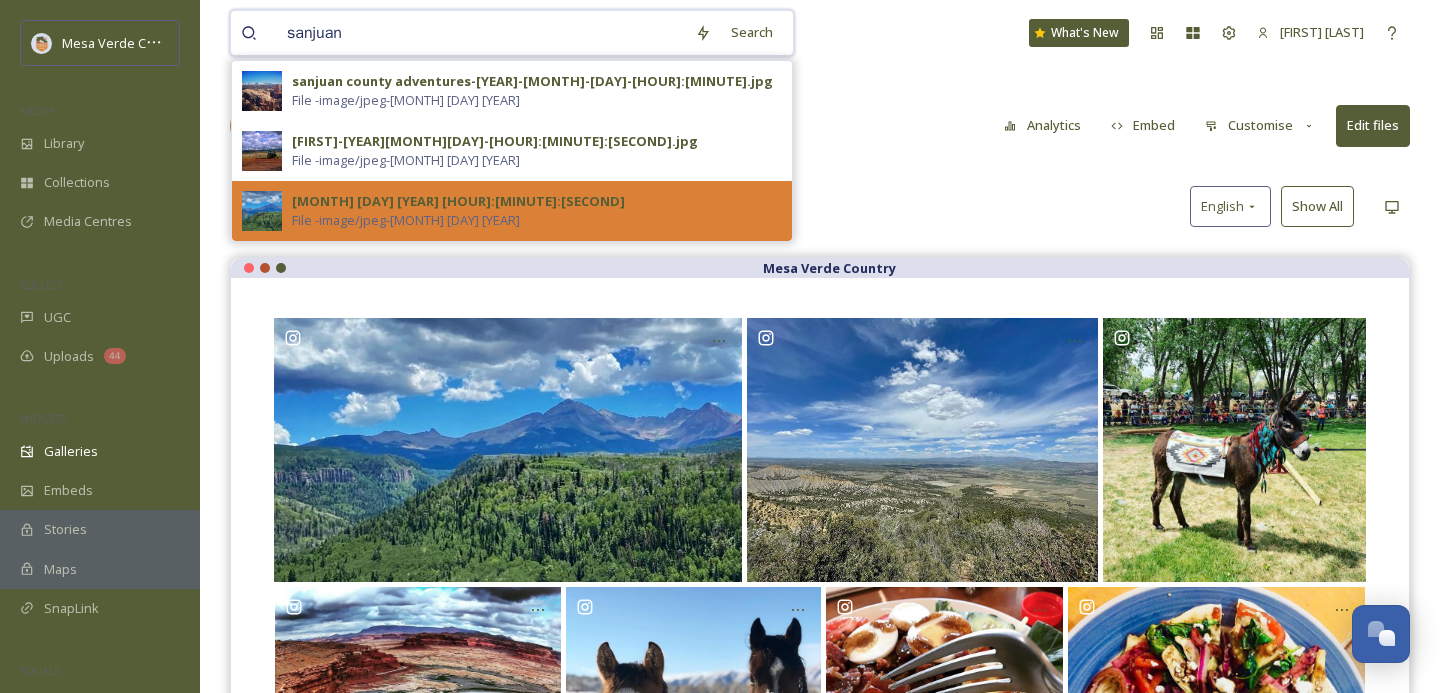 type on "sanjuan" 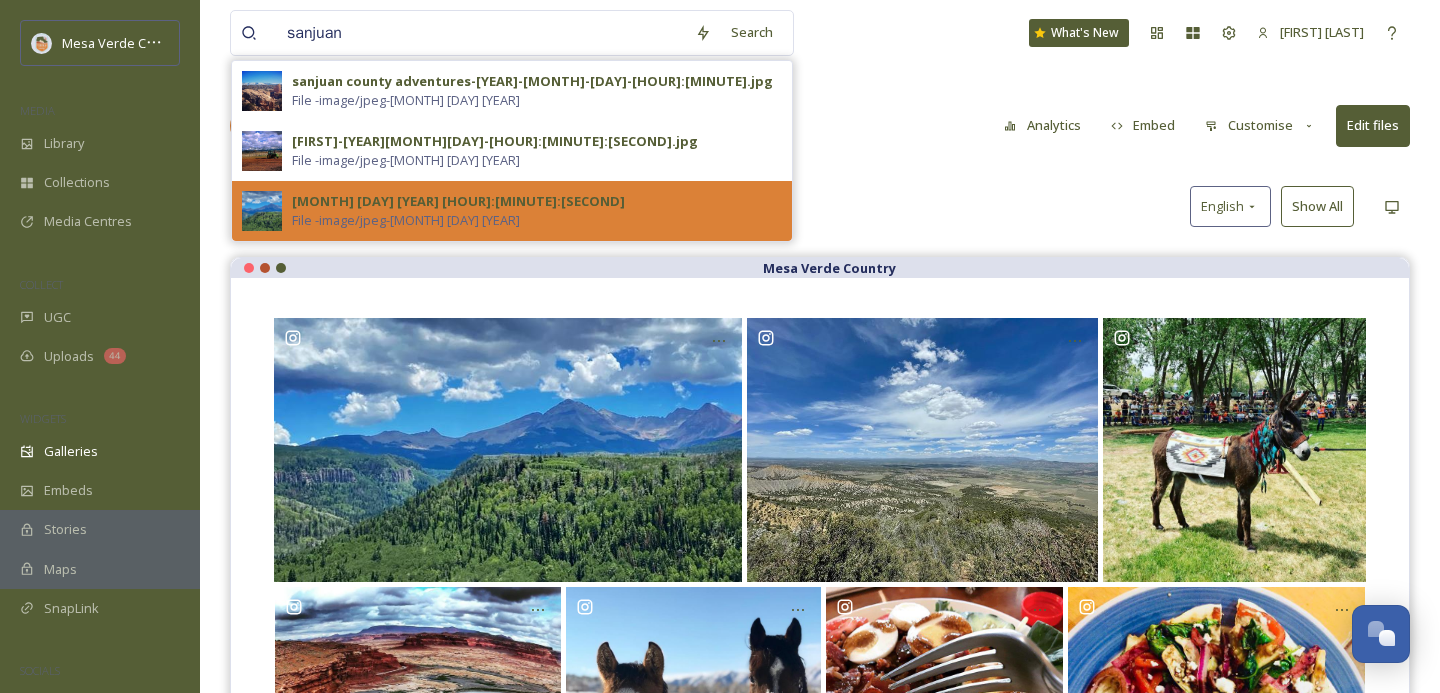 click on "sanjuanskyway-20220803-191545.jpg File -  image/jpeg  -  Aug 03 2022" at bounding box center (537, 211) 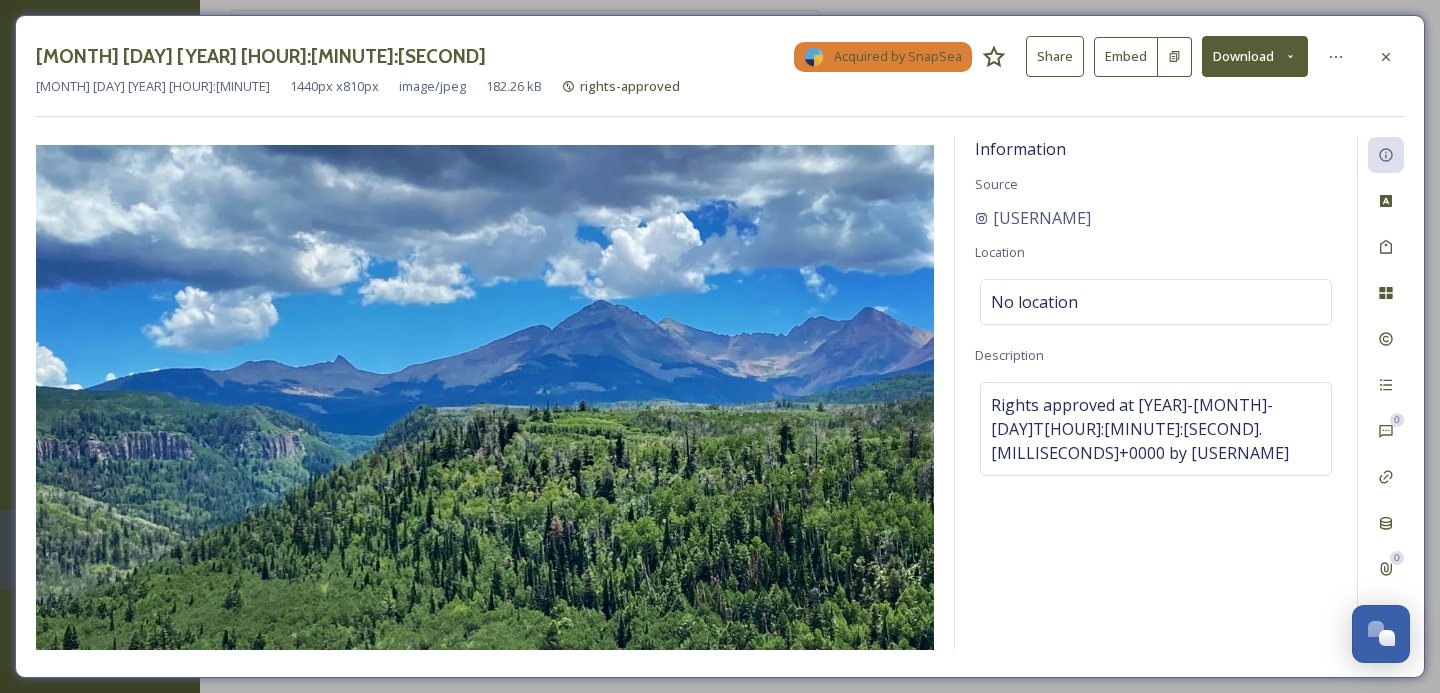 click on "Download" at bounding box center (1255, 56) 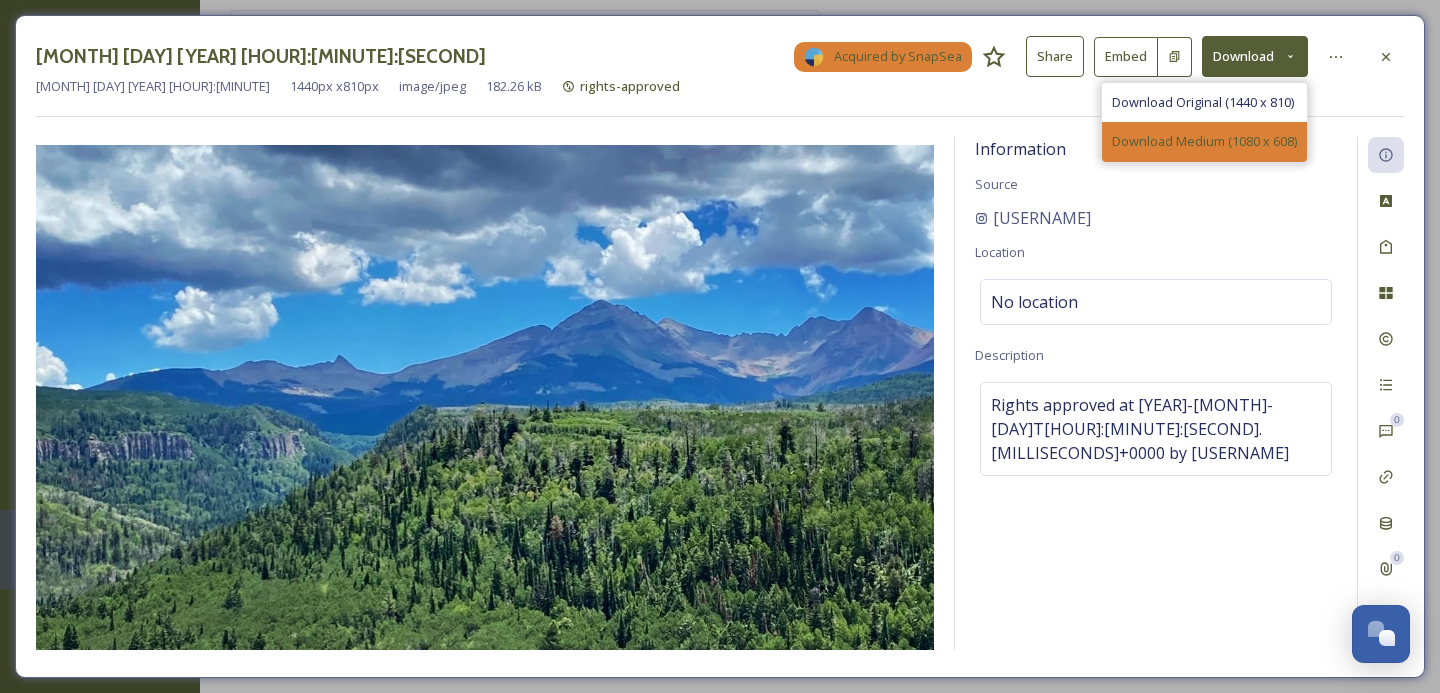 click on "Download Medium (1080 x 608)" at bounding box center (1204, 141) 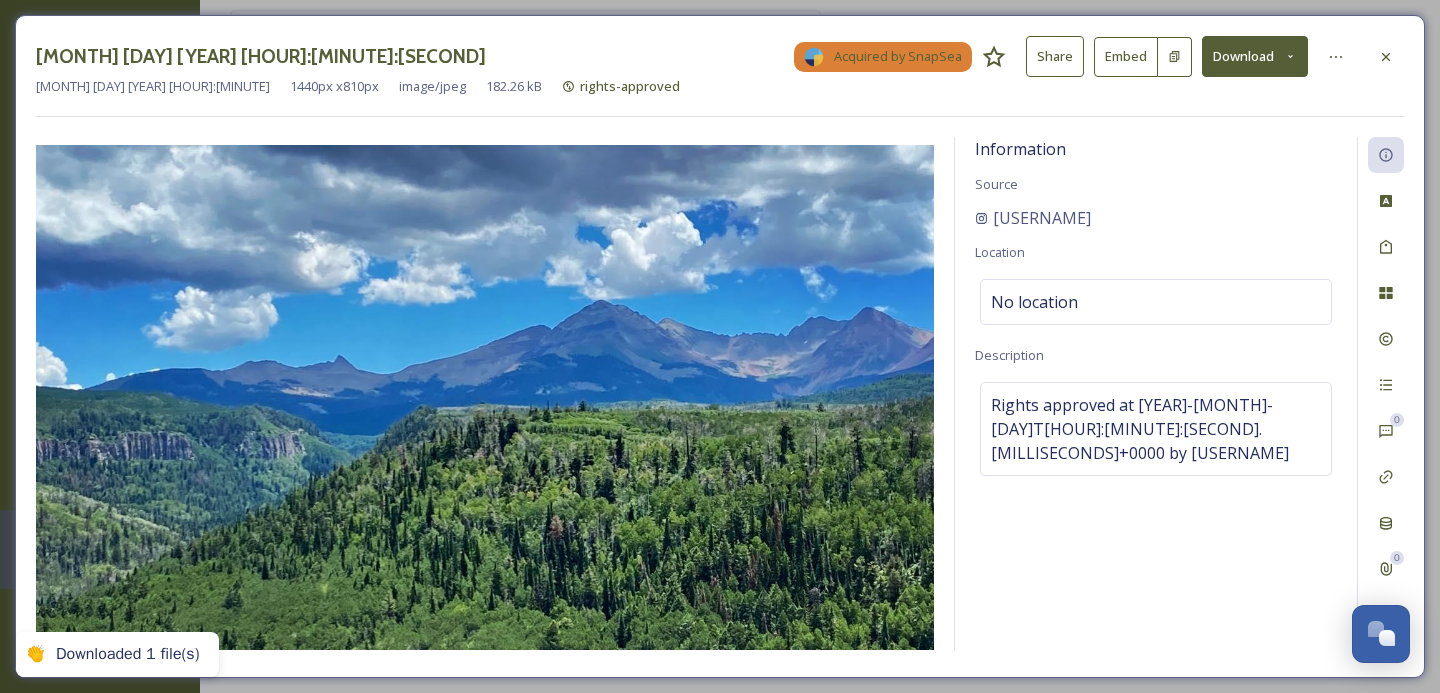 click on "Download" at bounding box center [1255, 56] 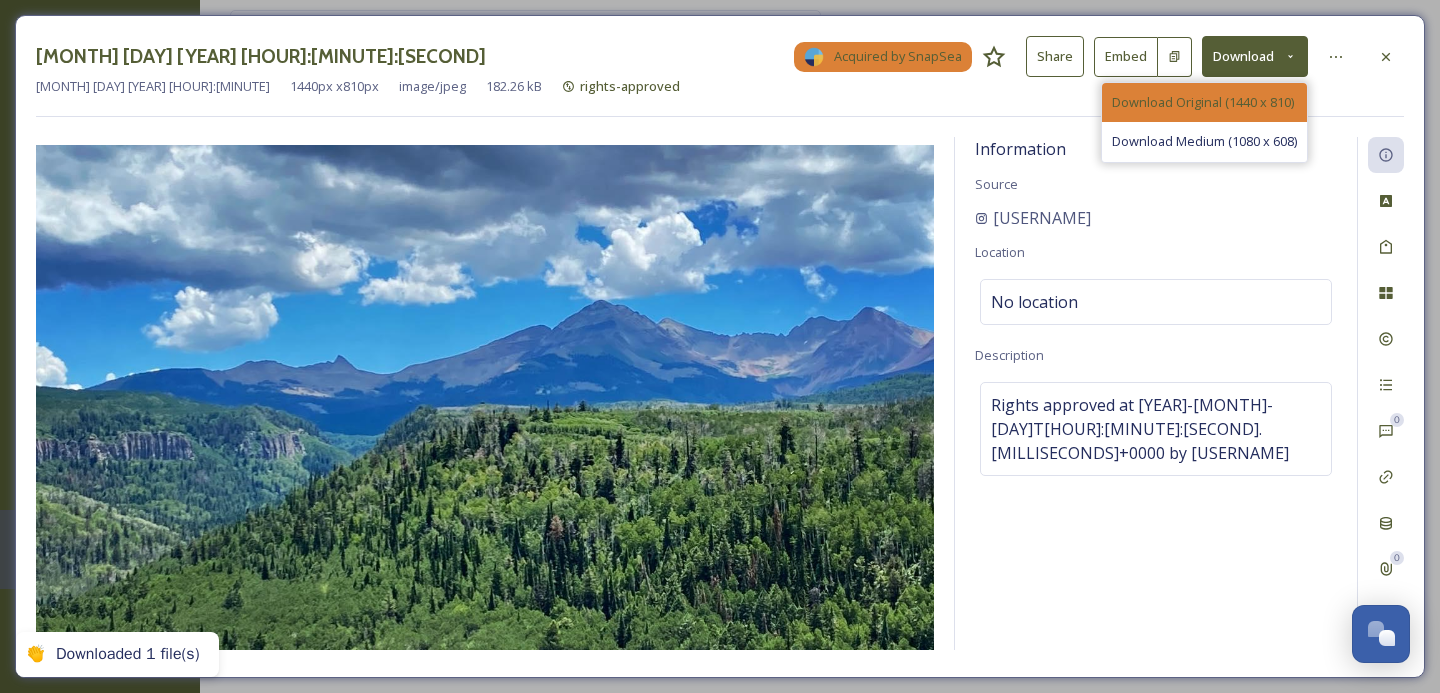 click on "Download Original (1440 x 810)" at bounding box center (1203, 102) 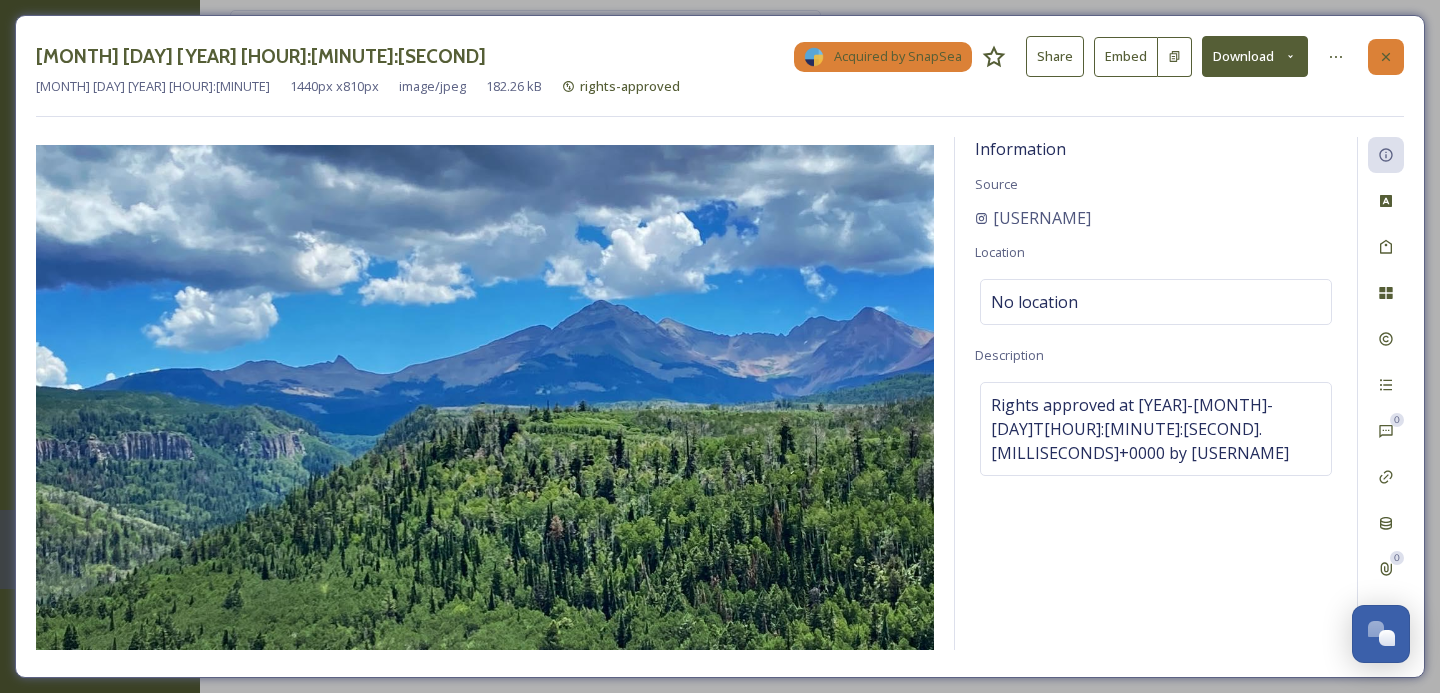 click 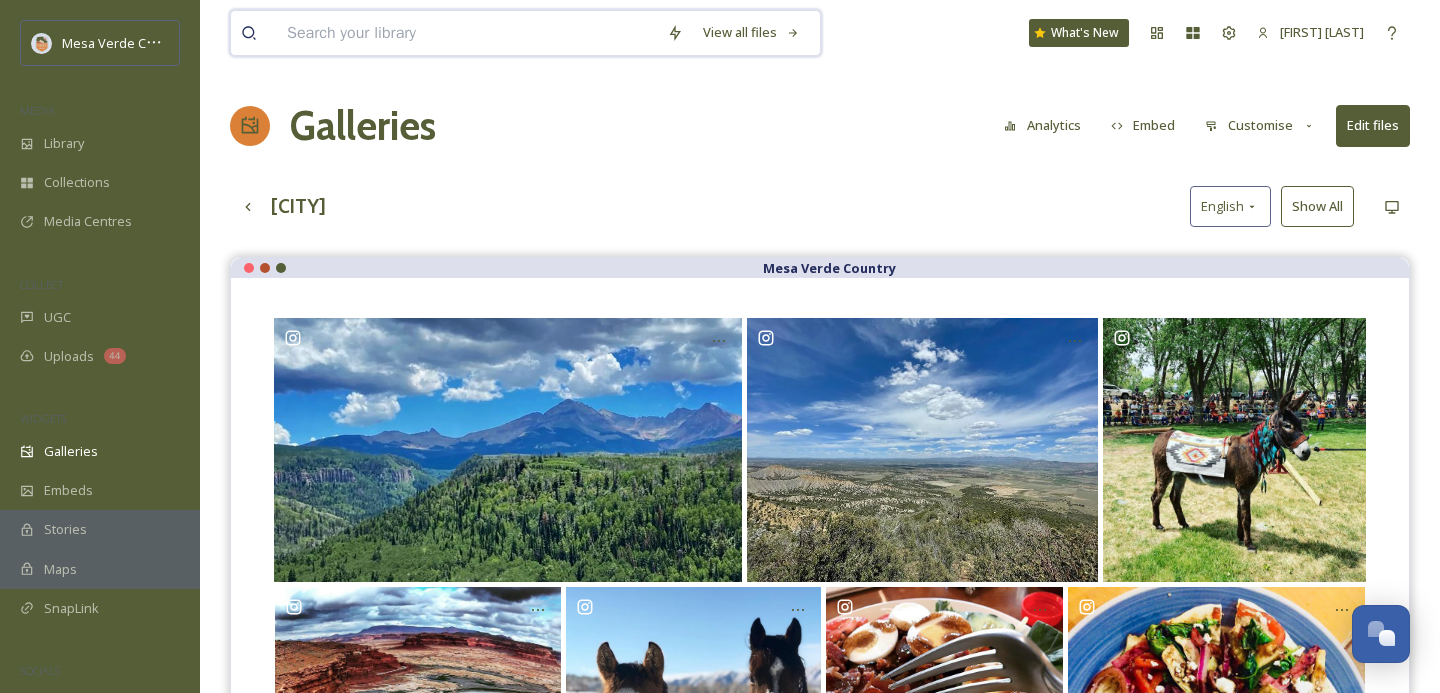 click at bounding box center (467, 33) 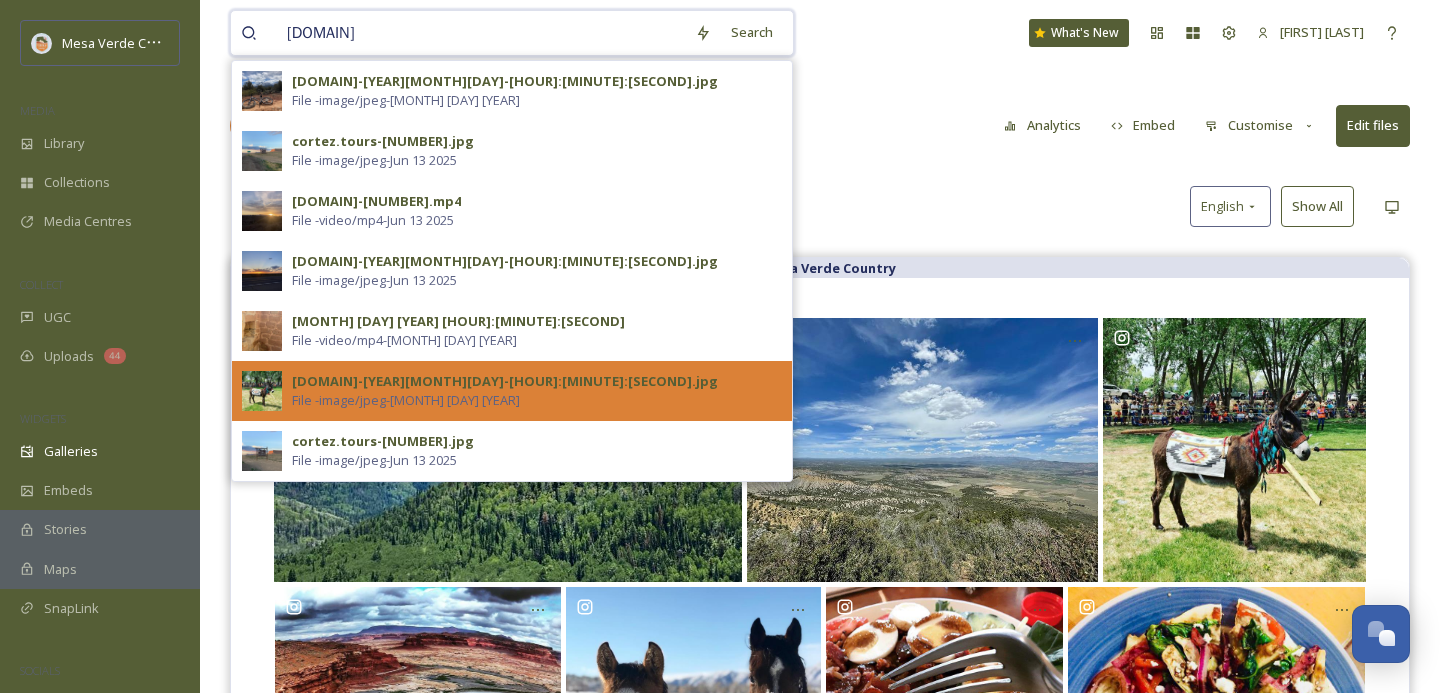 type on "cortez.tours" 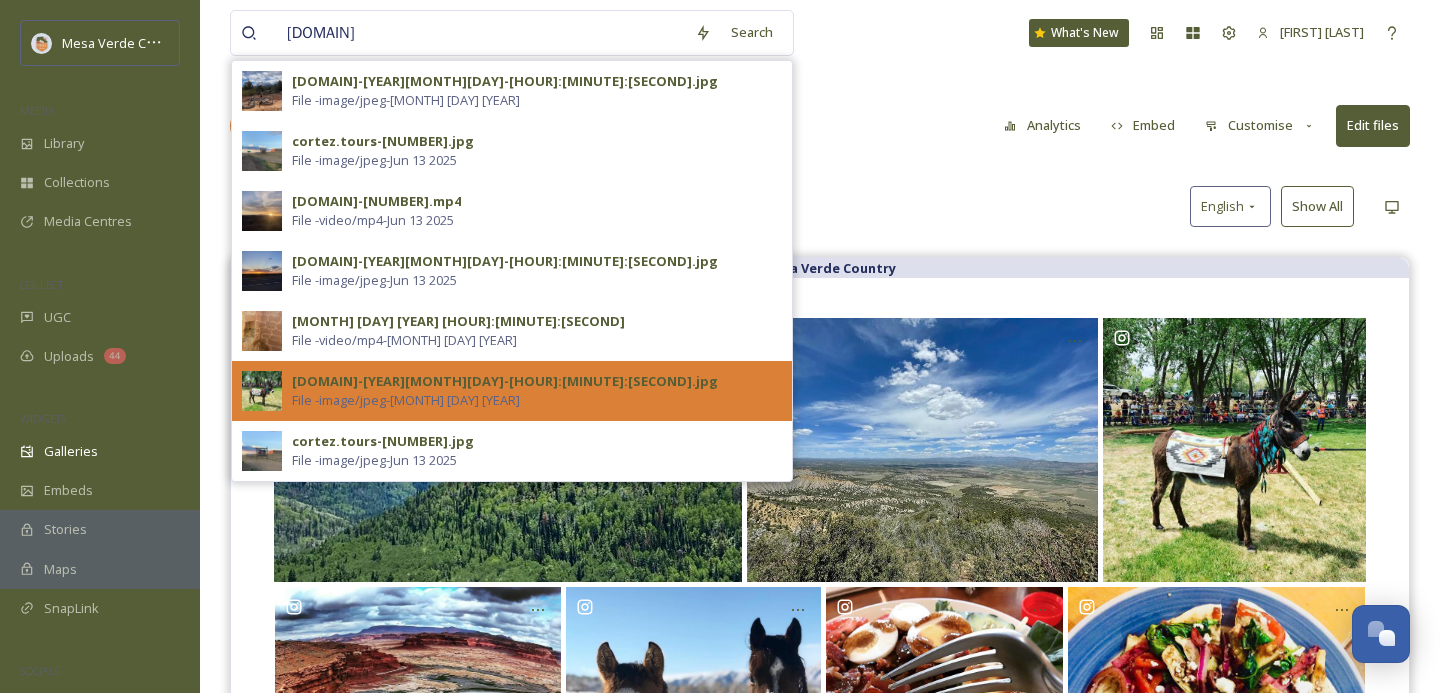 click on "cortez.tours-20220803-112807.jpg File -  image/jpeg  -  Aug 03 2022" at bounding box center (537, 391) 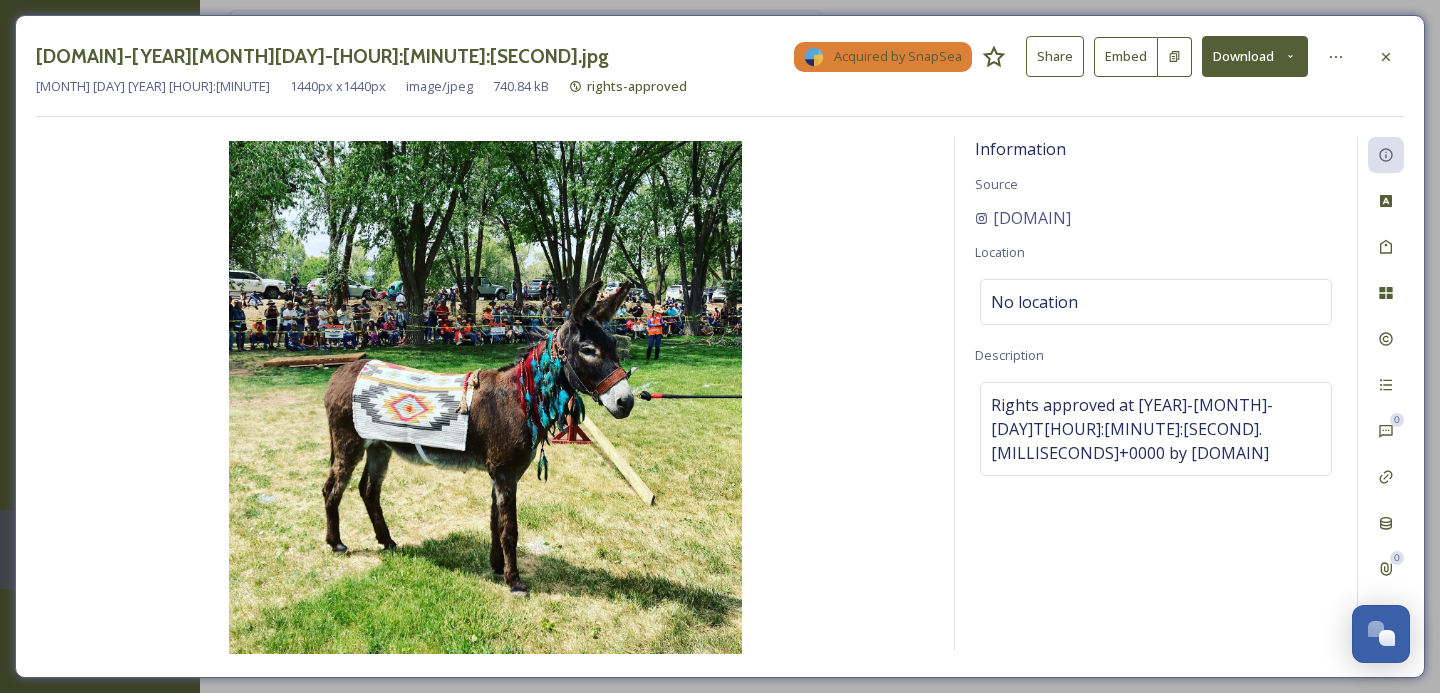 click on "Download" at bounding box center [1255, 56] 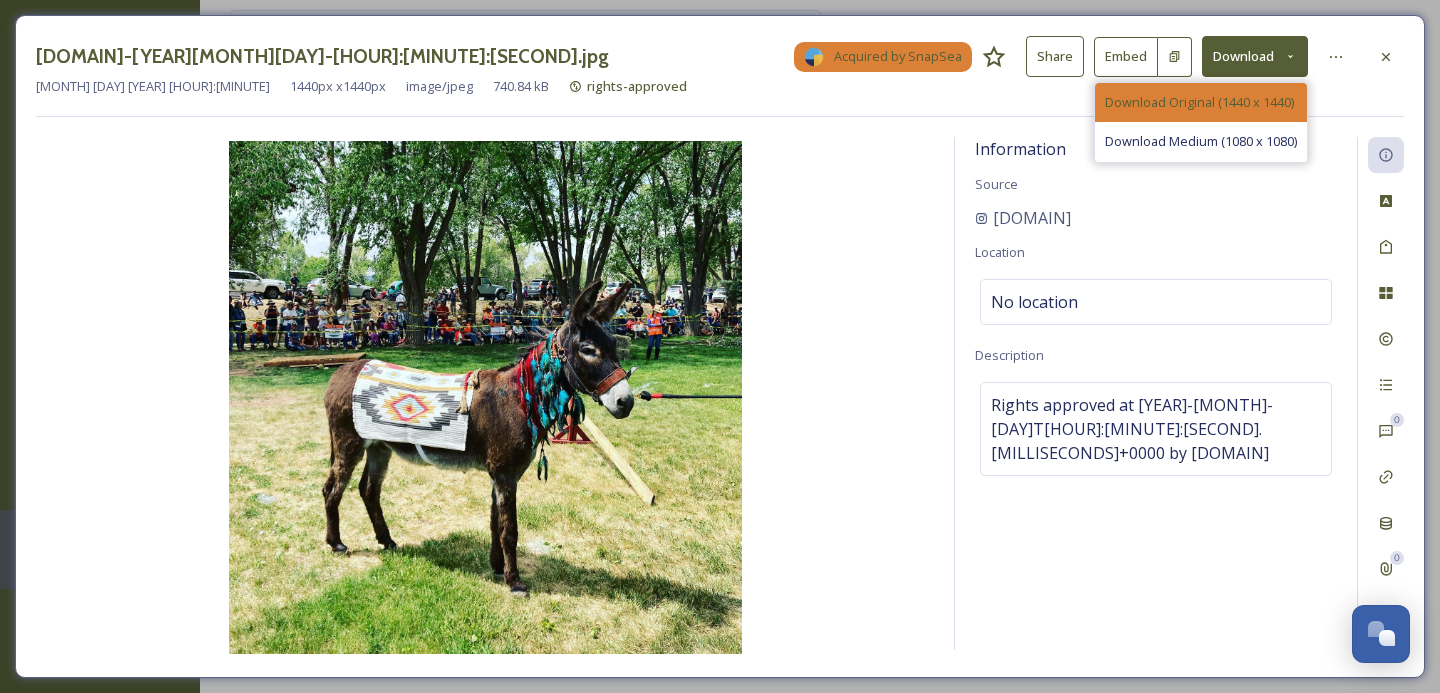 click on "Download Original (1440 x 1440)" at bounding box center (1199, 102) 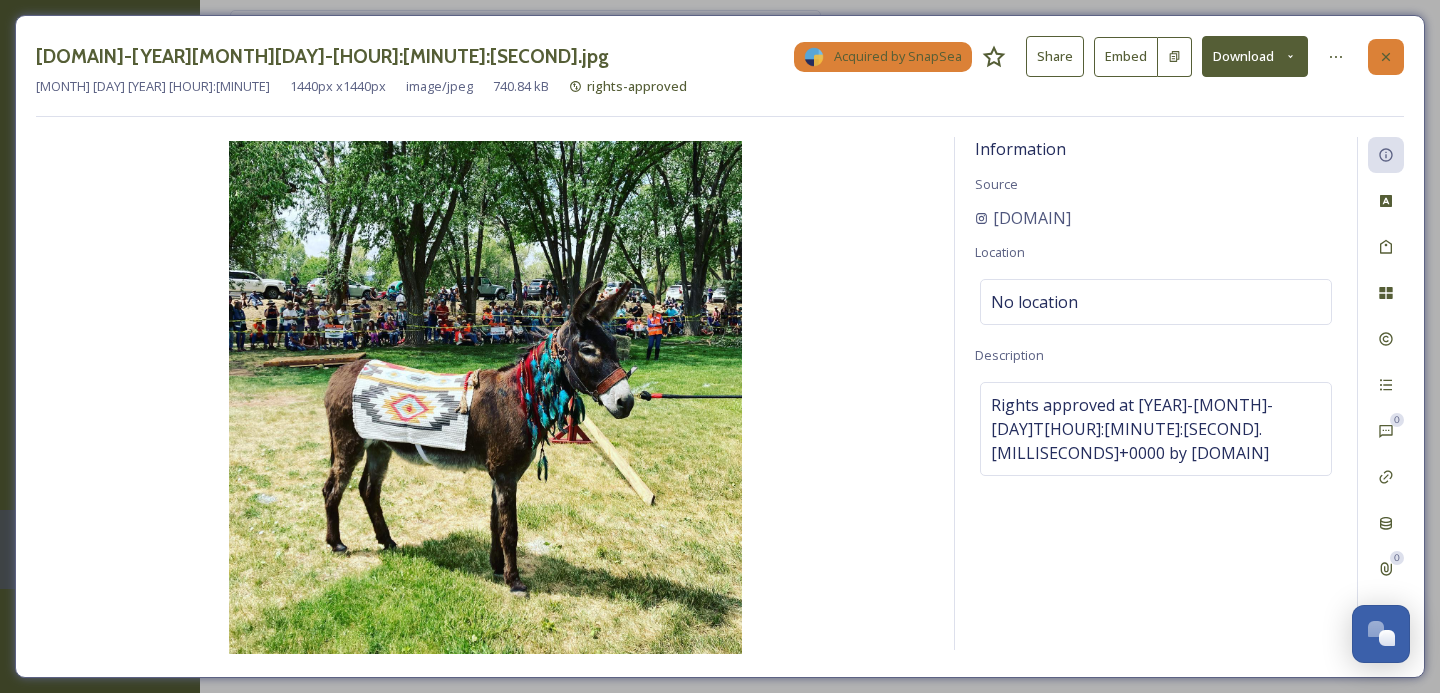 click 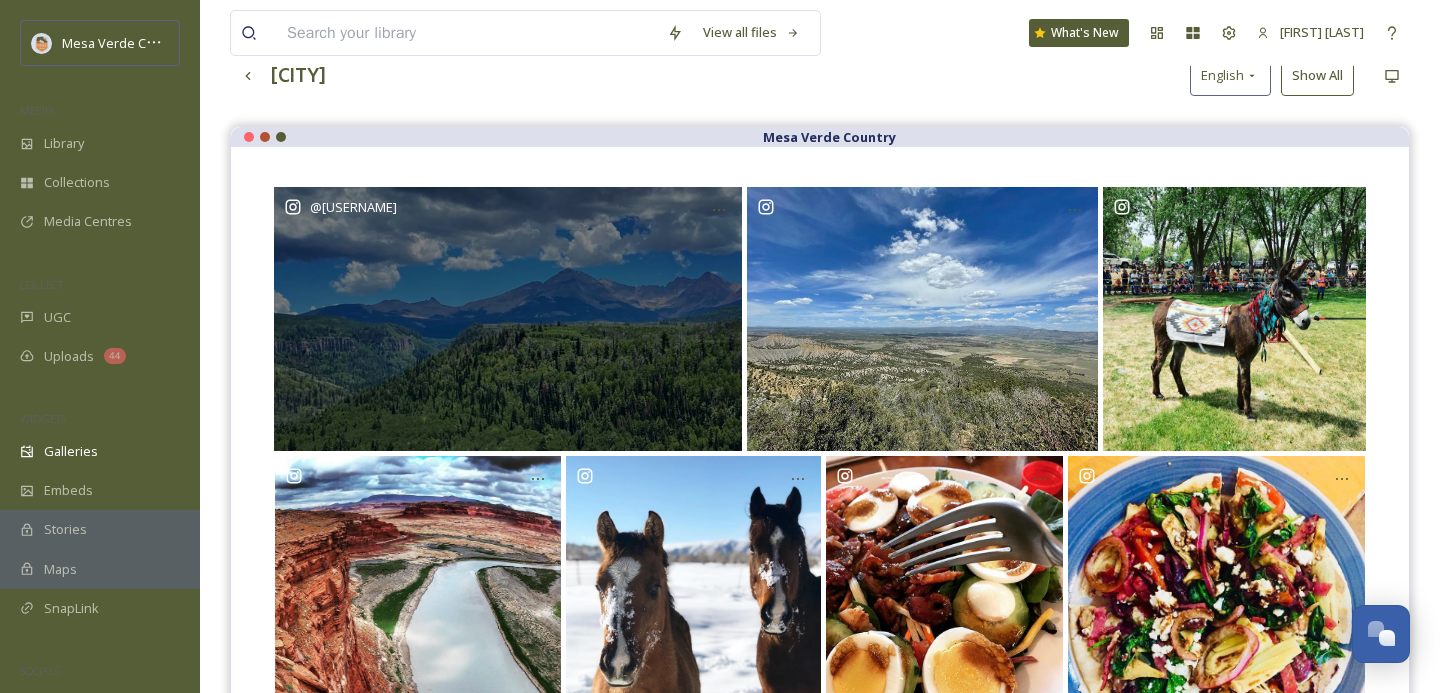 scroll, scrollTop: 286, scrollLeft: 0, axis: vertical 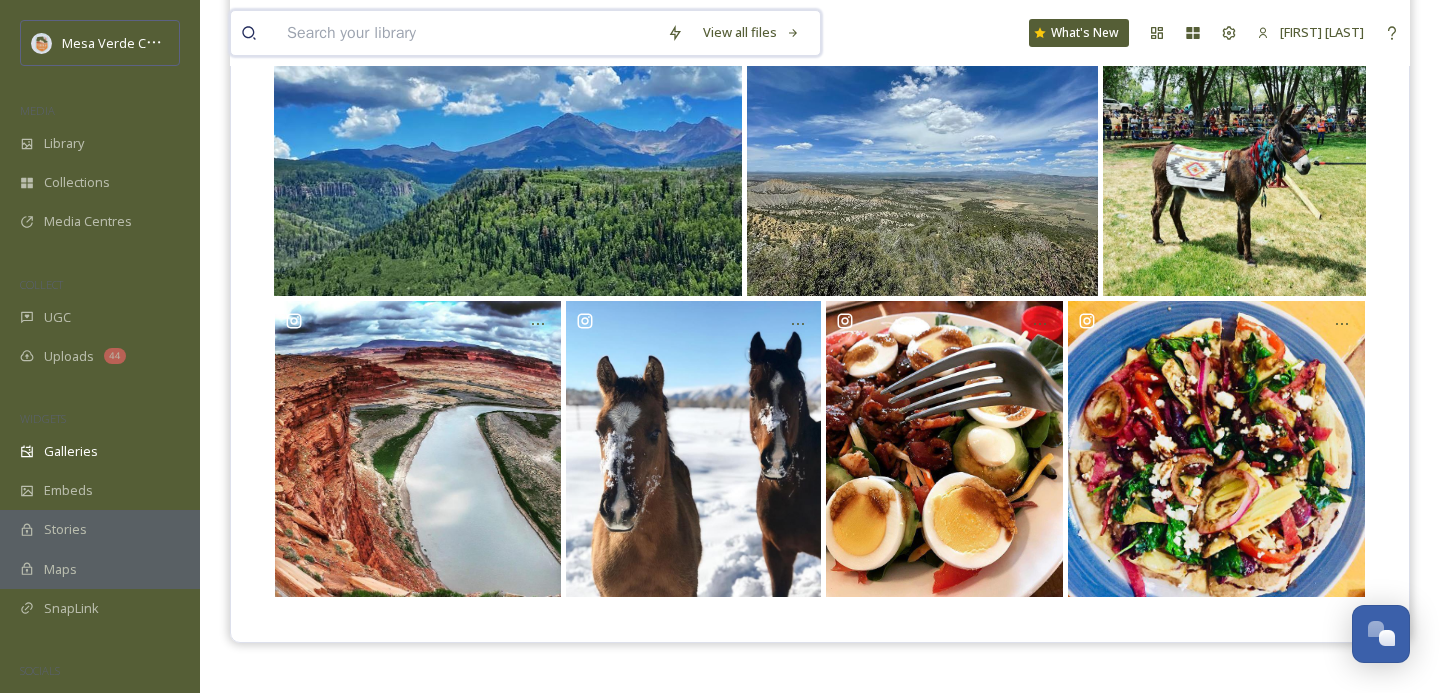 click at bounding box center [467, 33] 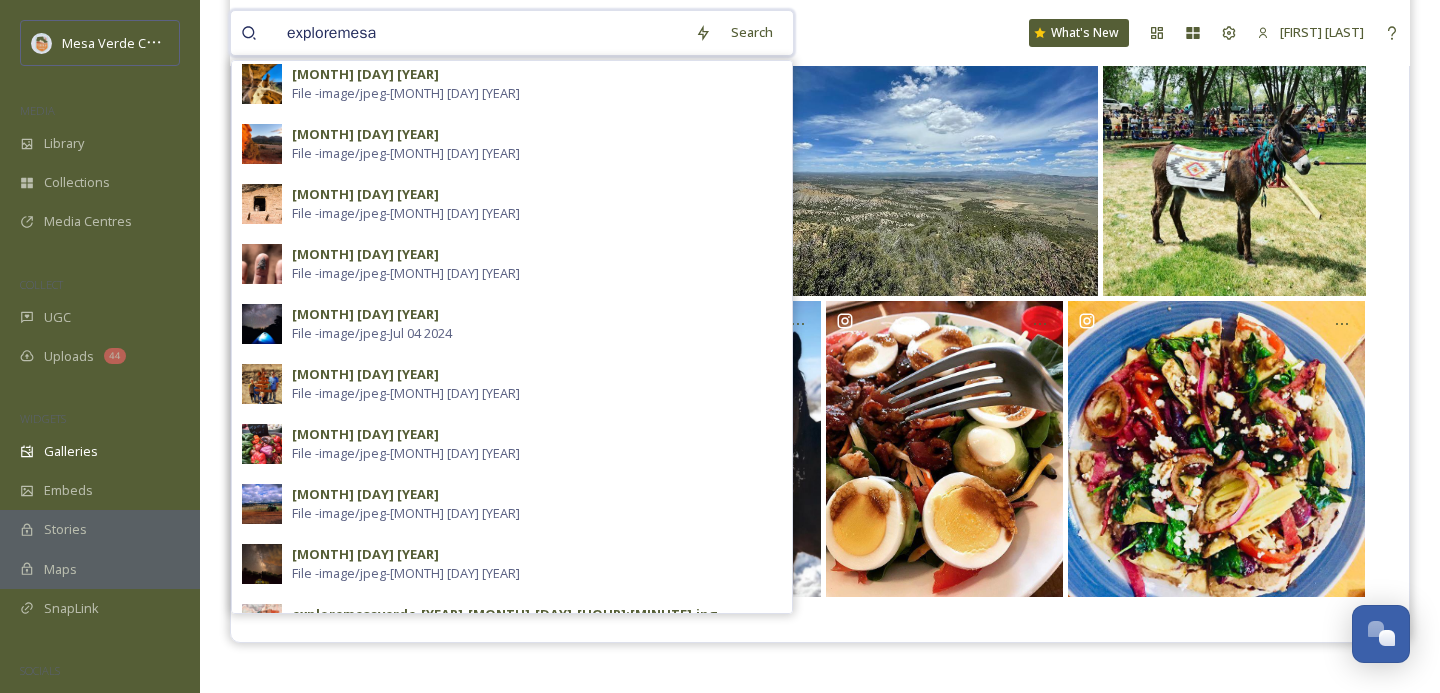 scroll, scrollTop: 0, scrollLeft: 0, axis: both 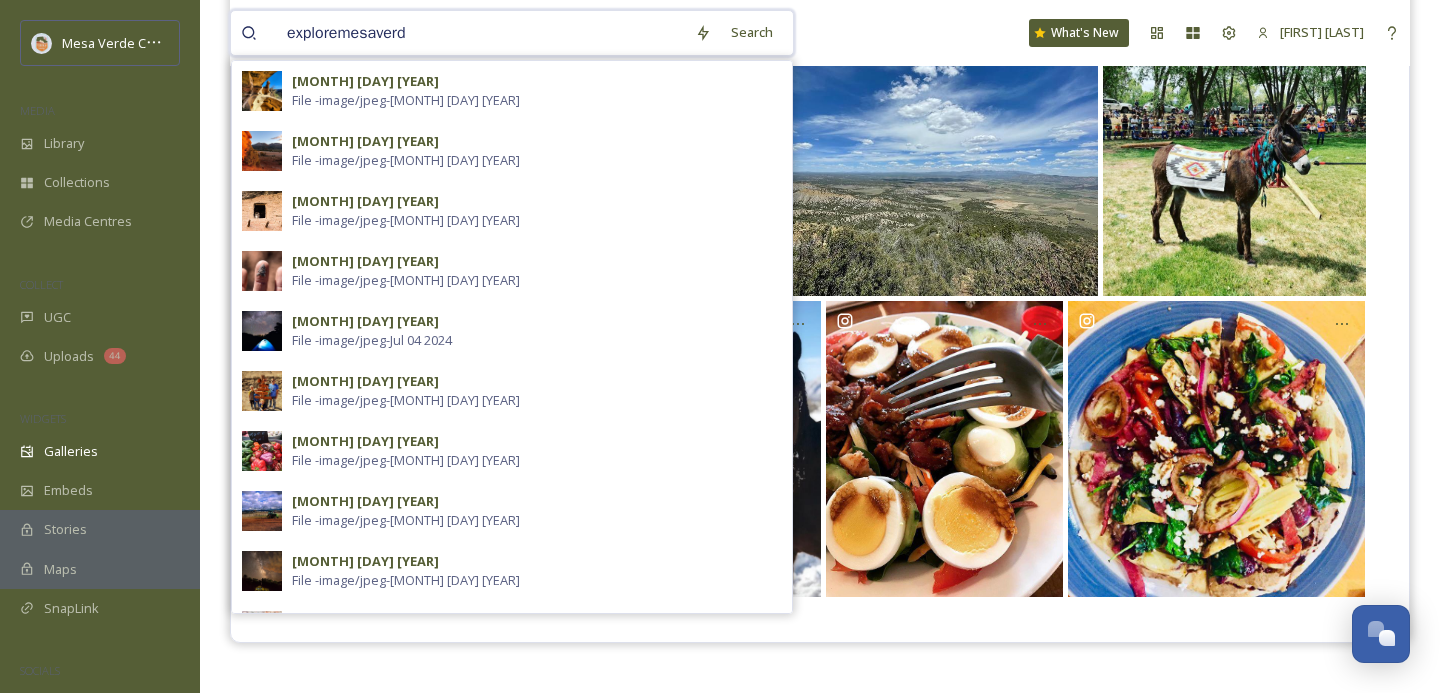type on "exploremesaverde" 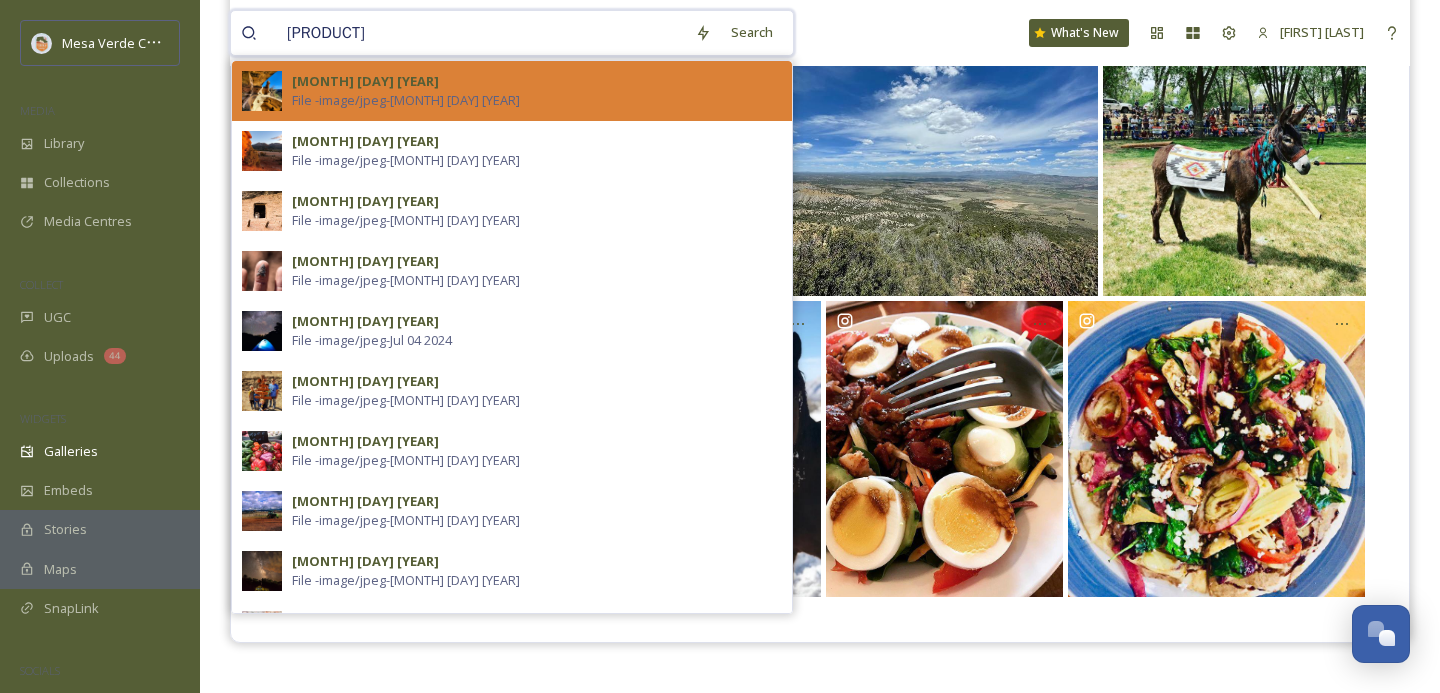 type 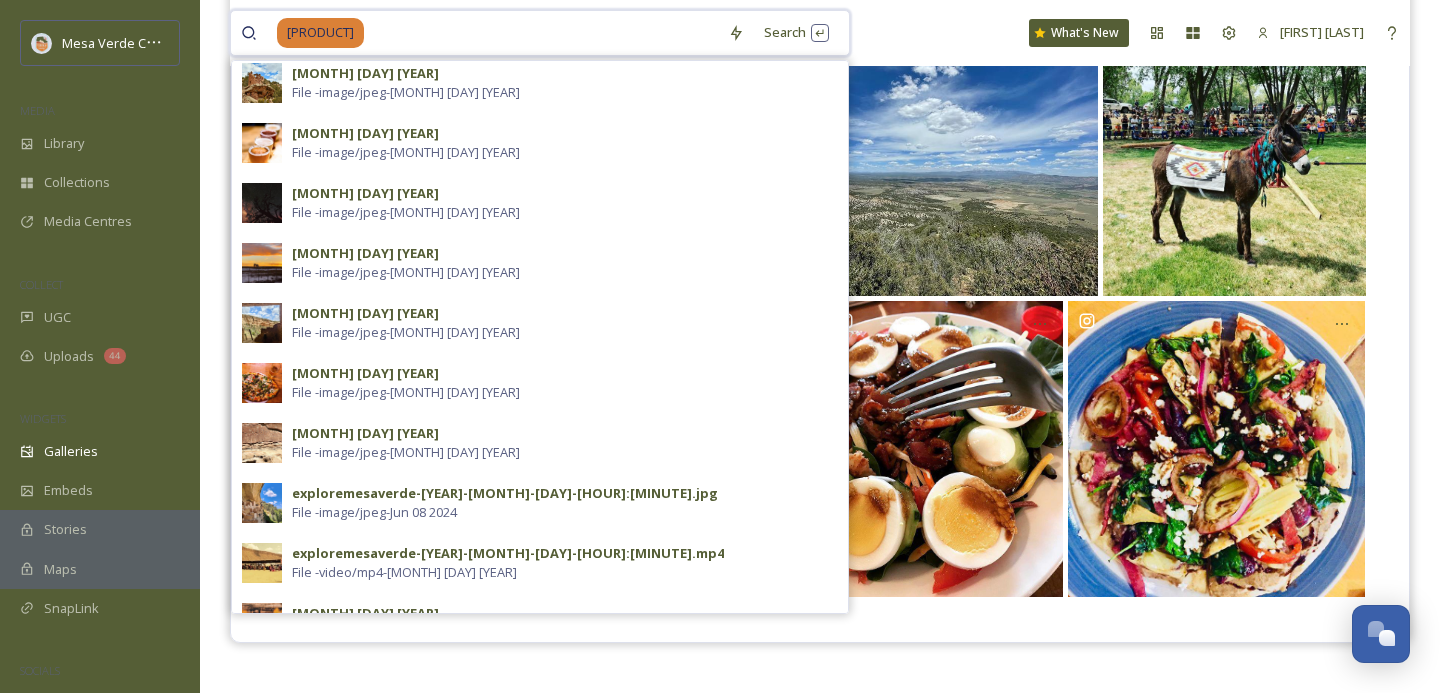 scroll, scrollTop: 705, scrollLeft: 0, axis: vertical 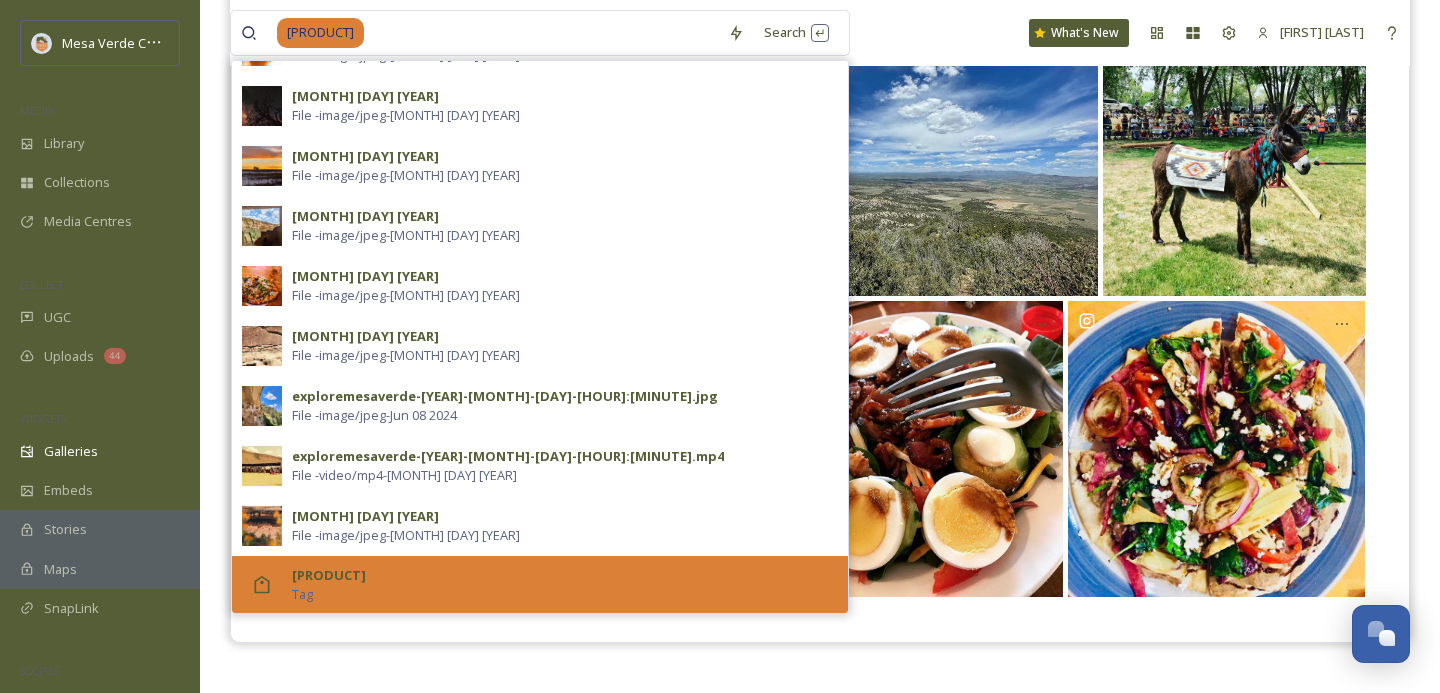 click on "exploremesaverde Tag" at bounding box center [565, 585] 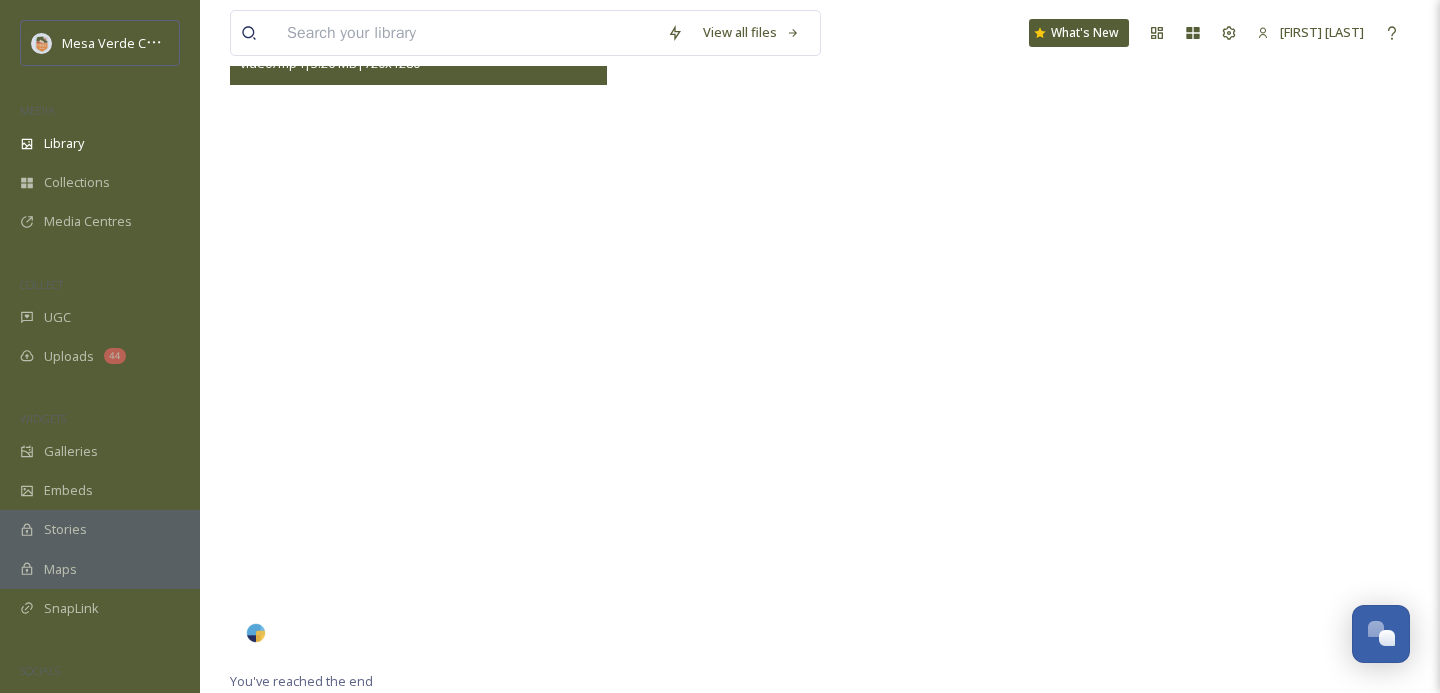 scroll, scrollTop: 0, scrollLeft: 0, axis: both 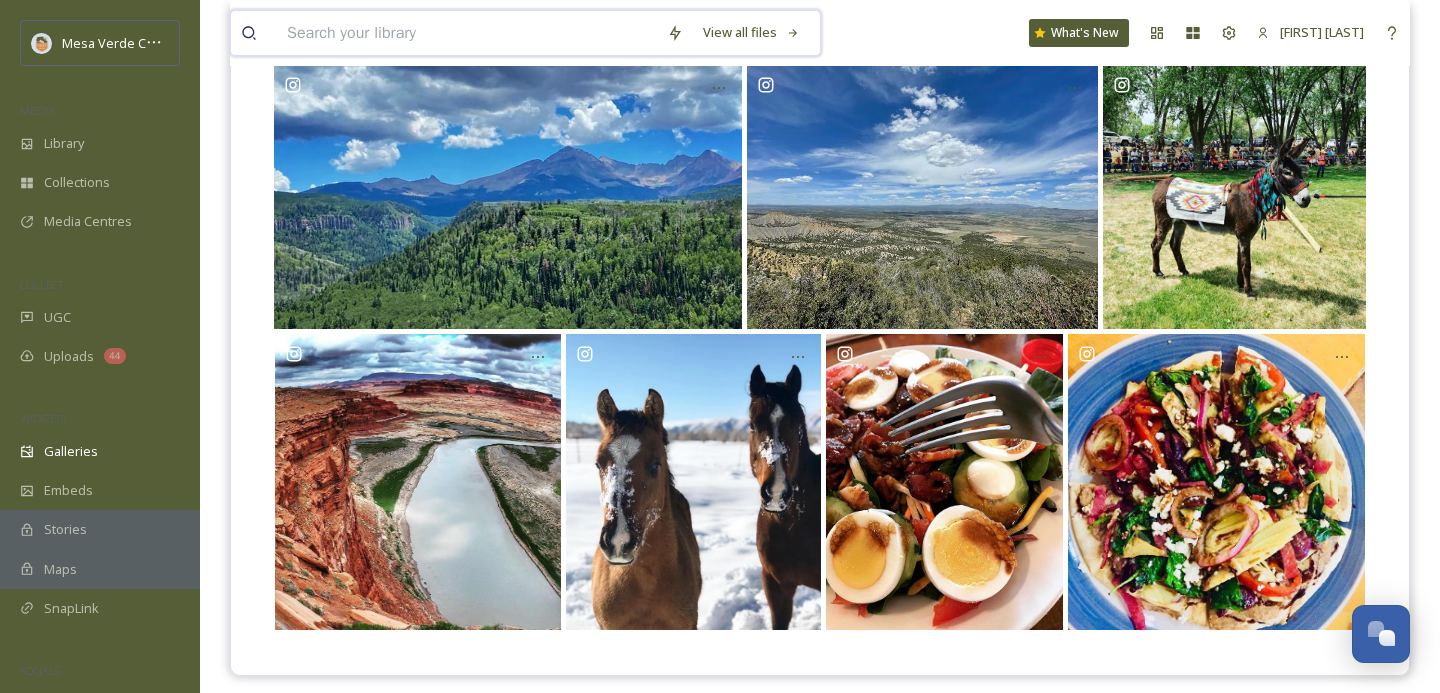 click at bounding box center (467, 33) 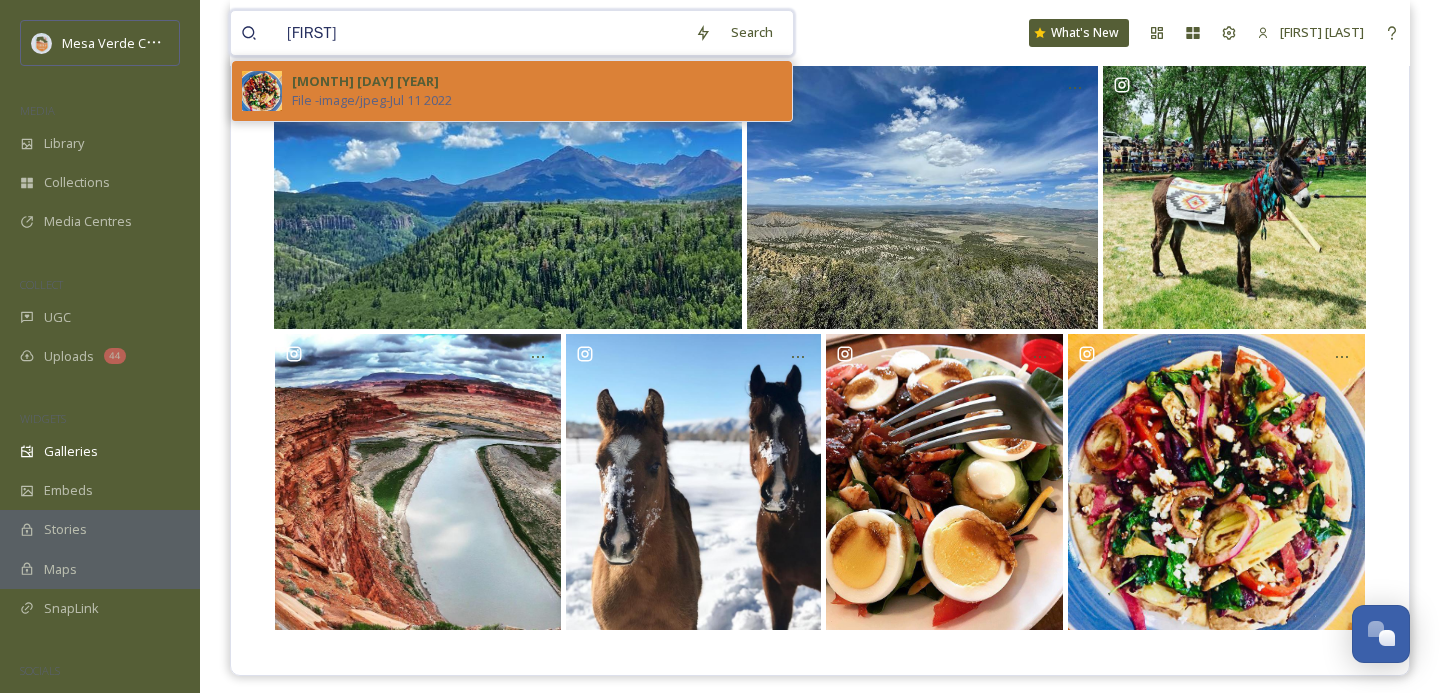 type on "bree" 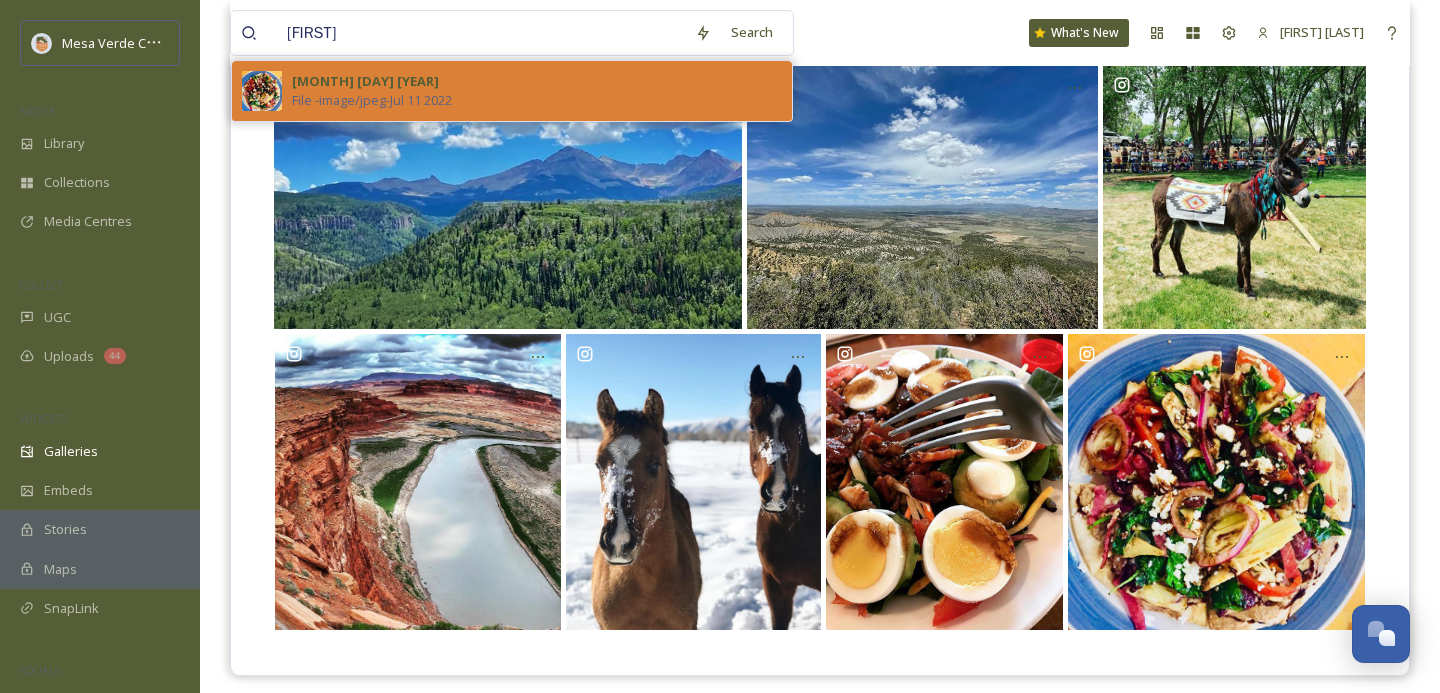 click on "bree5870-20220711-155545.jpg File -  image/jpeg  -  Jul 11 2022" at bounding box center (537, 91) 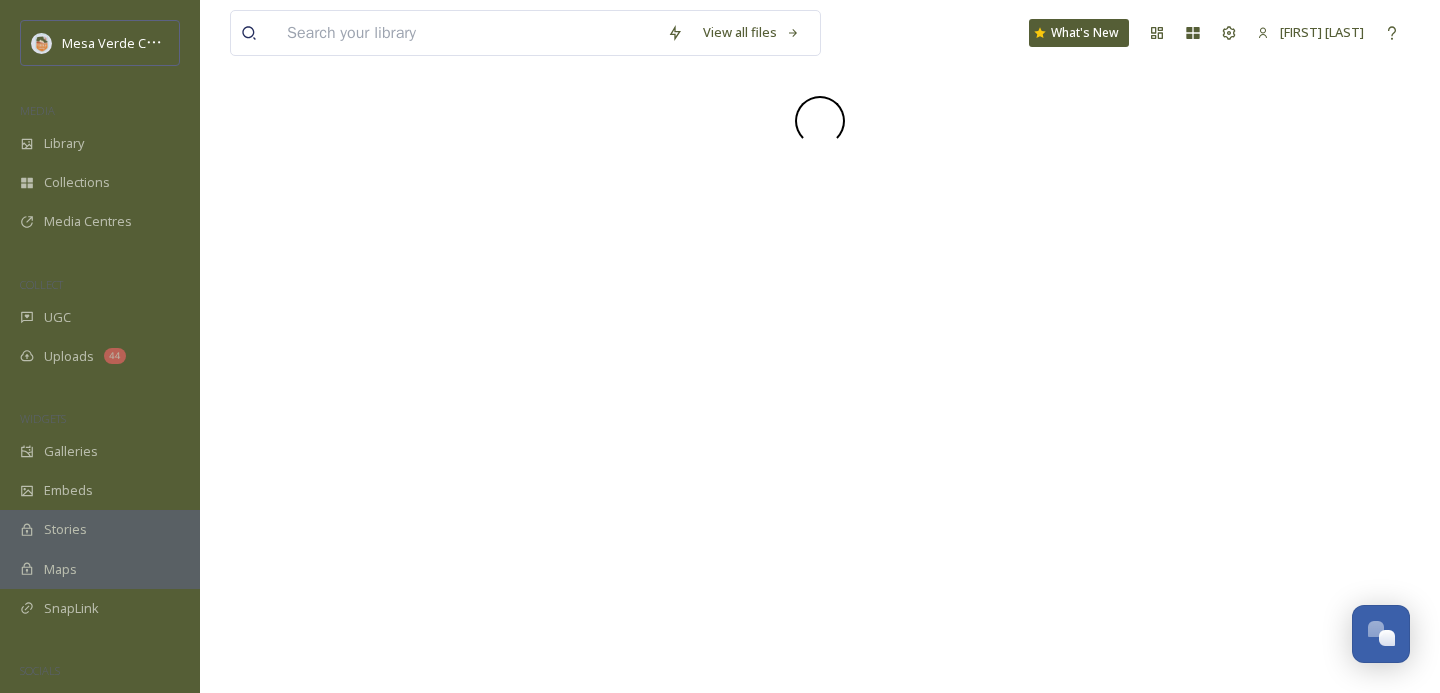 scroll, scrollTop: 0, scrollLeft: 0, axis: both 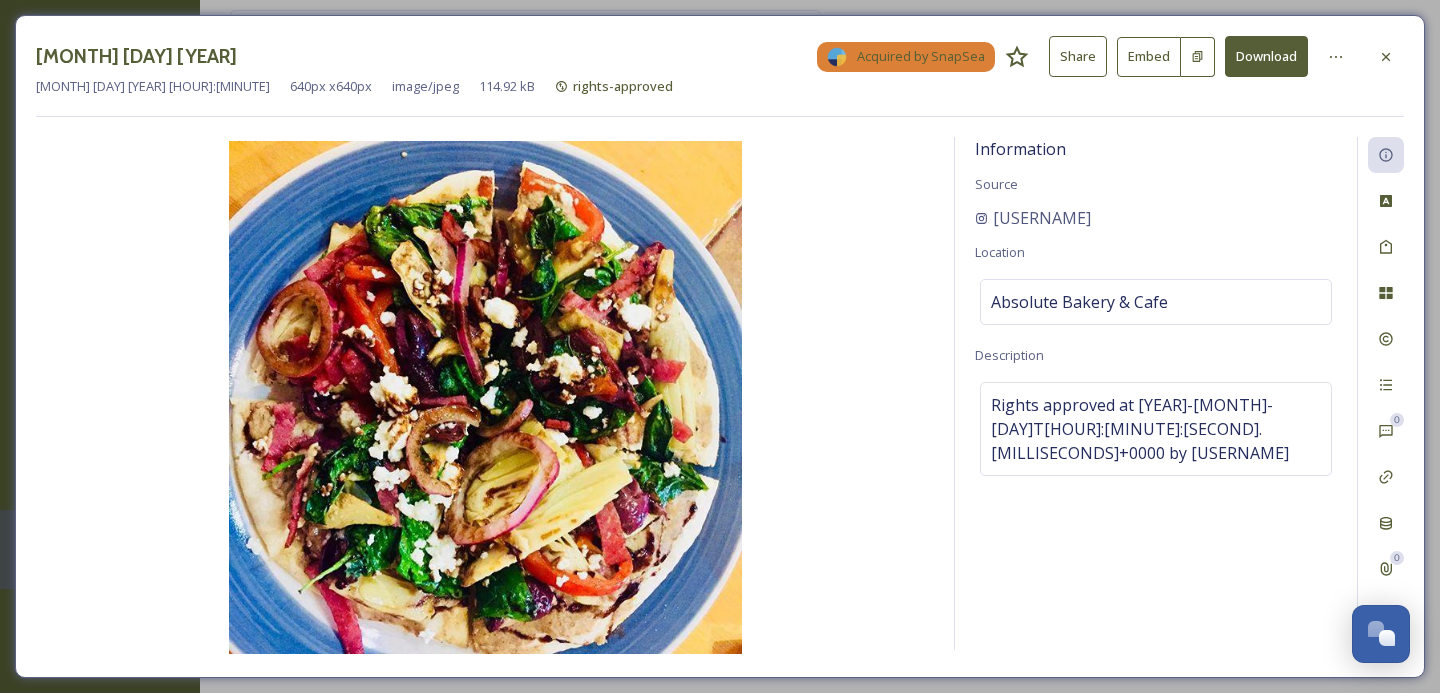 click on "Download" at bounding box center [1266, 56] 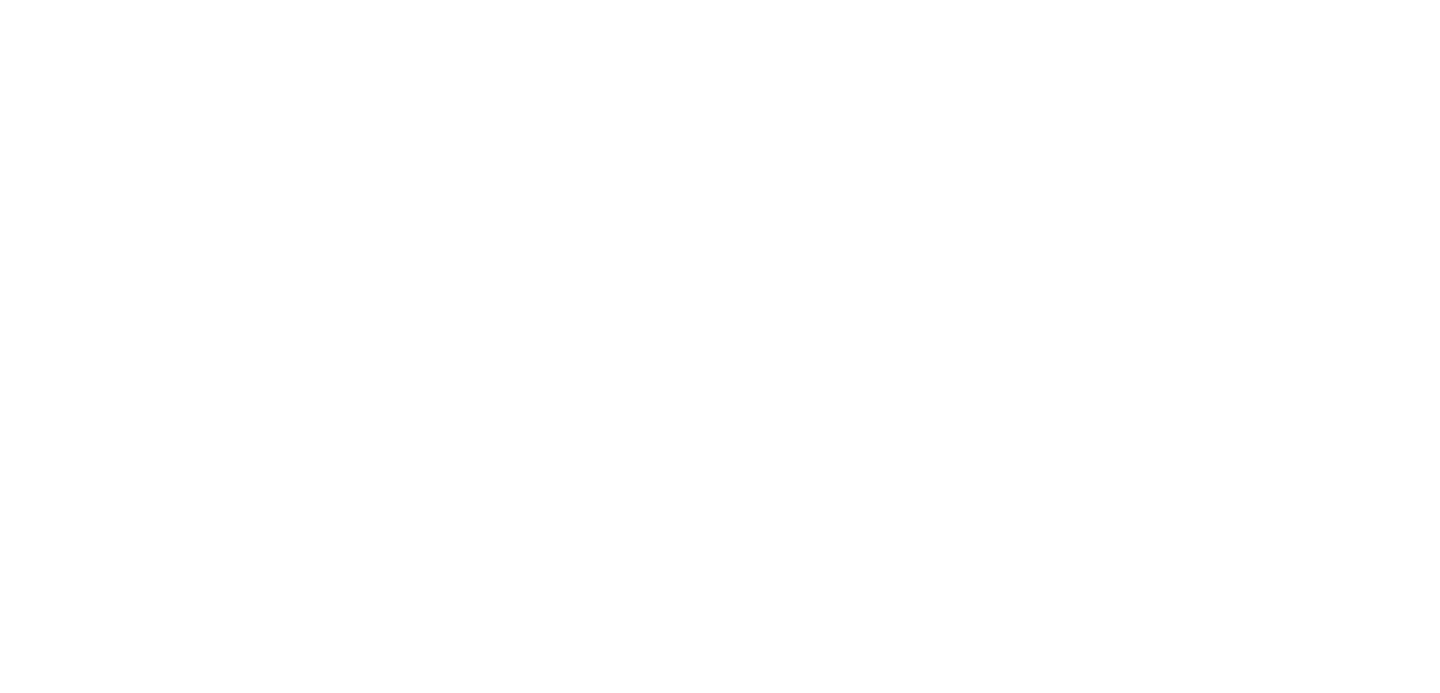 scroll, scrollTop: 0, scrollLeft: 0, axis: both 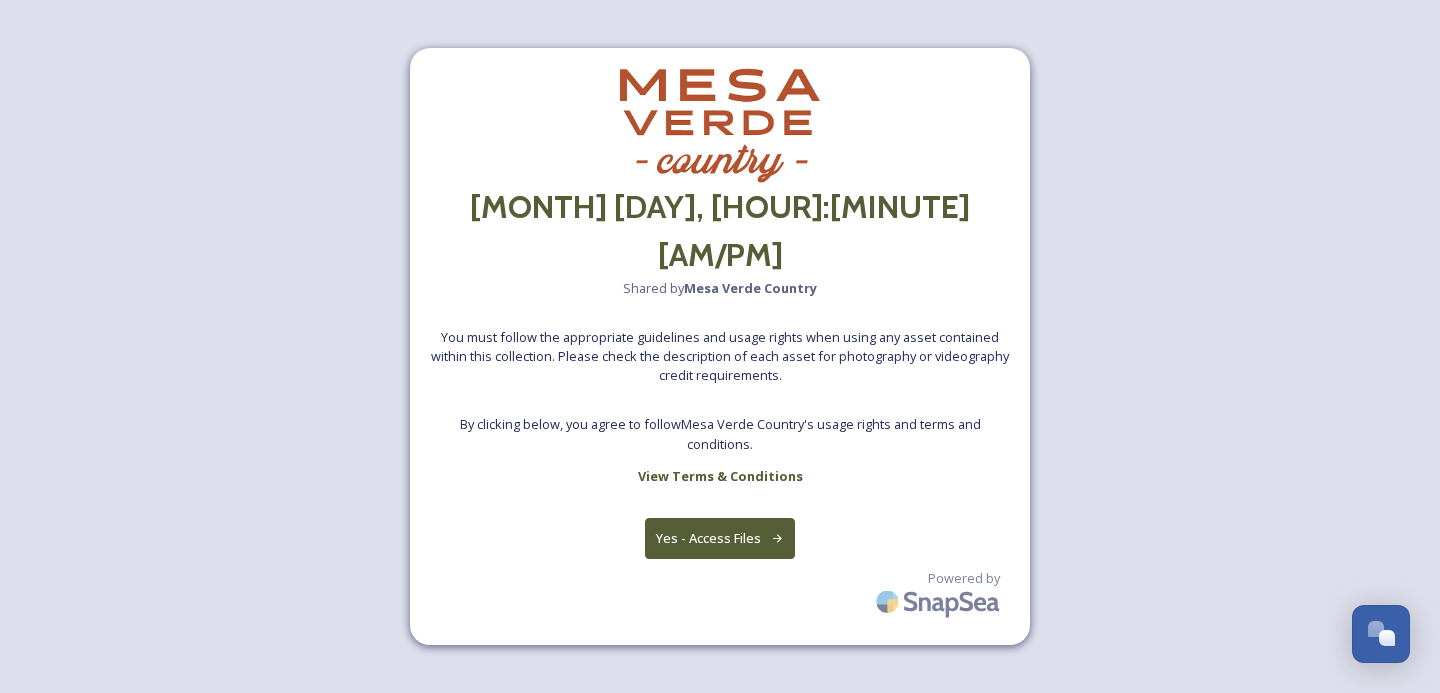 click on "Yes - Access Files" at bounding box center [720, 538] 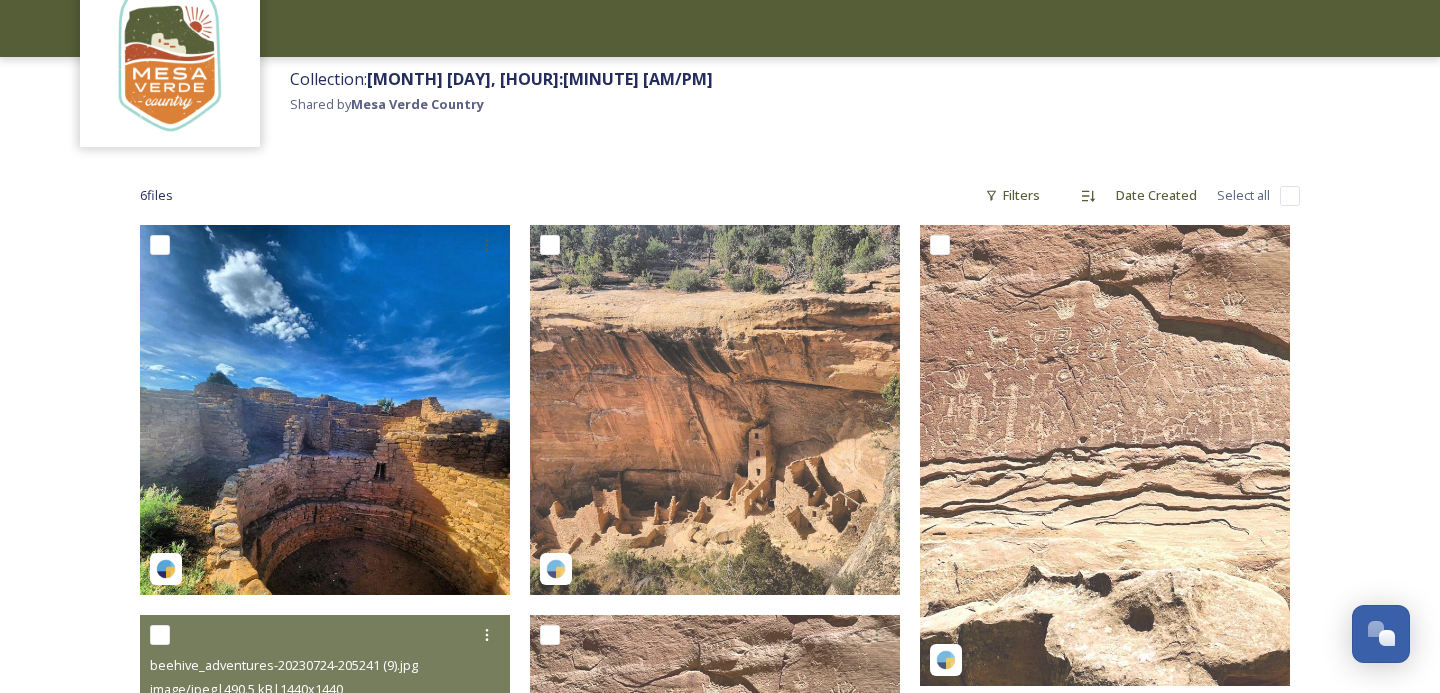 scroll, scrollTop: 65, scrollLeft: 0, axis: vertical 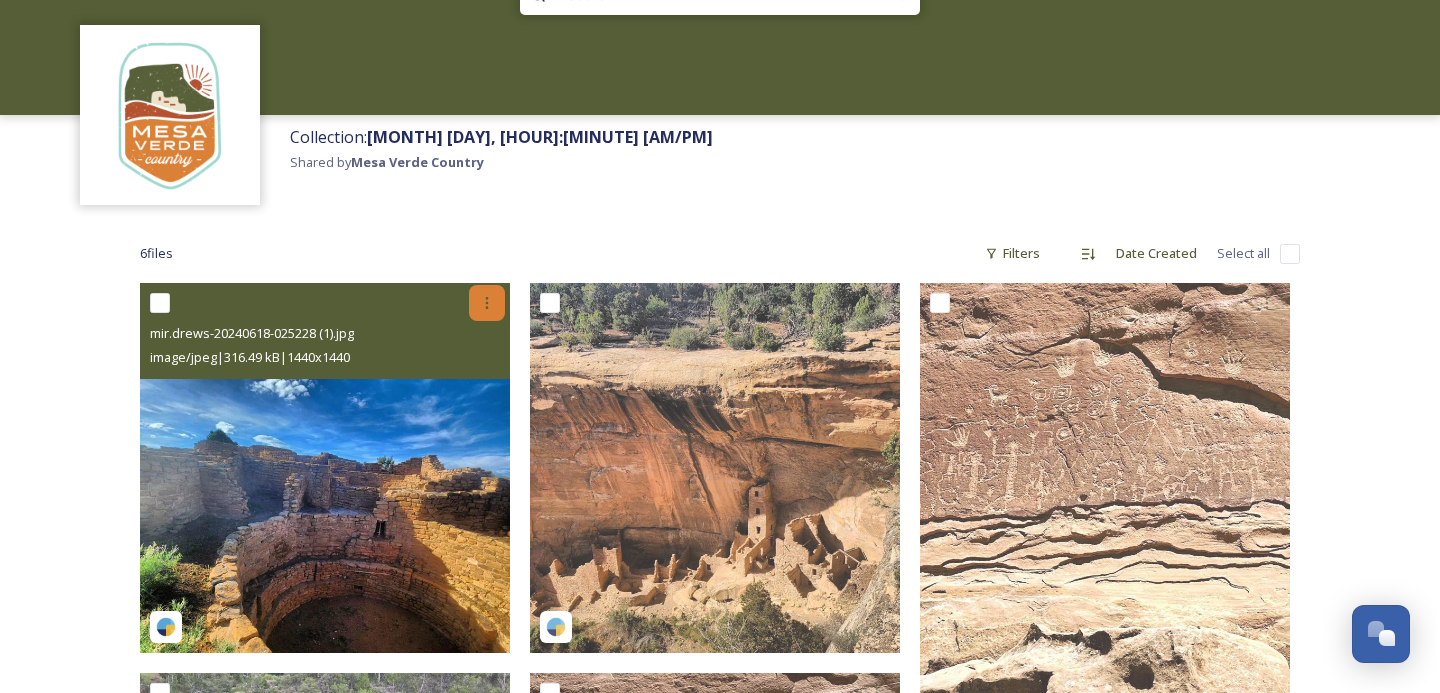 click 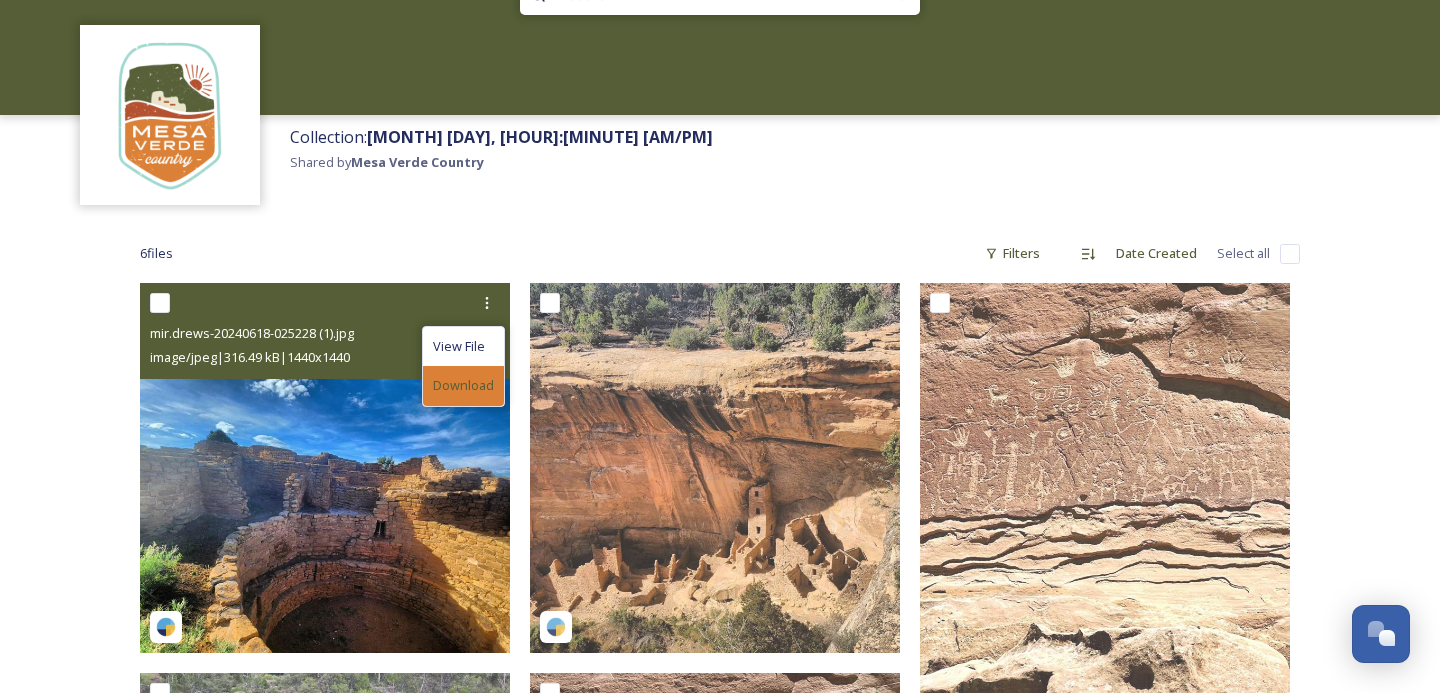 click on "Download" at bounding box center (463, 385) 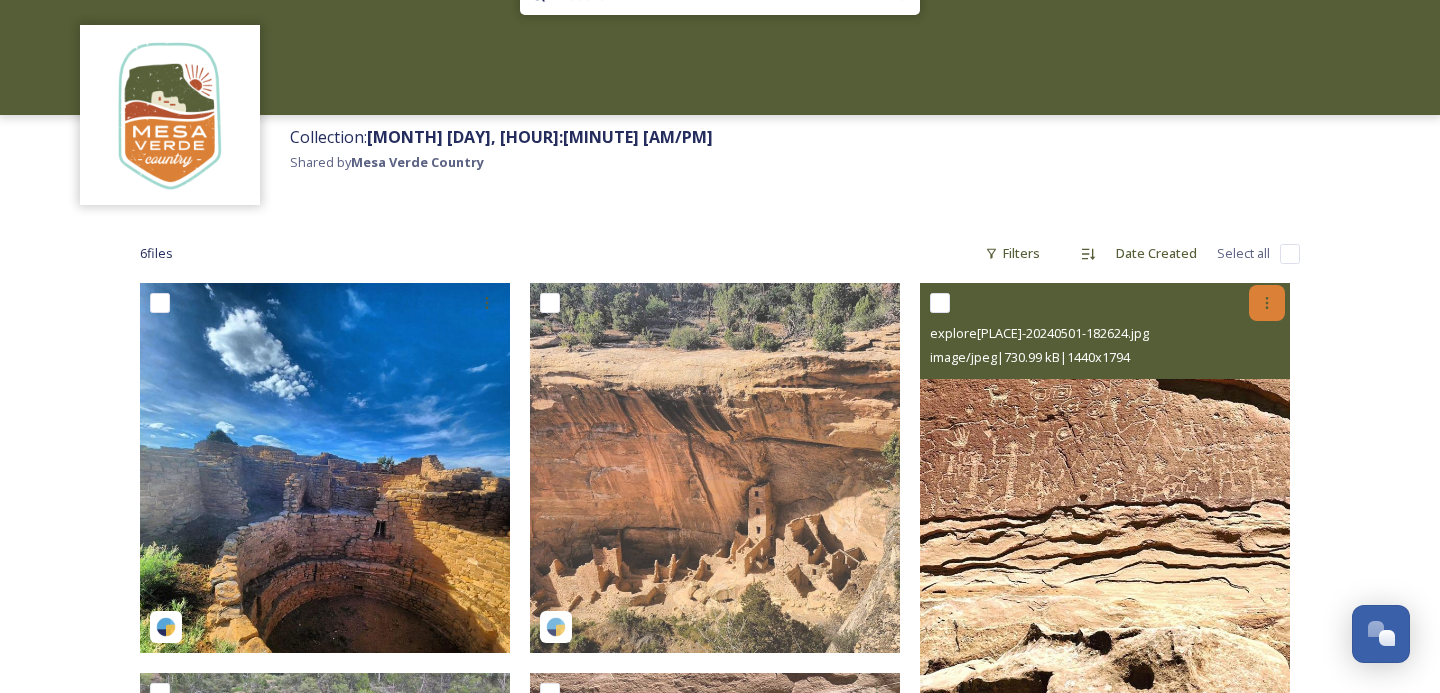 click 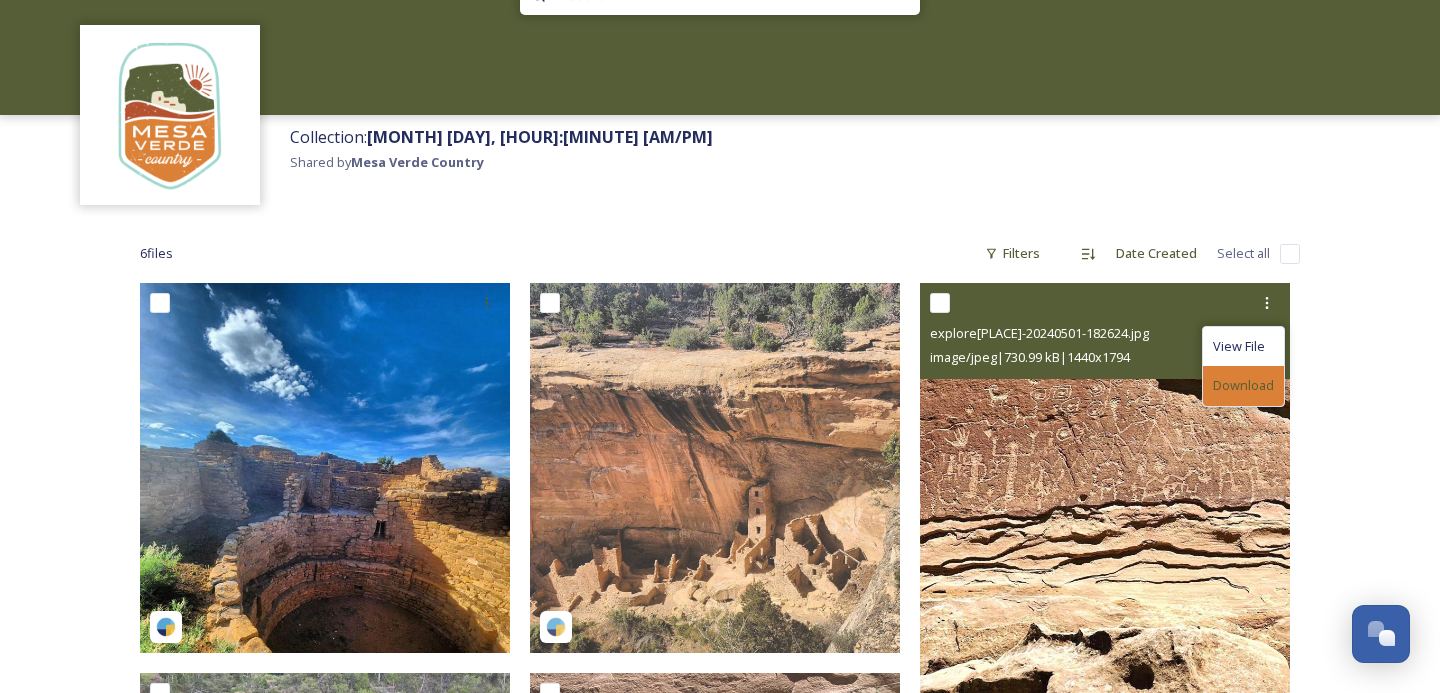 click on "Download" at bounding box center [1243, 385] 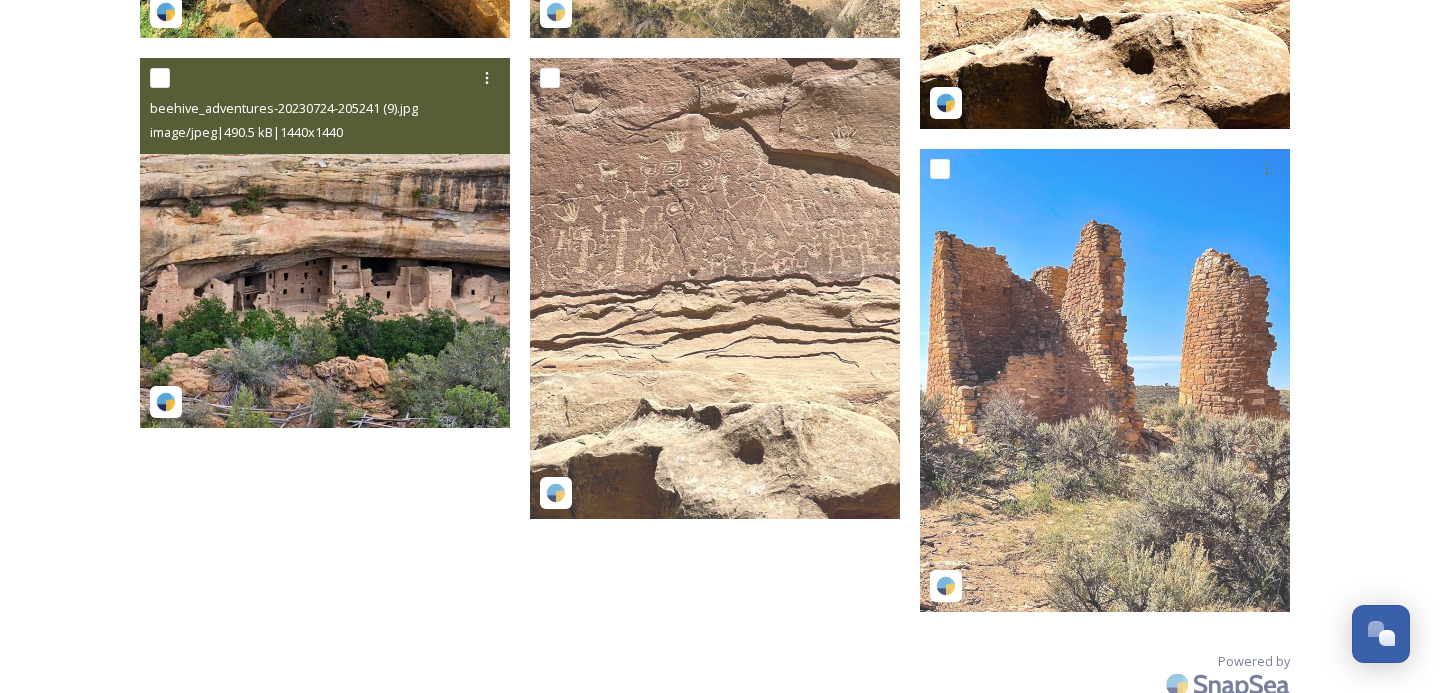 scroll, scrollTop: 686, scrollLeft: 0, axis: vertical 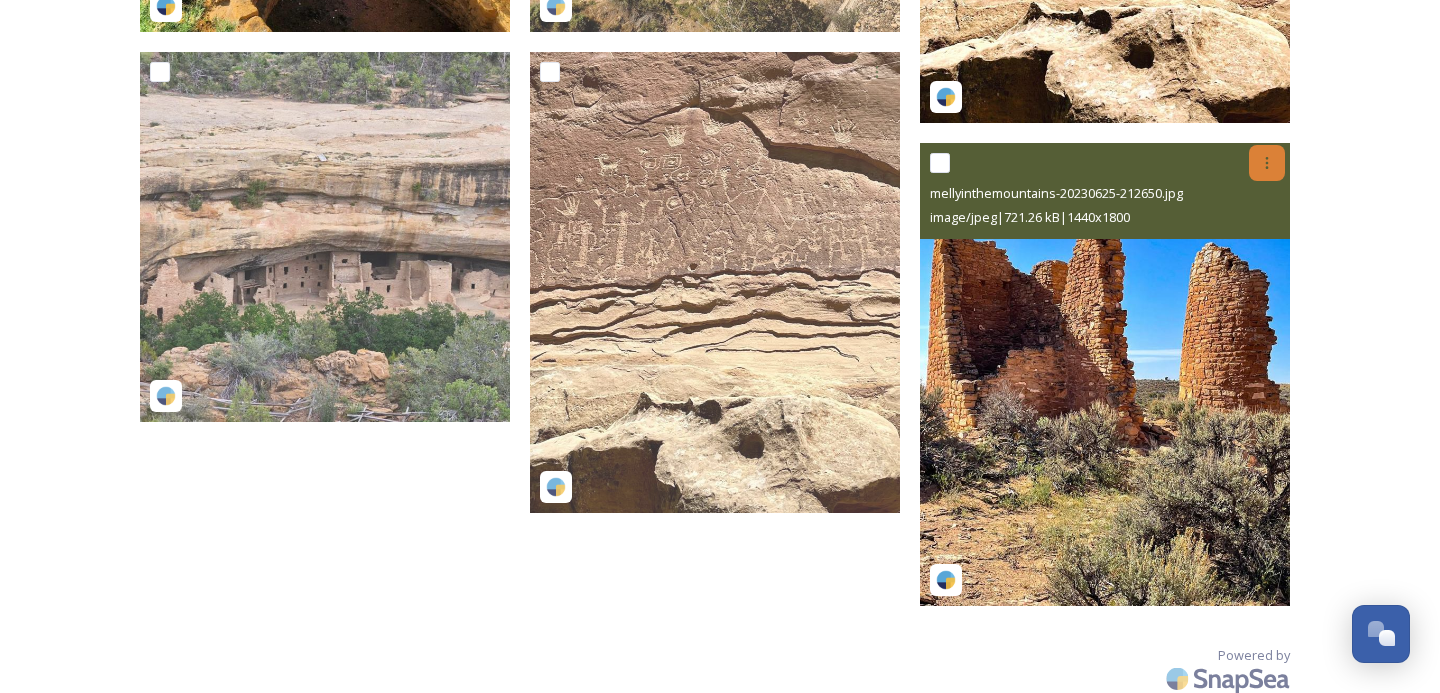 click 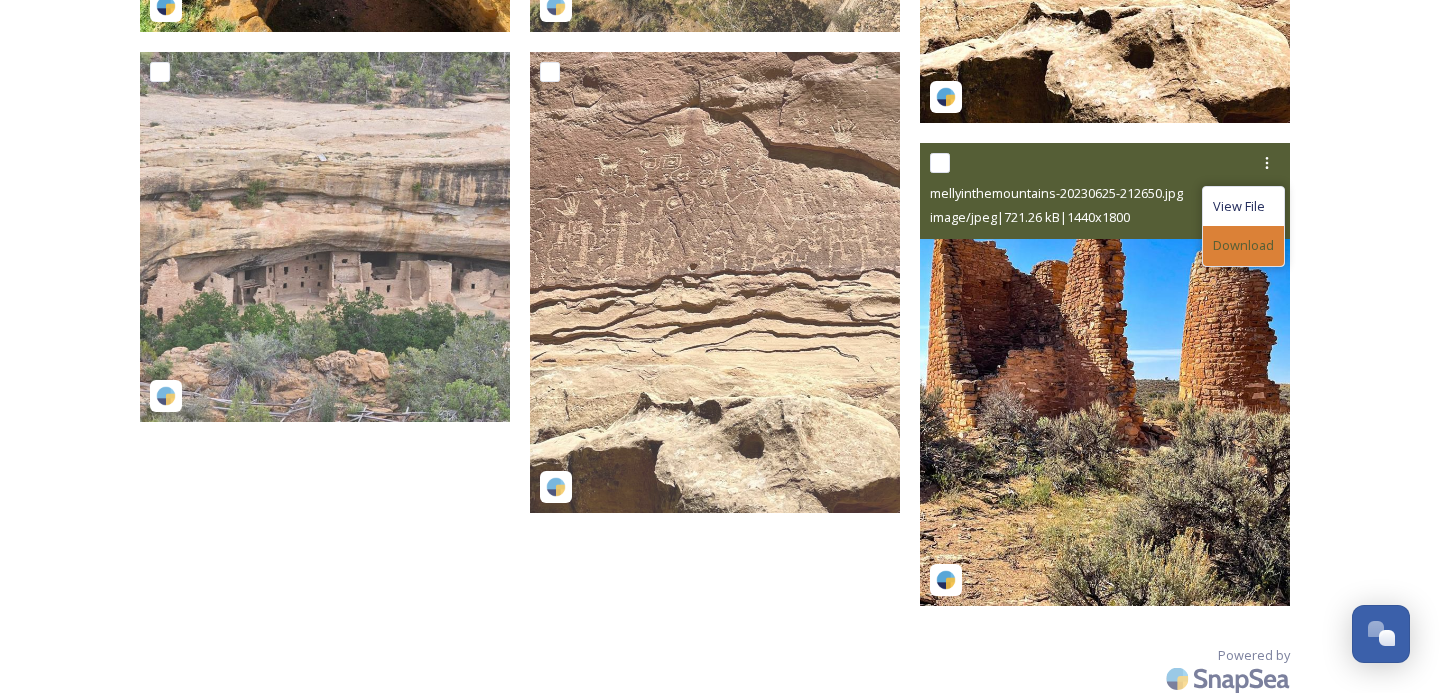 click on "Download" at bounding box center [1243, 245] 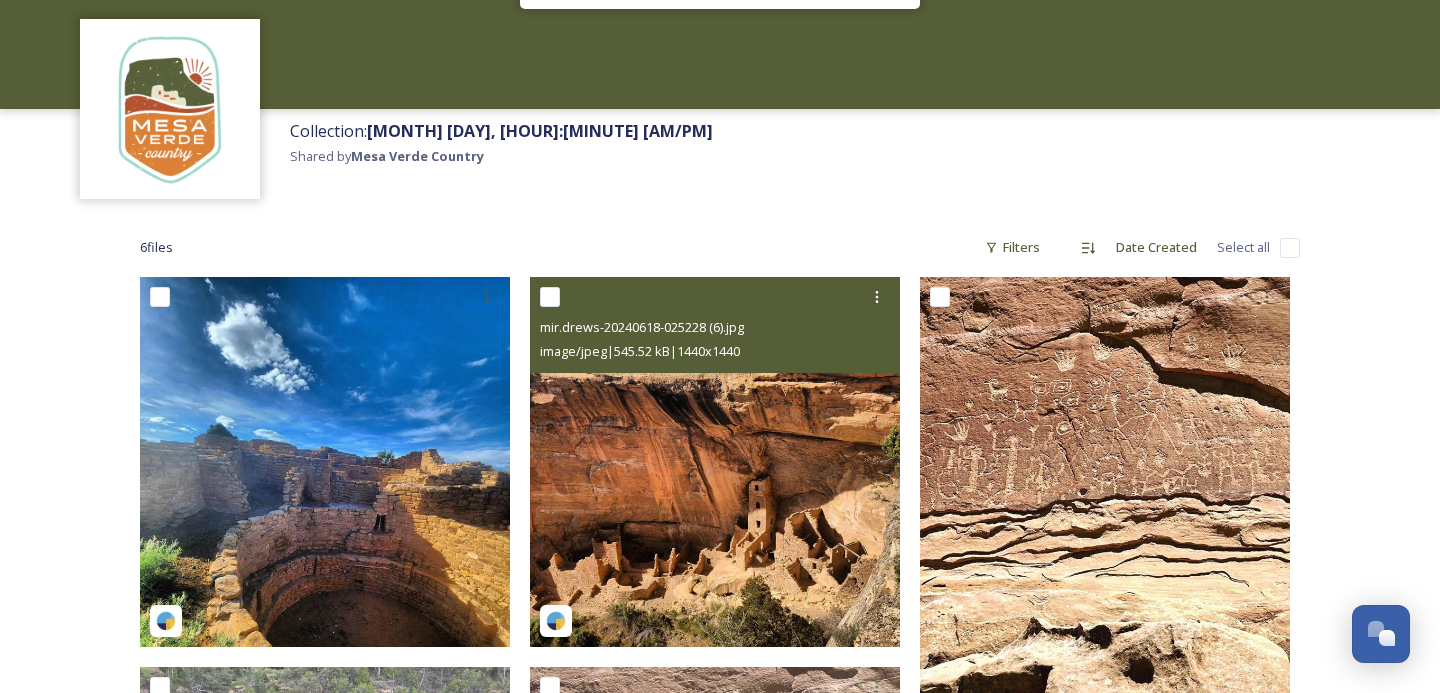 scroll, scrollTop: 65, scrollLeft: 0, axis: vertical 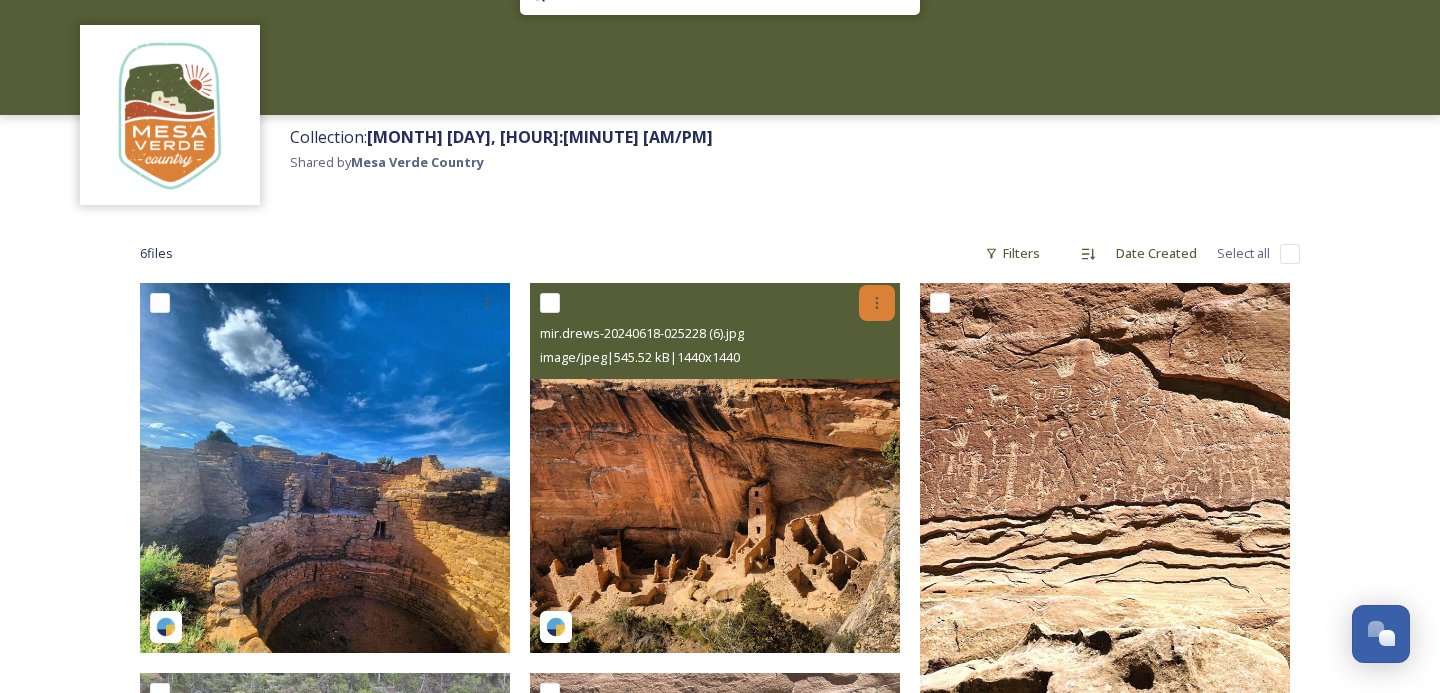 click 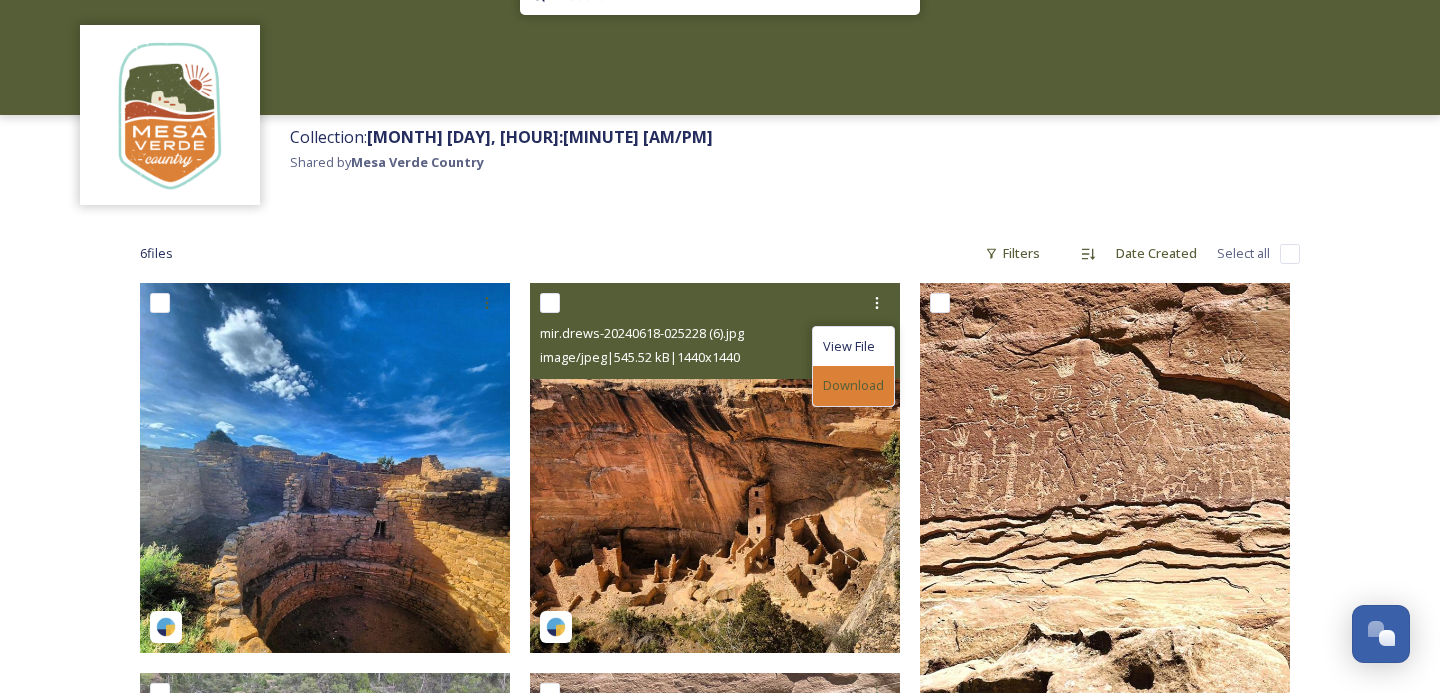 click on "Download" at bounding box center [853, 385] 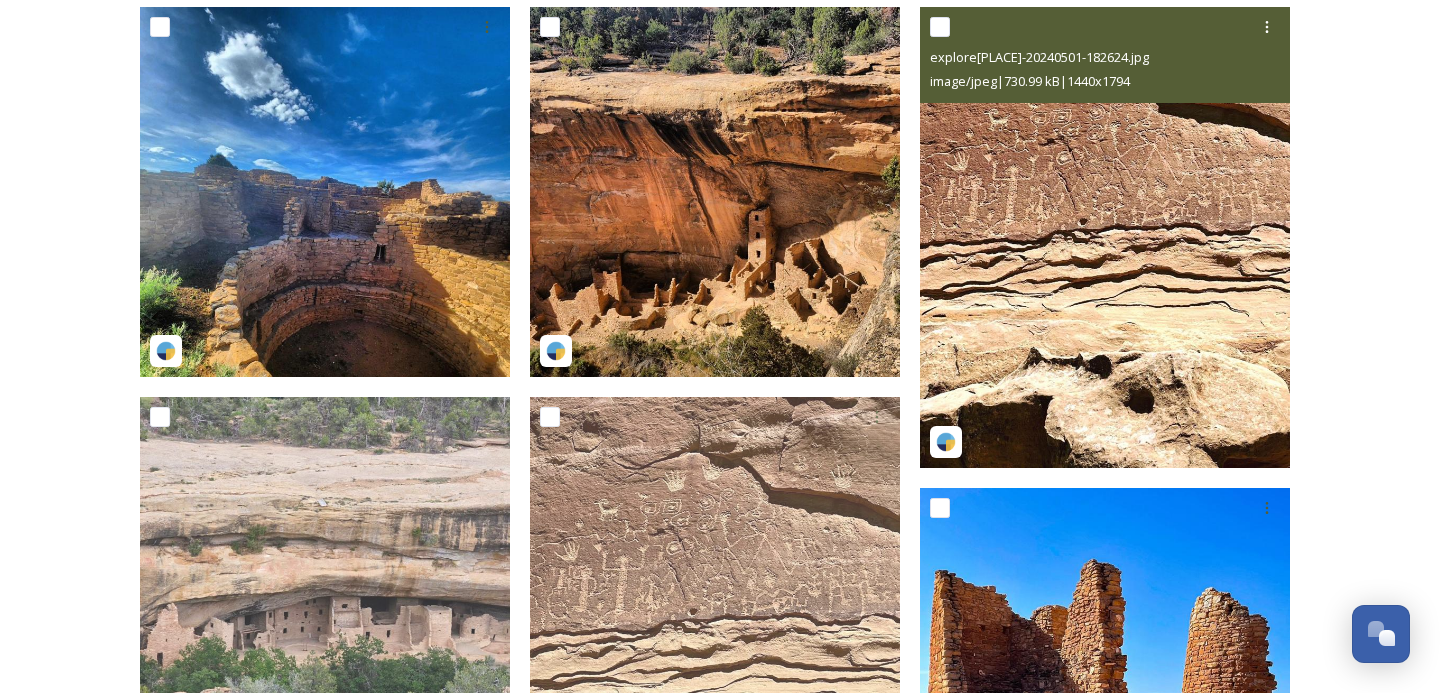 scroll, scrollTop: 435, scrollLeft: 0, axis: vertical 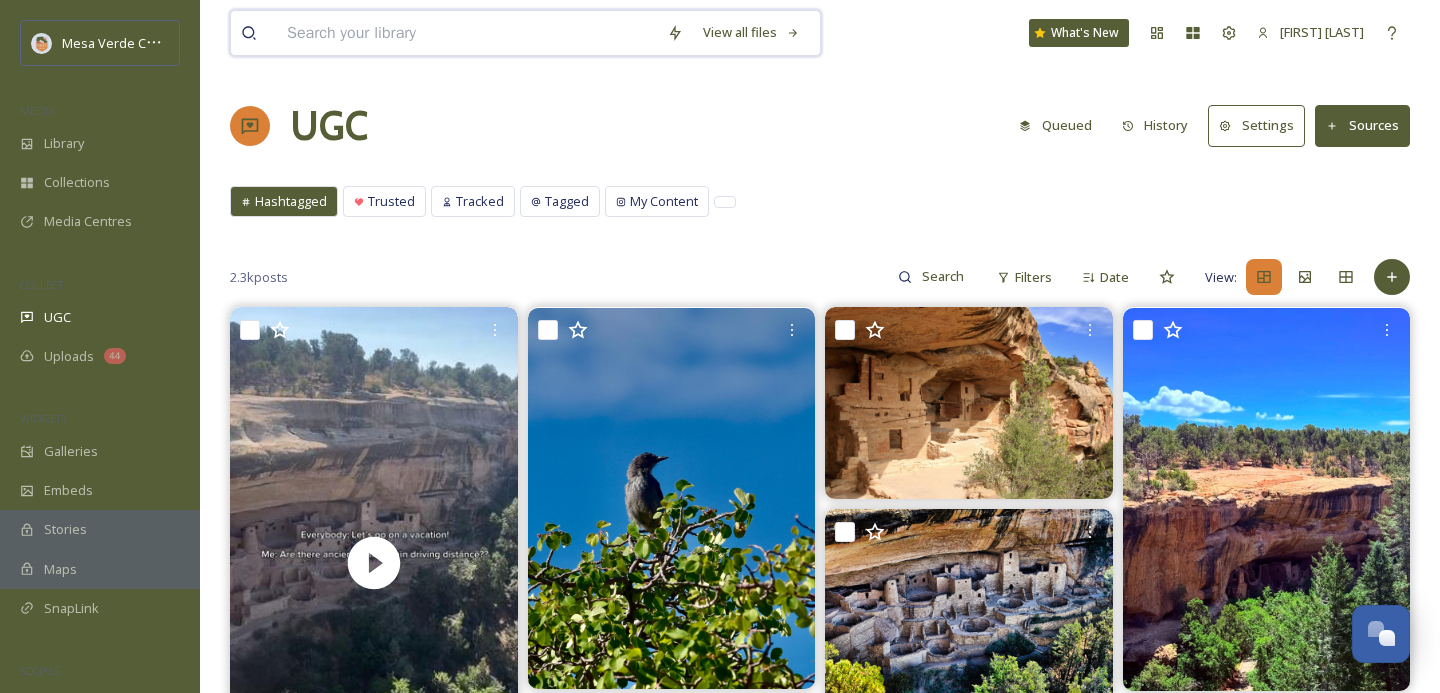click at bounding box center (467, 33) 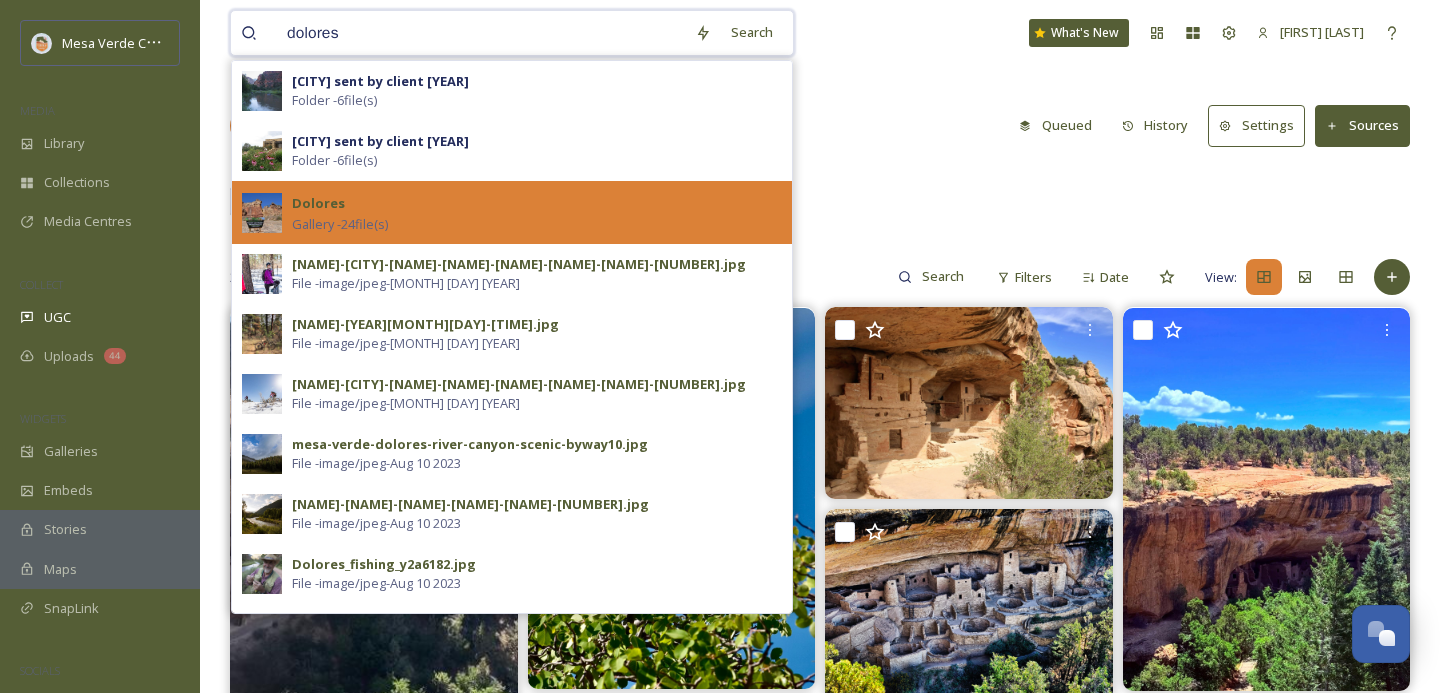 type on "dolores" 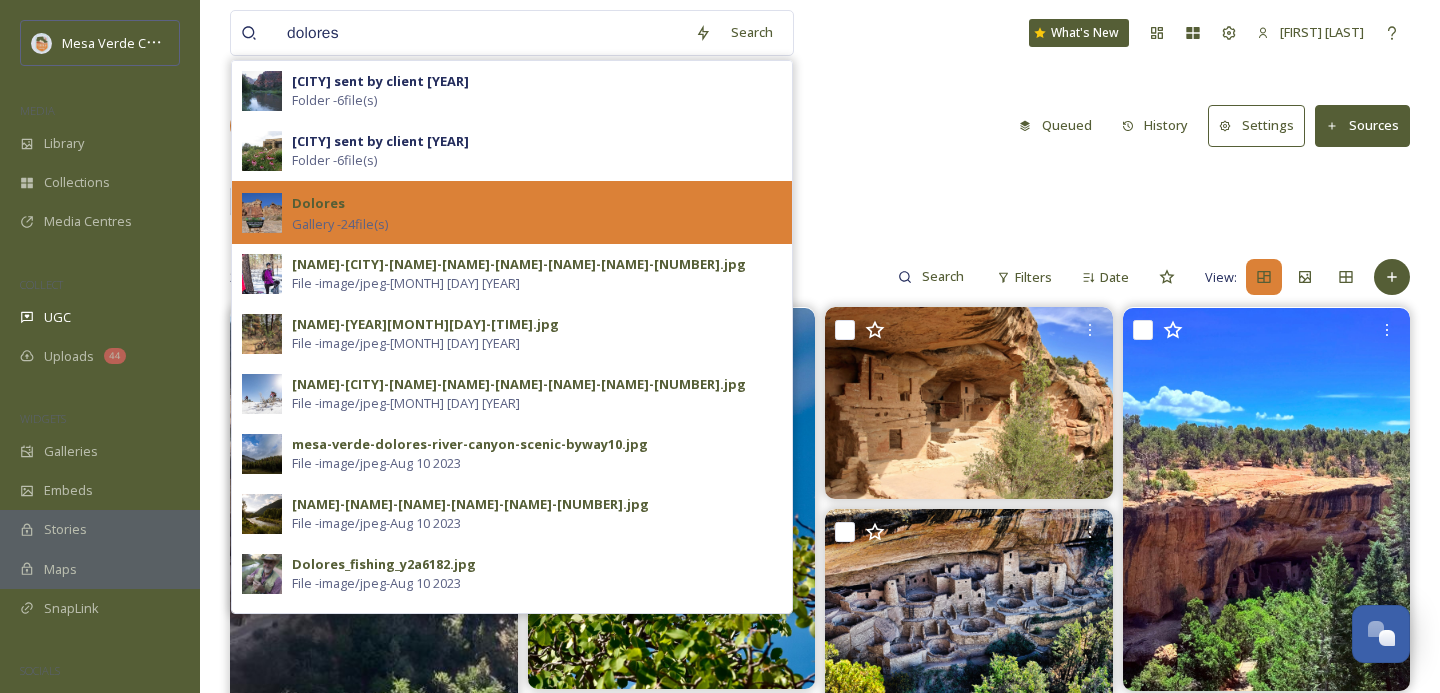 click on "[CITY] Gallery -  24  file(s)" at bounding box center [537, 212] 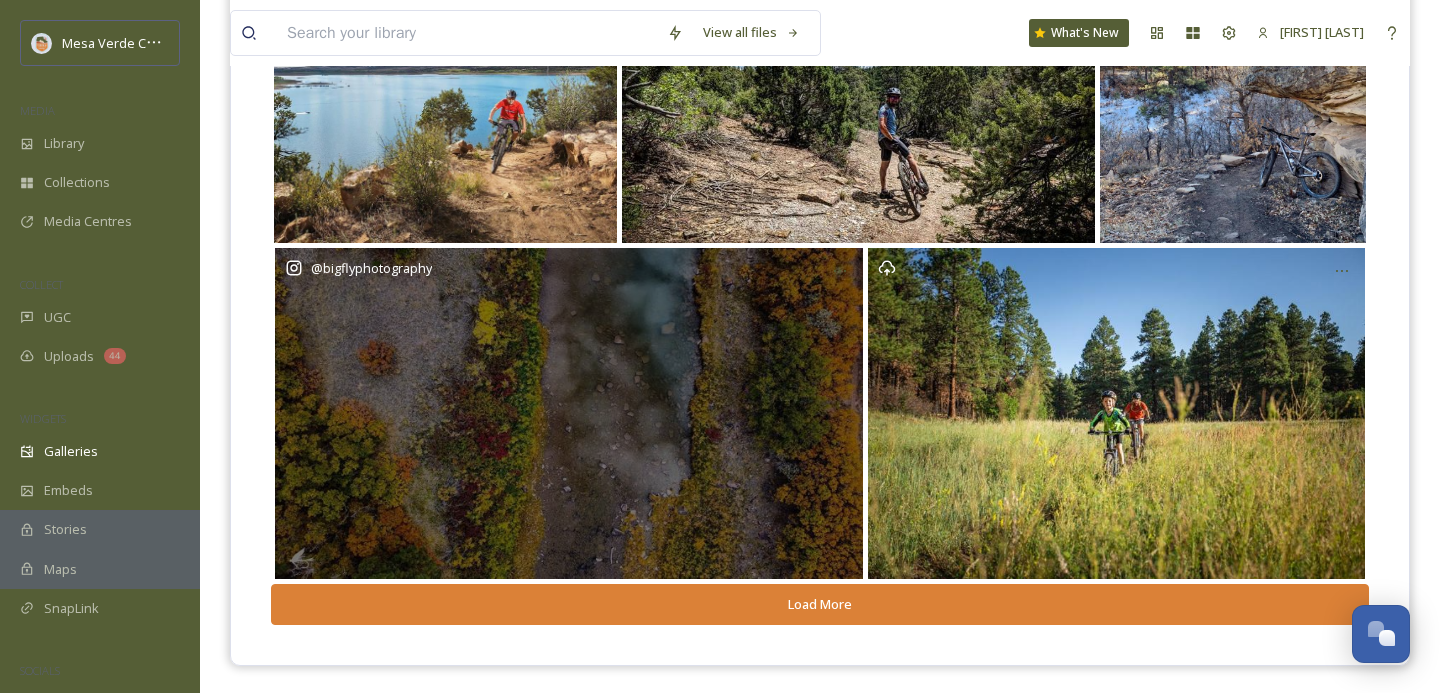 scroll, scrollTop: 342, scrollLeft: 0, axis: vertical 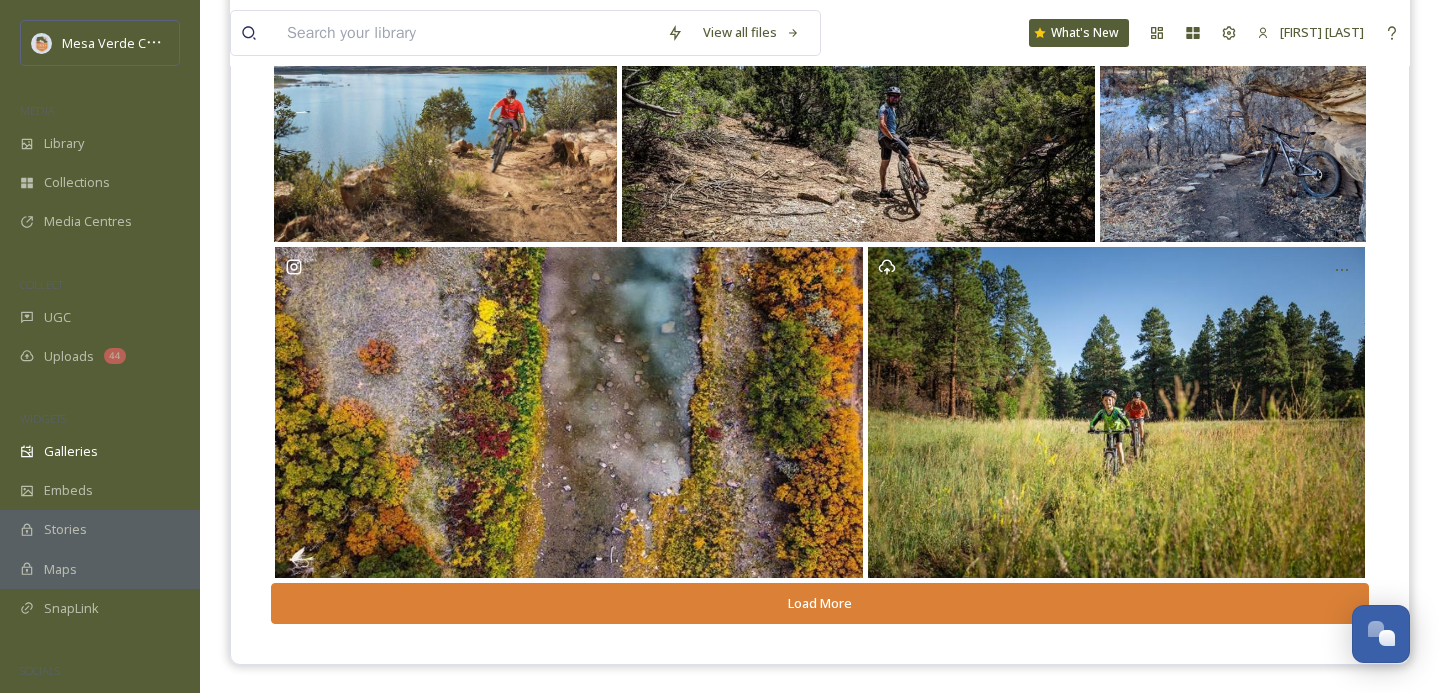 click on "Load More" at bounding box center [820, 603] 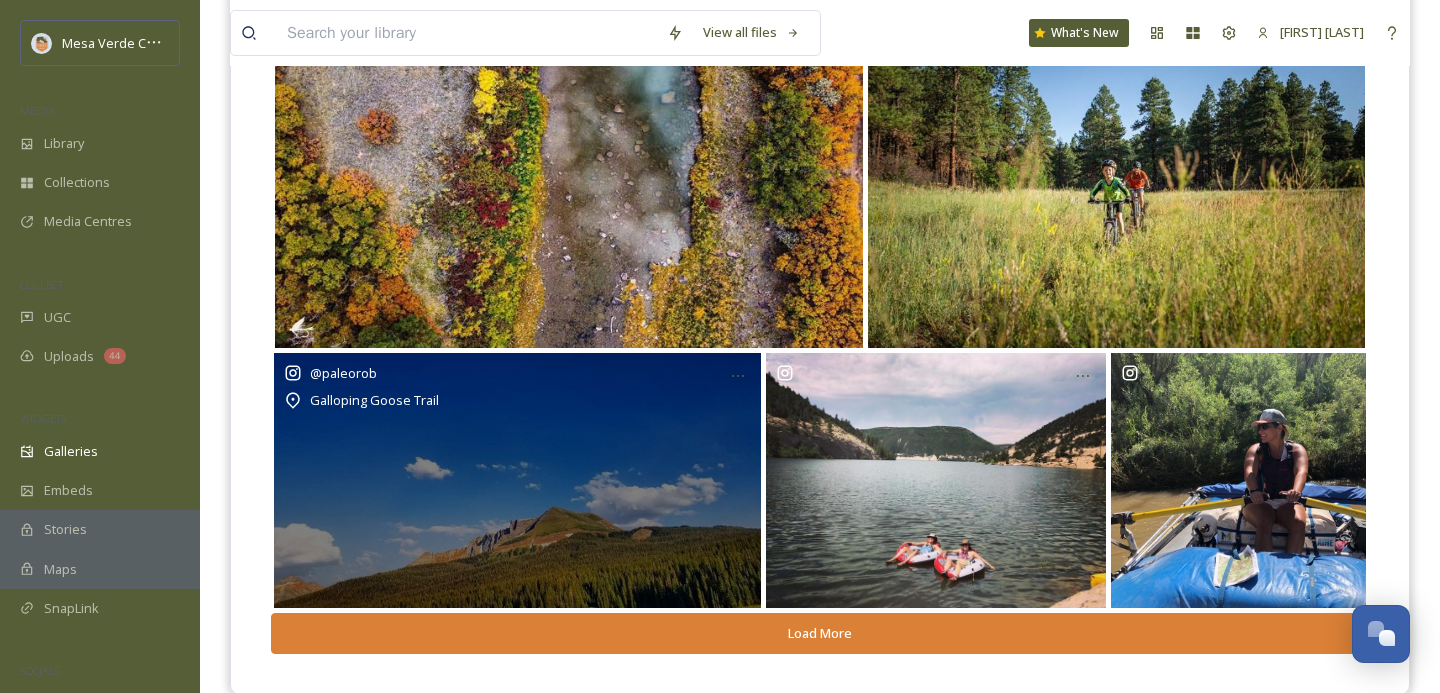 scroll, scrollTop: 602, scrollLeft: 0, axis: vertical 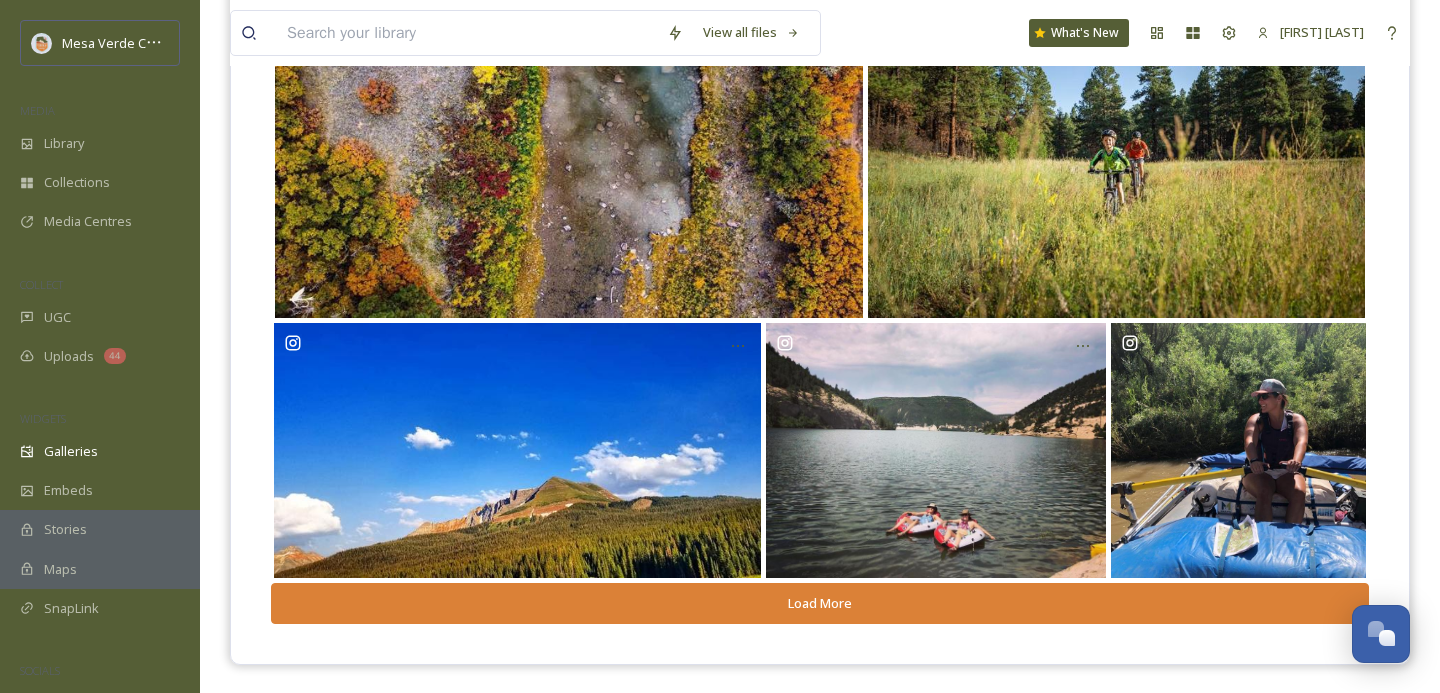 click on "Load More" at bounding box center (820, 603) 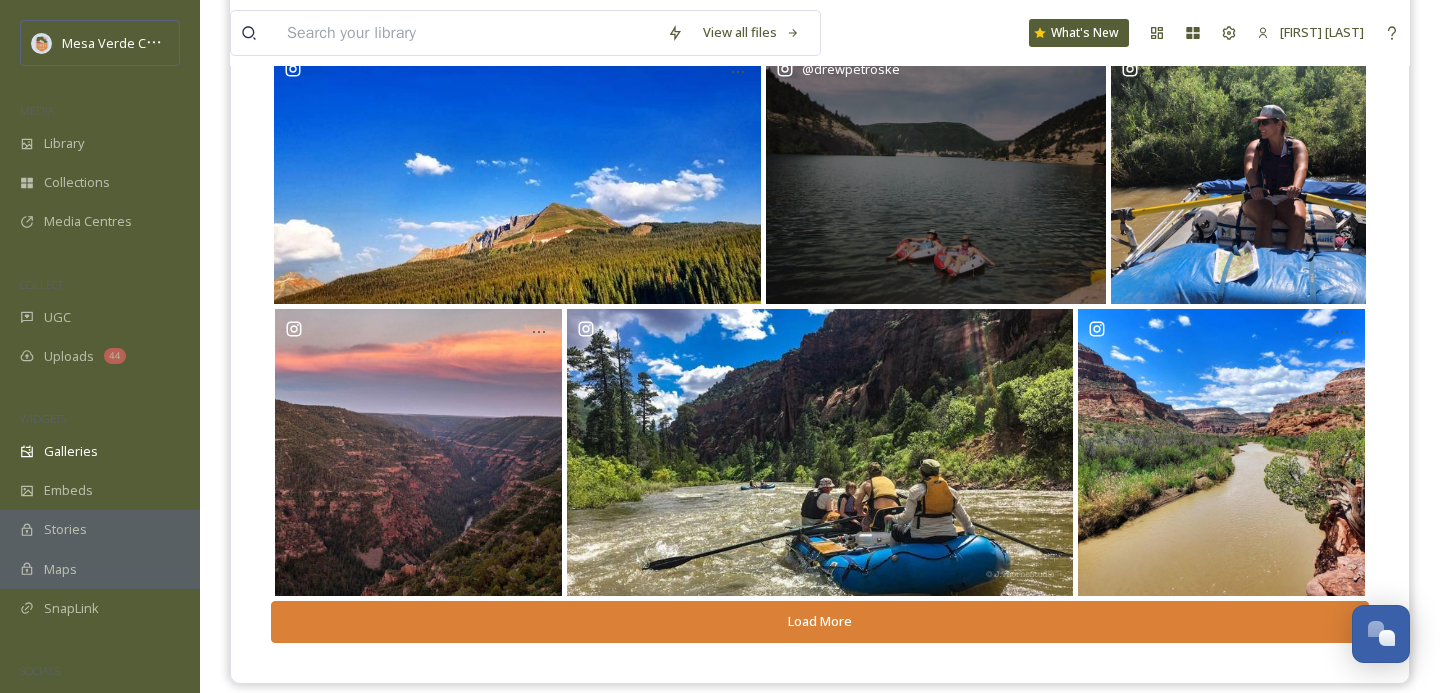 scroll, scrollTop: 875, scrollLeft: 0, axis: vertical 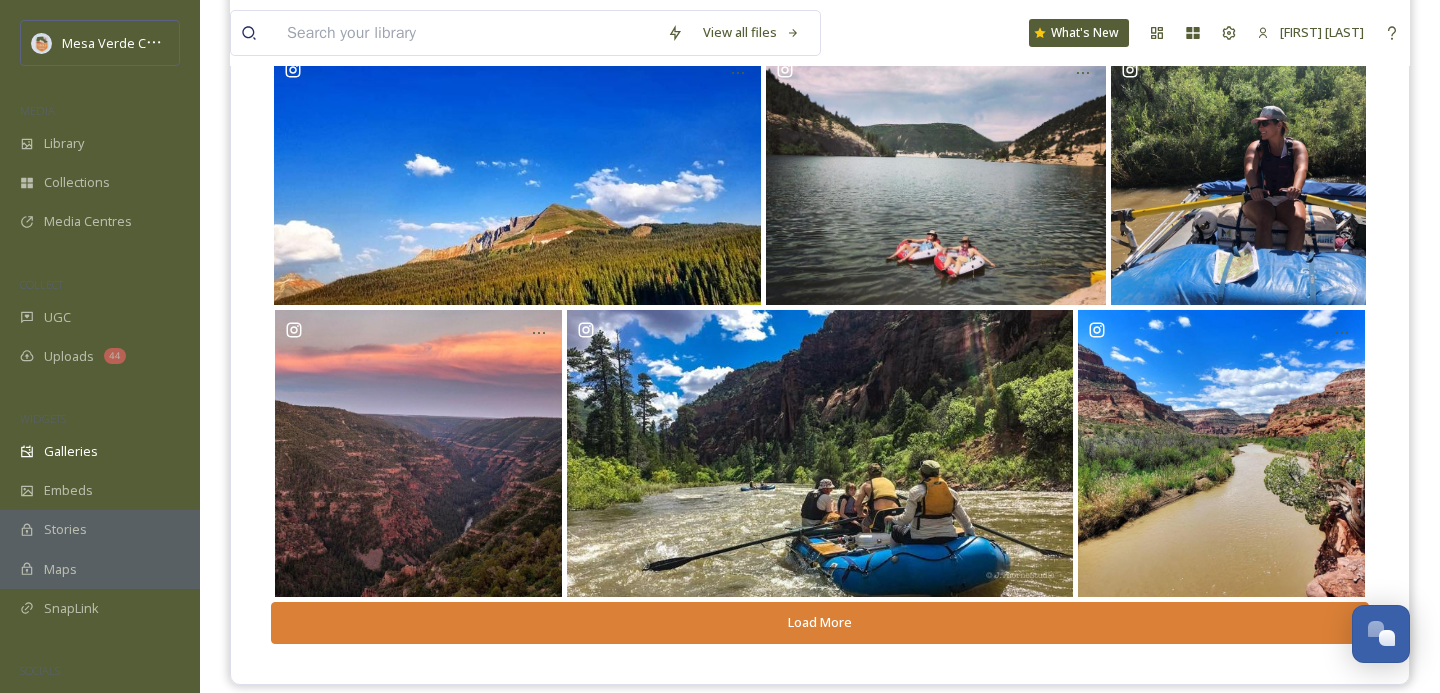 click on "Load More" at bounding box center [820, 622] 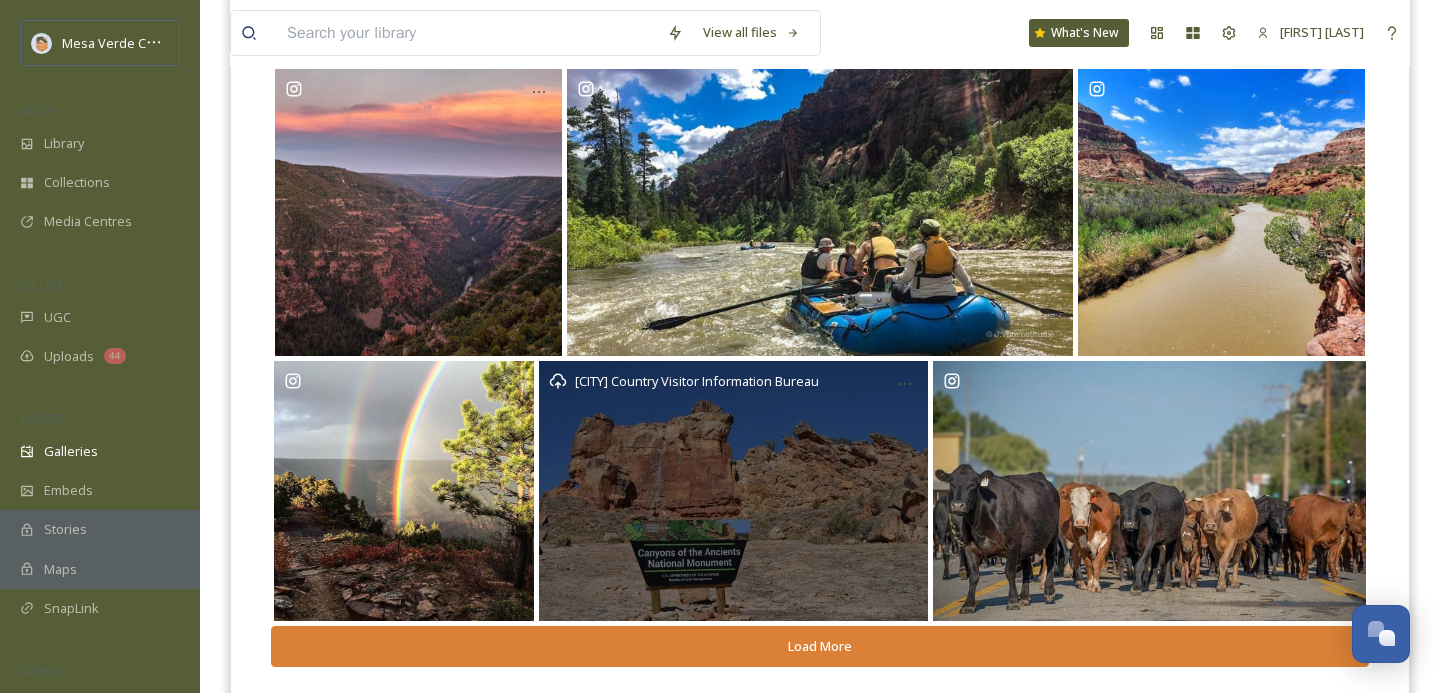 scroll, scrollTop: 1159, scrollLeft: 0, axis: vertical 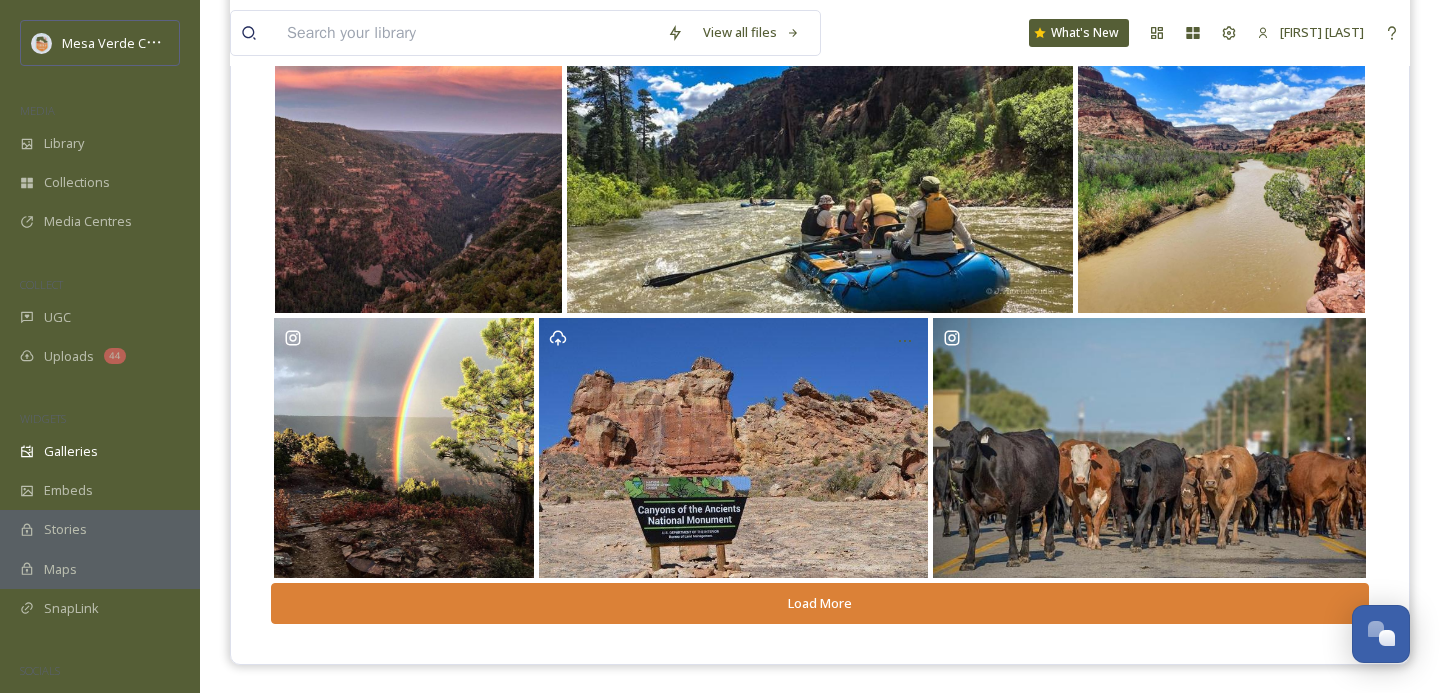 click on "Load More" at bounding box center [820, 603] 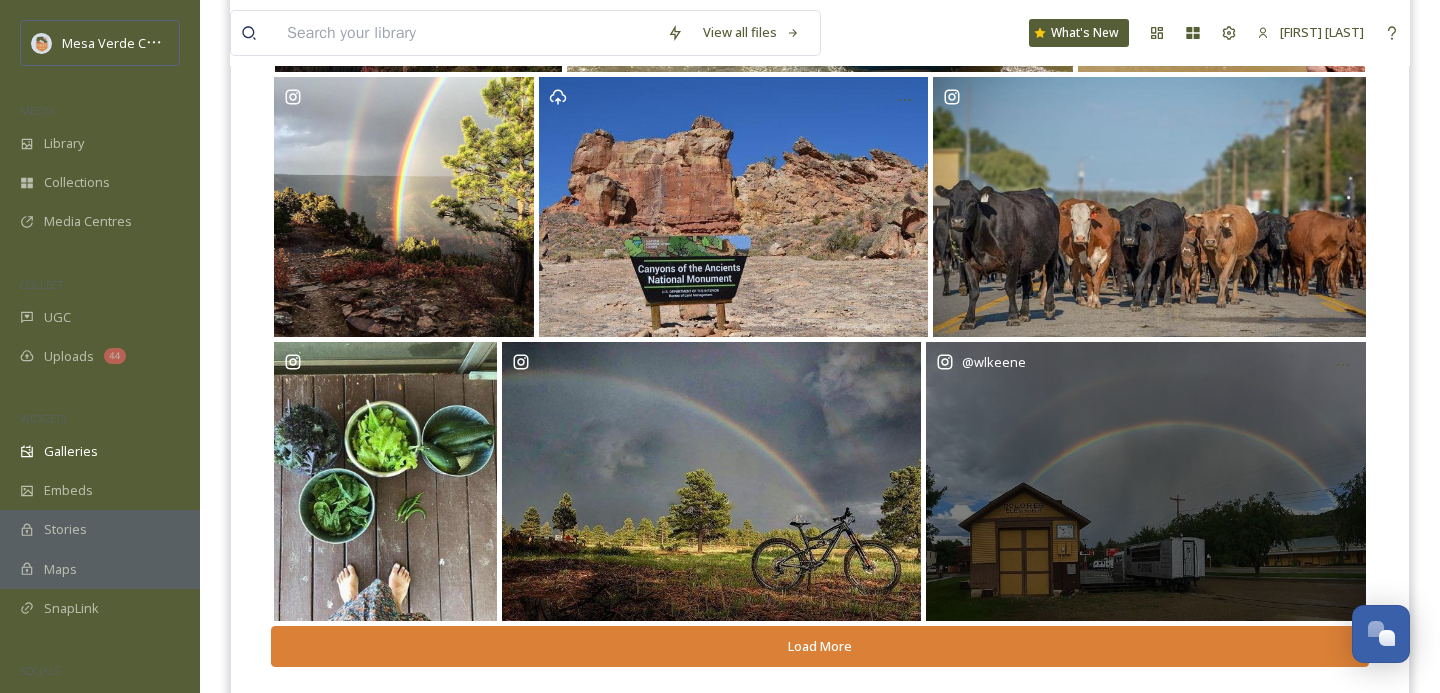 scroll, scrollTop: 1443, scrollLeft: 0, axis: vertical 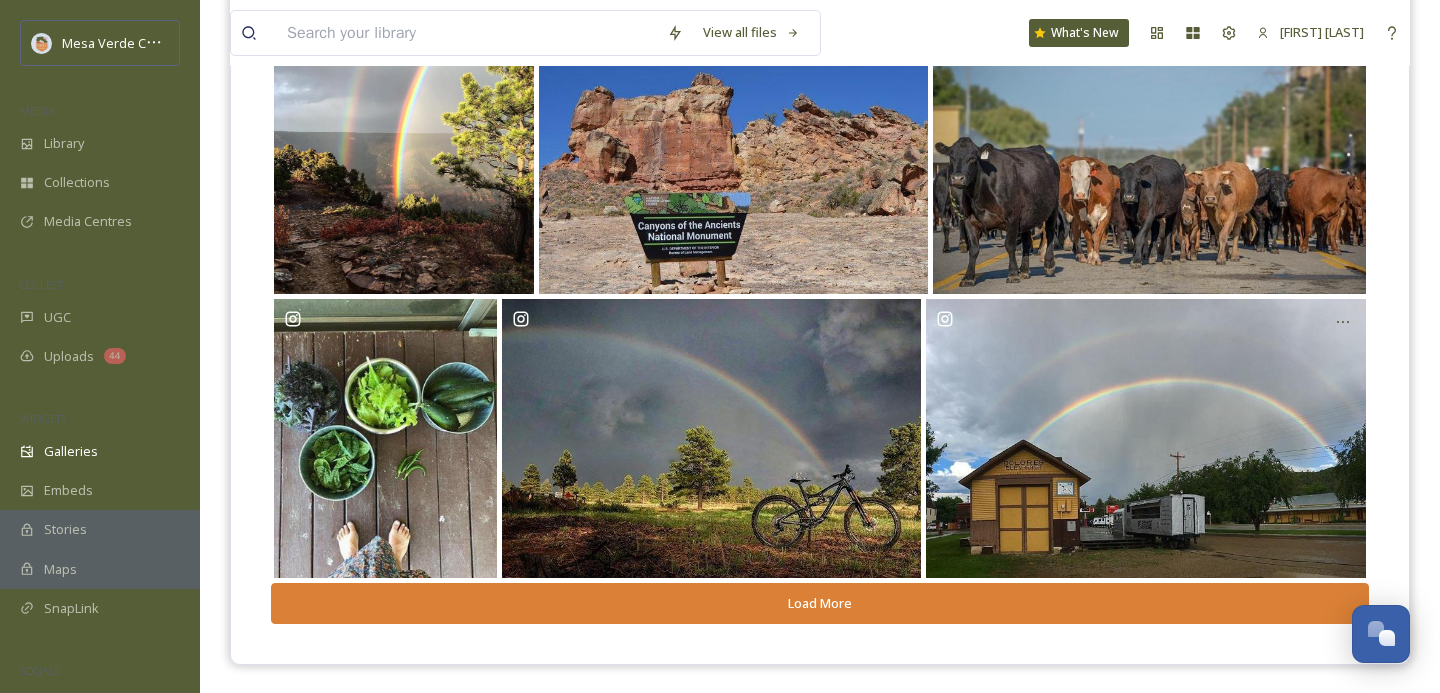 click on "Load More" at bounding box center [820, 603] 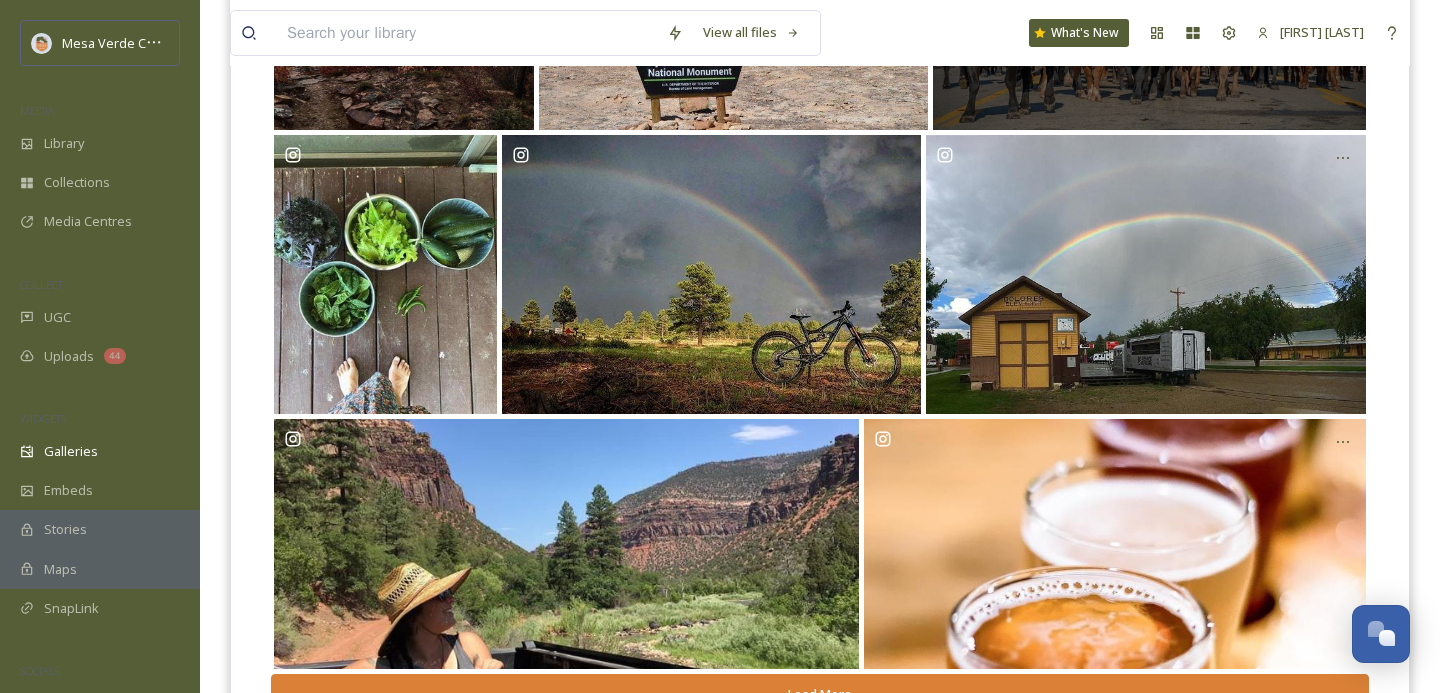 scroll, scrollTop: 1698, scrollLeft: 0, axis: vertical 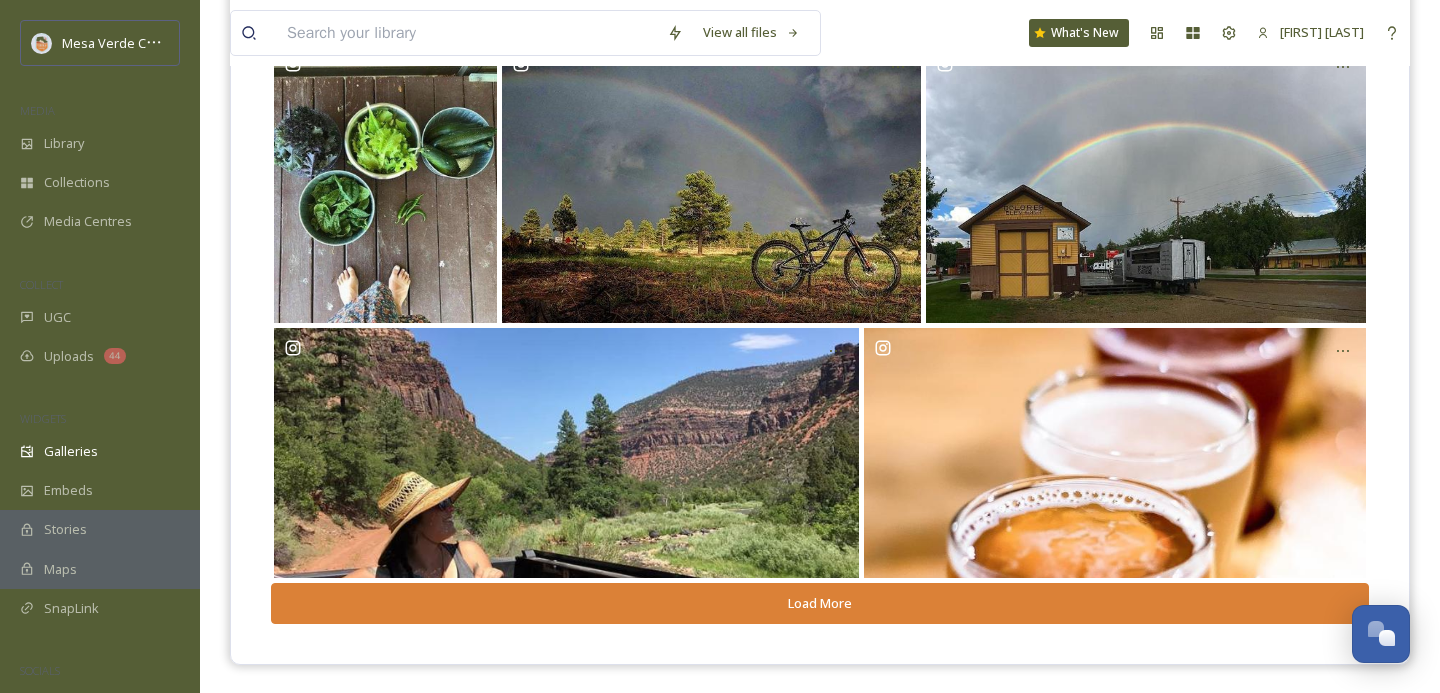 click on "Load More" at bounding box center [820, 603] 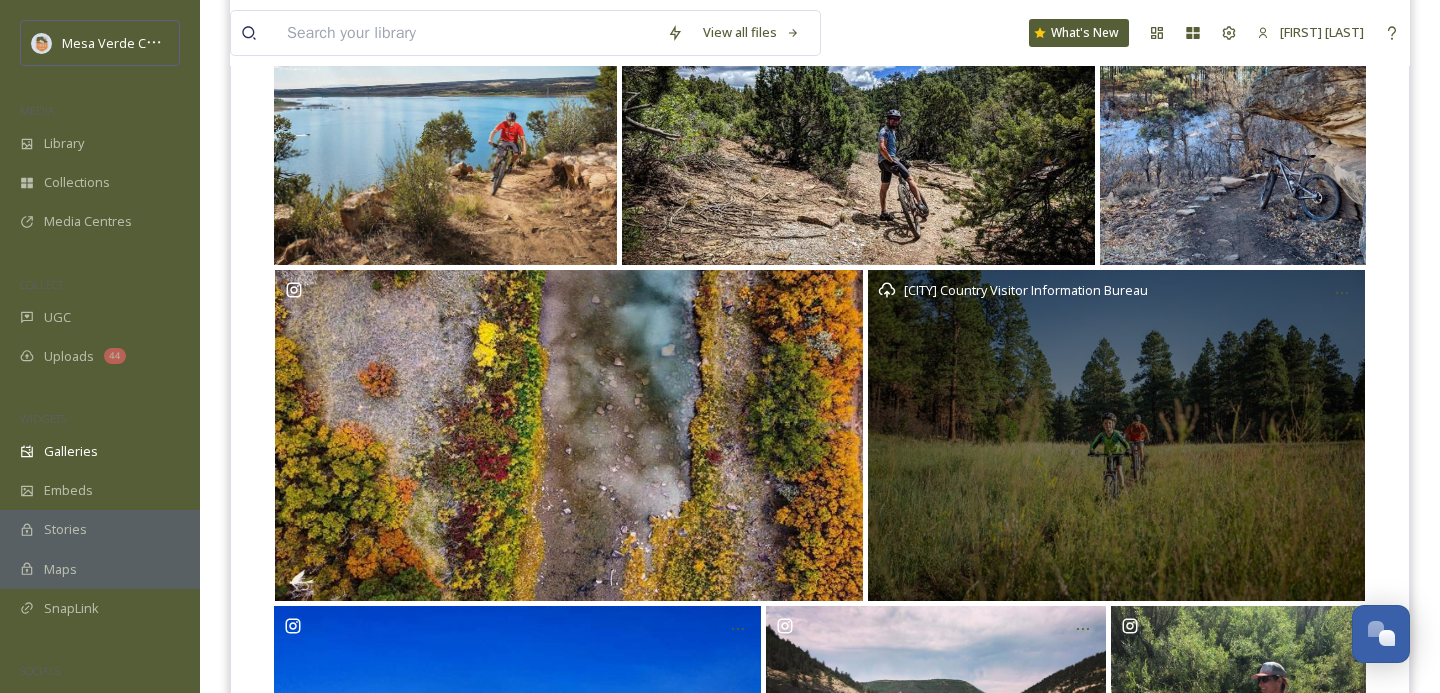 scroll, scrollTop: 311, scrollLeft: 0, axis: vertical 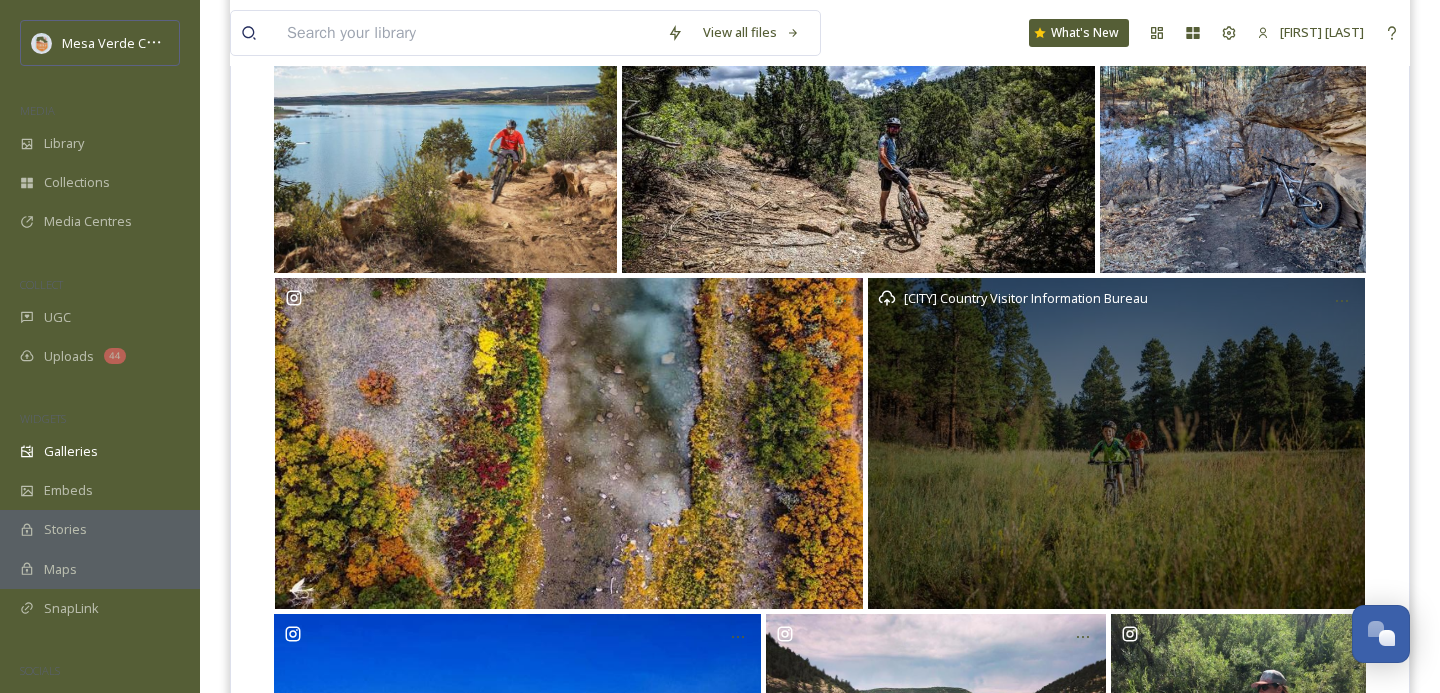 click on "[CITY] Country Visitor Information Bureau" at bounding box center (1116, 443) 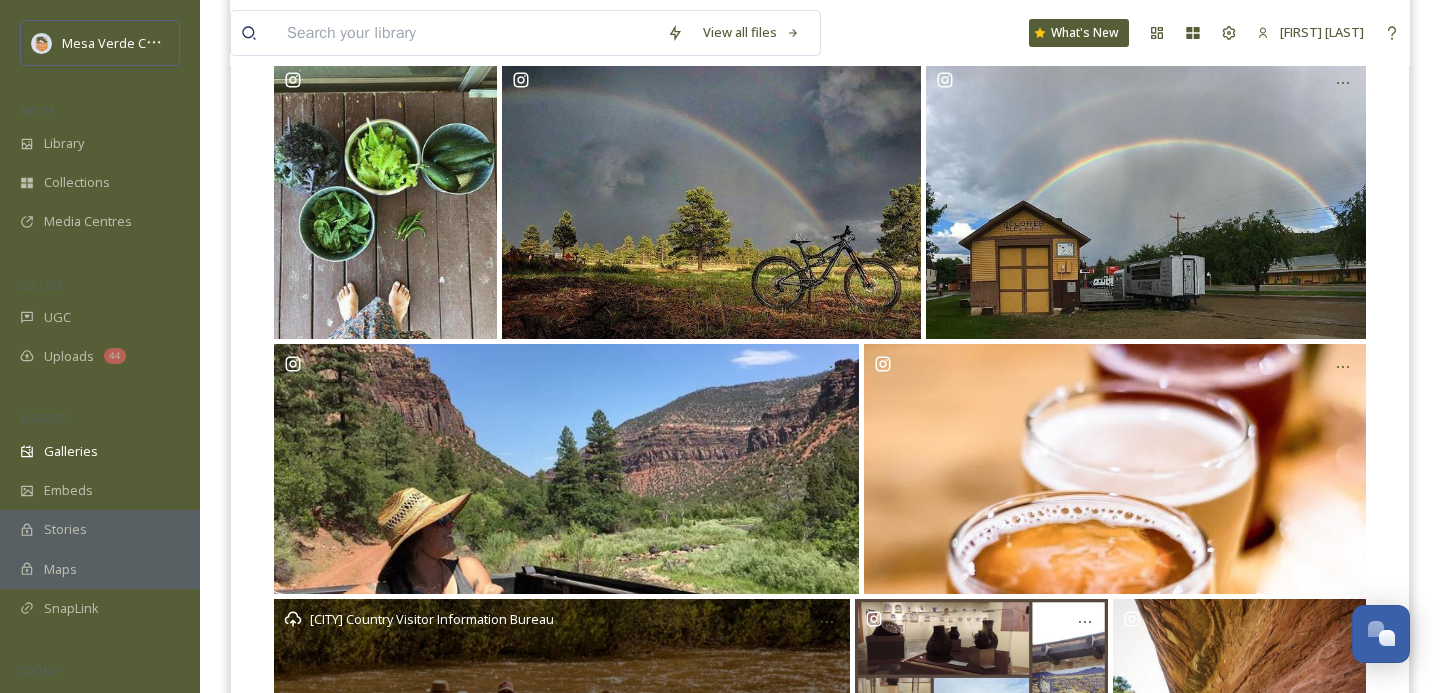 scroll, scrollTop: 1108, scrollLeft: 0, axis: vertical 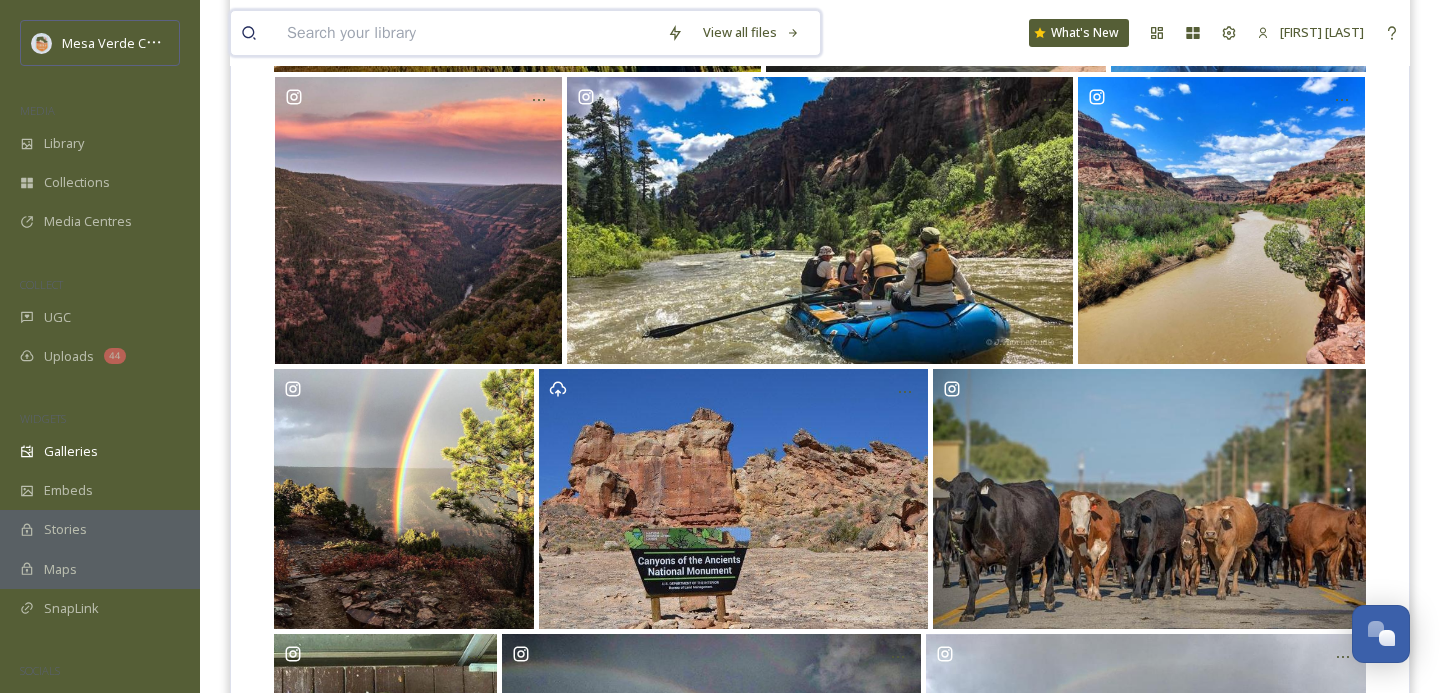 click at bounding box center [467, 33] 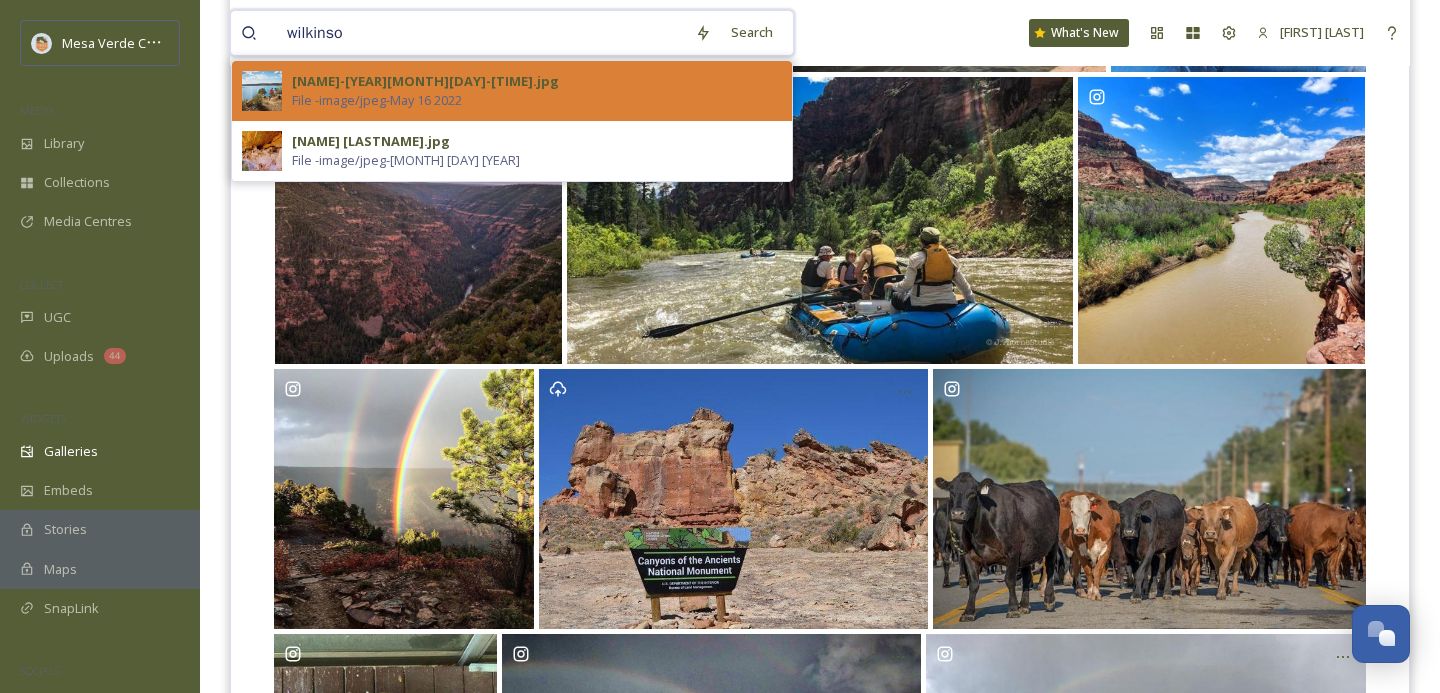 type on "wilkinso" 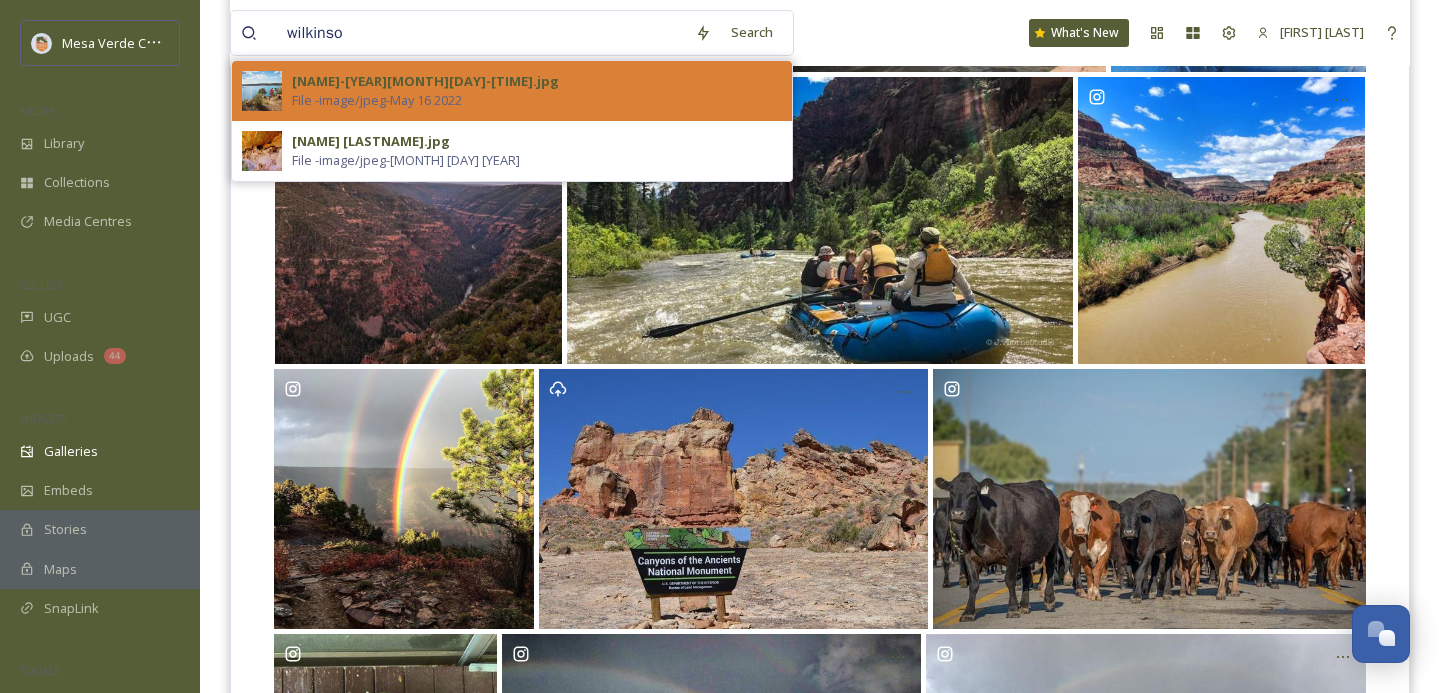 click on "File - image/jpeg - [MONTH] [DAY] [YEAR]" at bounding box center (377, 100) 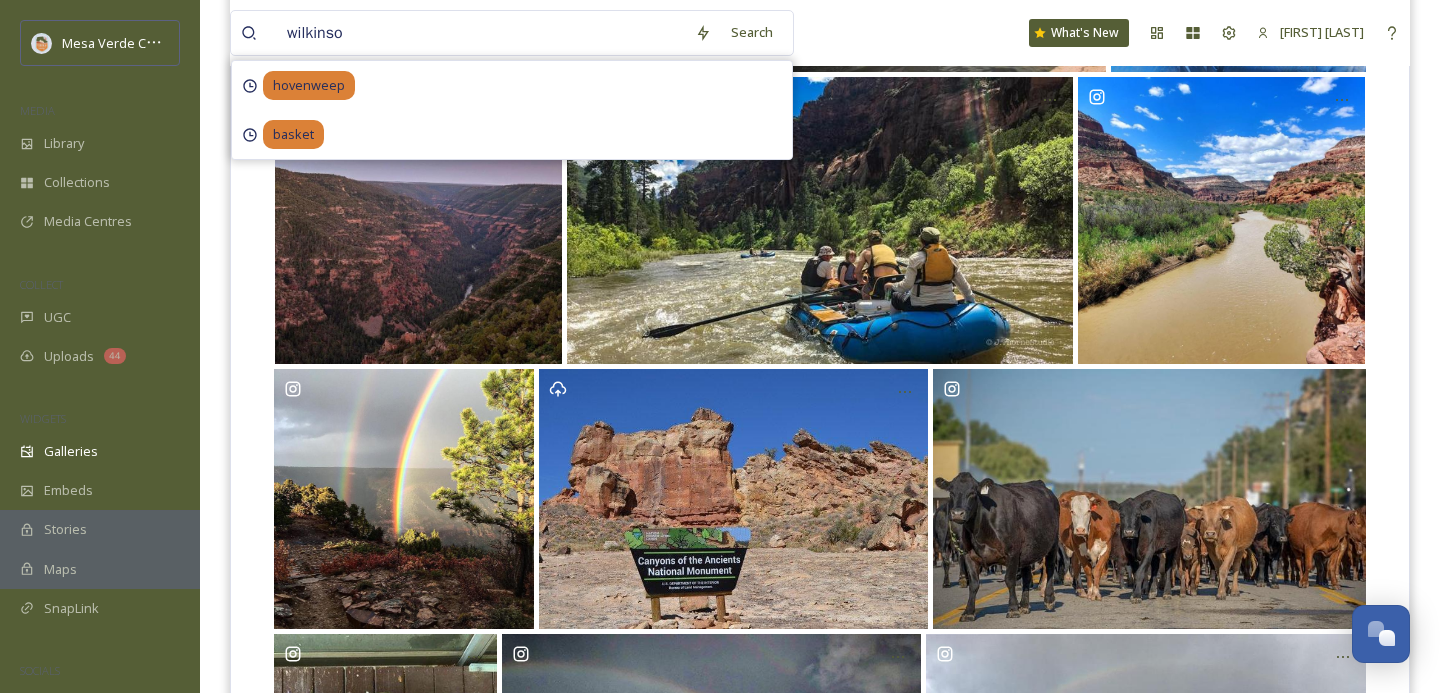 scroll, scrollTop: 0, scrollLeft: 0, axis: both 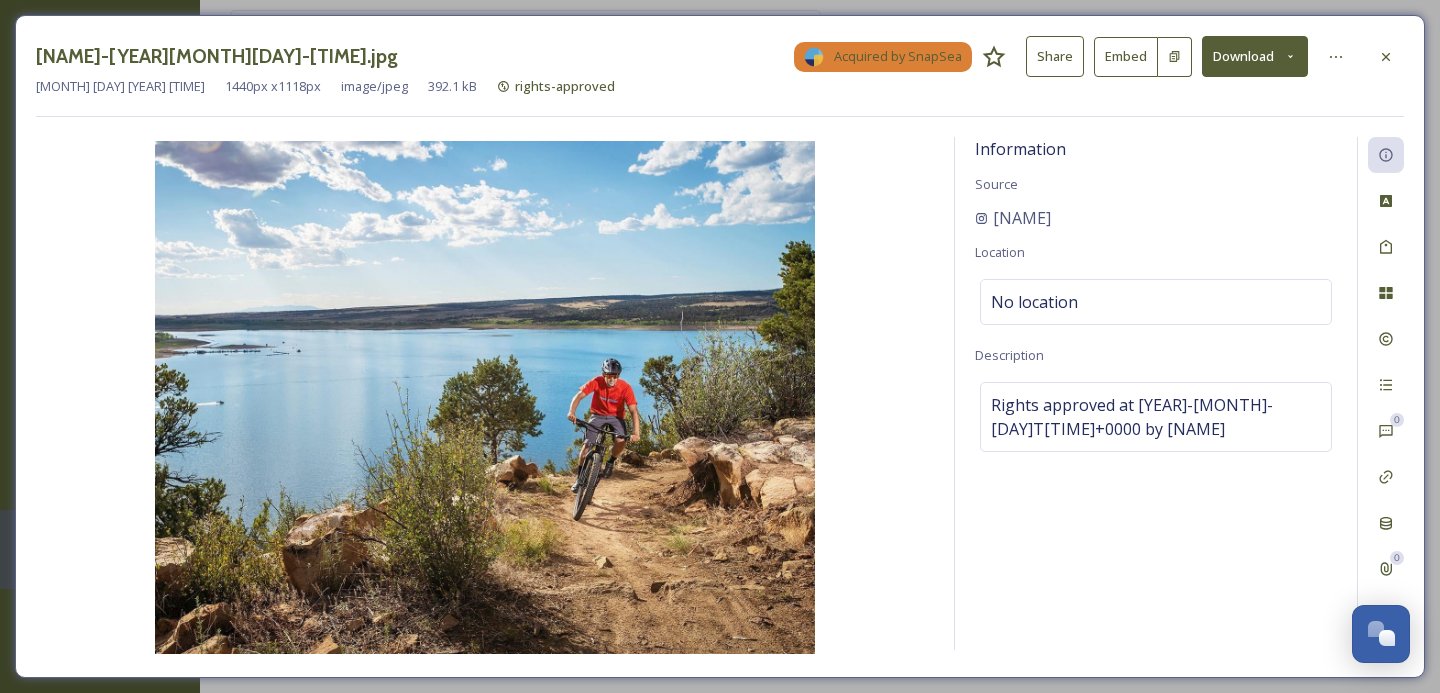 click on "Download" at bounding box center [1255, 56] 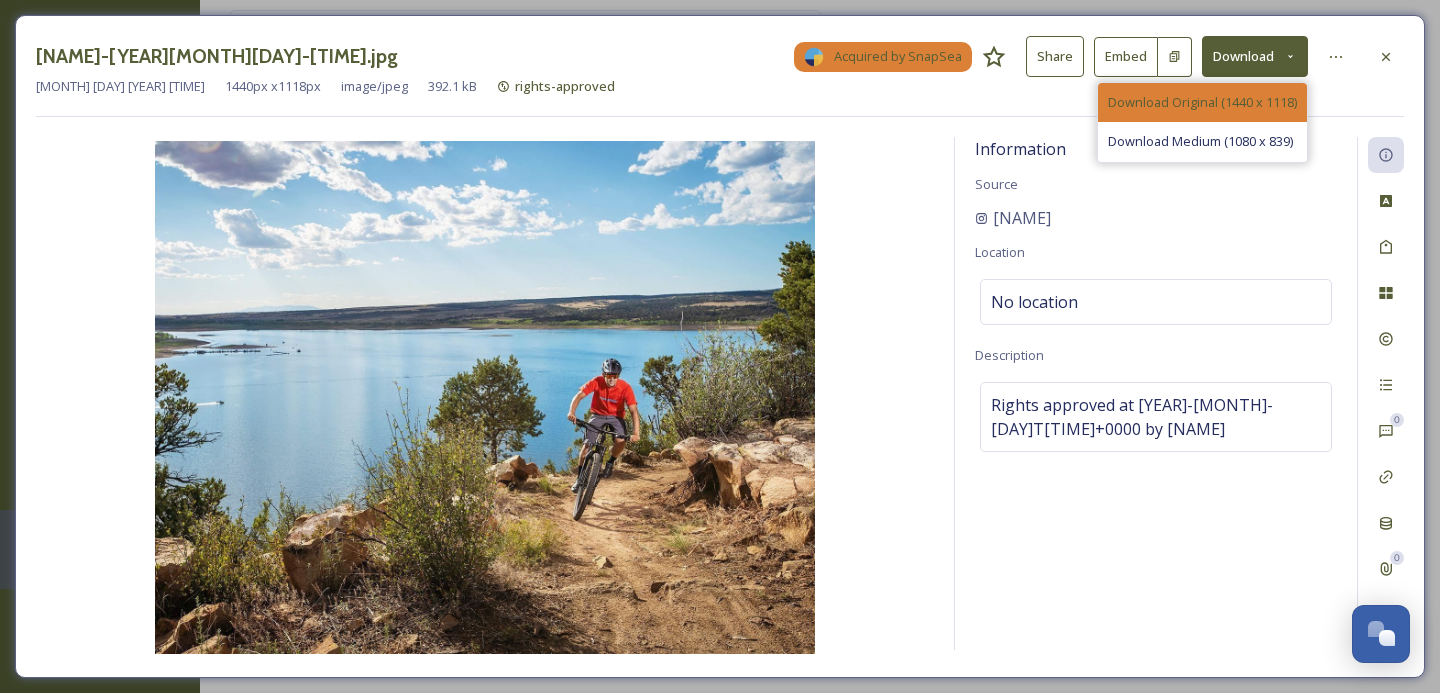 click on "Download Original (1440 x 1118)" at bounding box center (1202, 102) 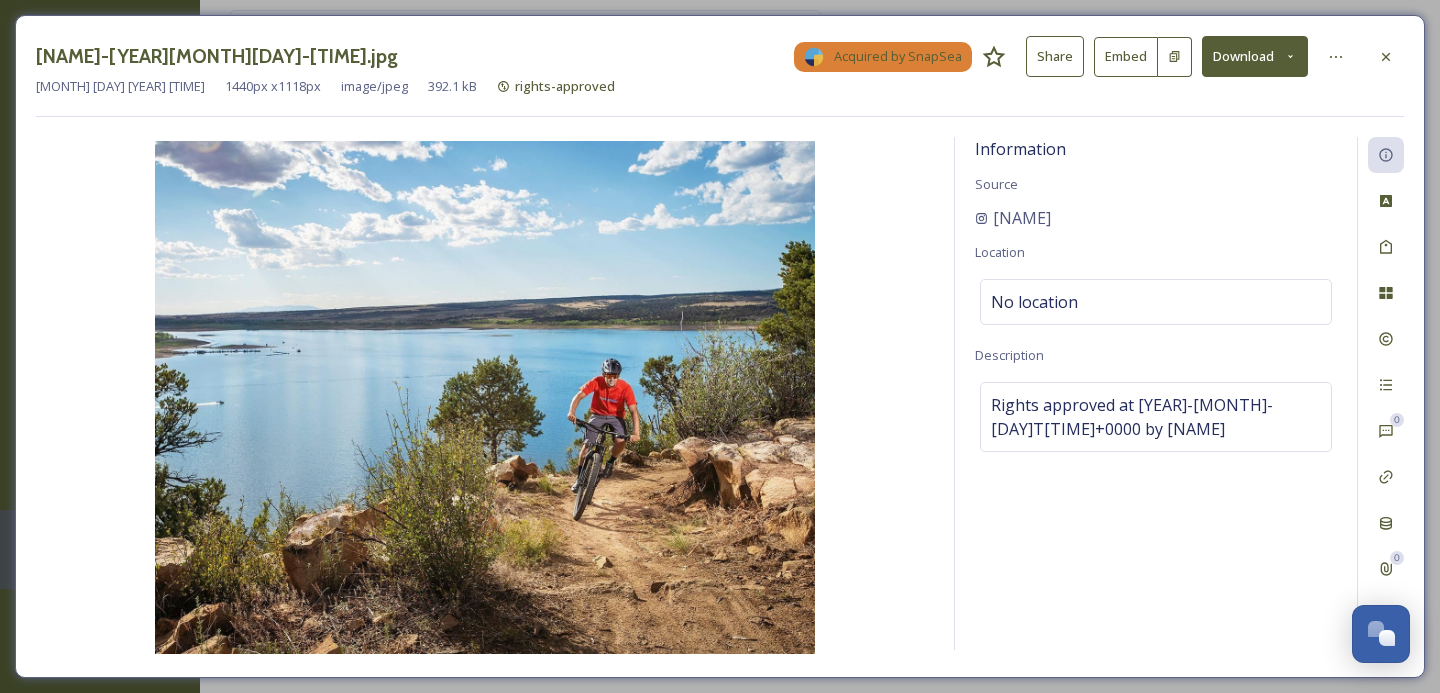 click on "[NAME]-[YEAR][MONTH][DAY]-[TIME].jpg Acquired by SnapSea Share Embed Download" at bounding box center [720, 56] 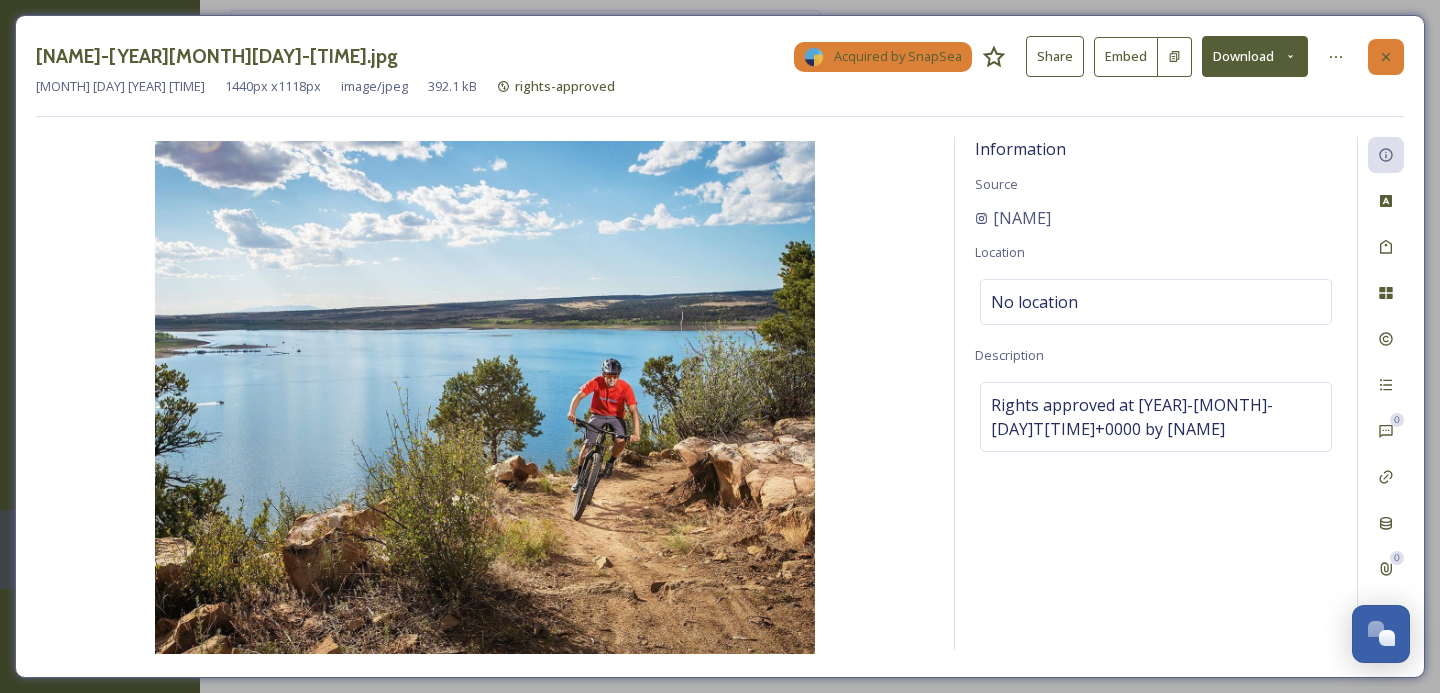 click 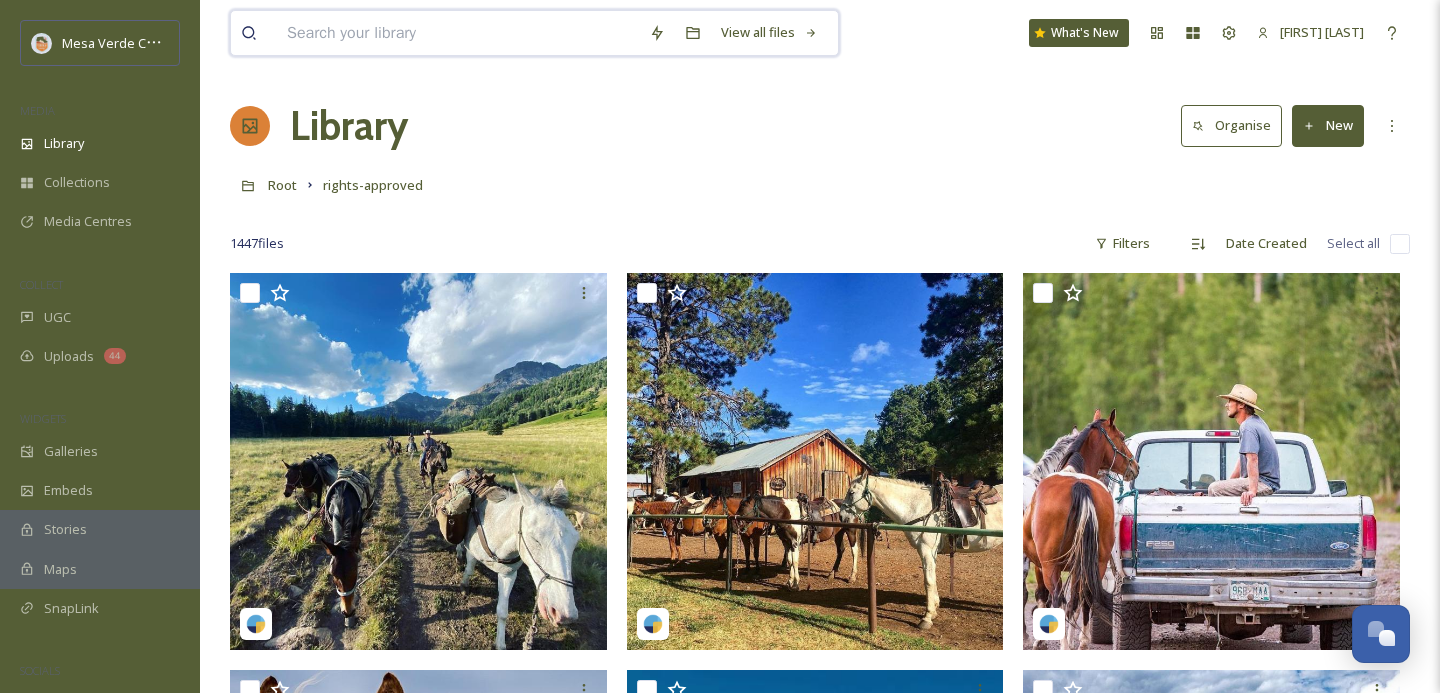 click at bounding box center (458, 33) 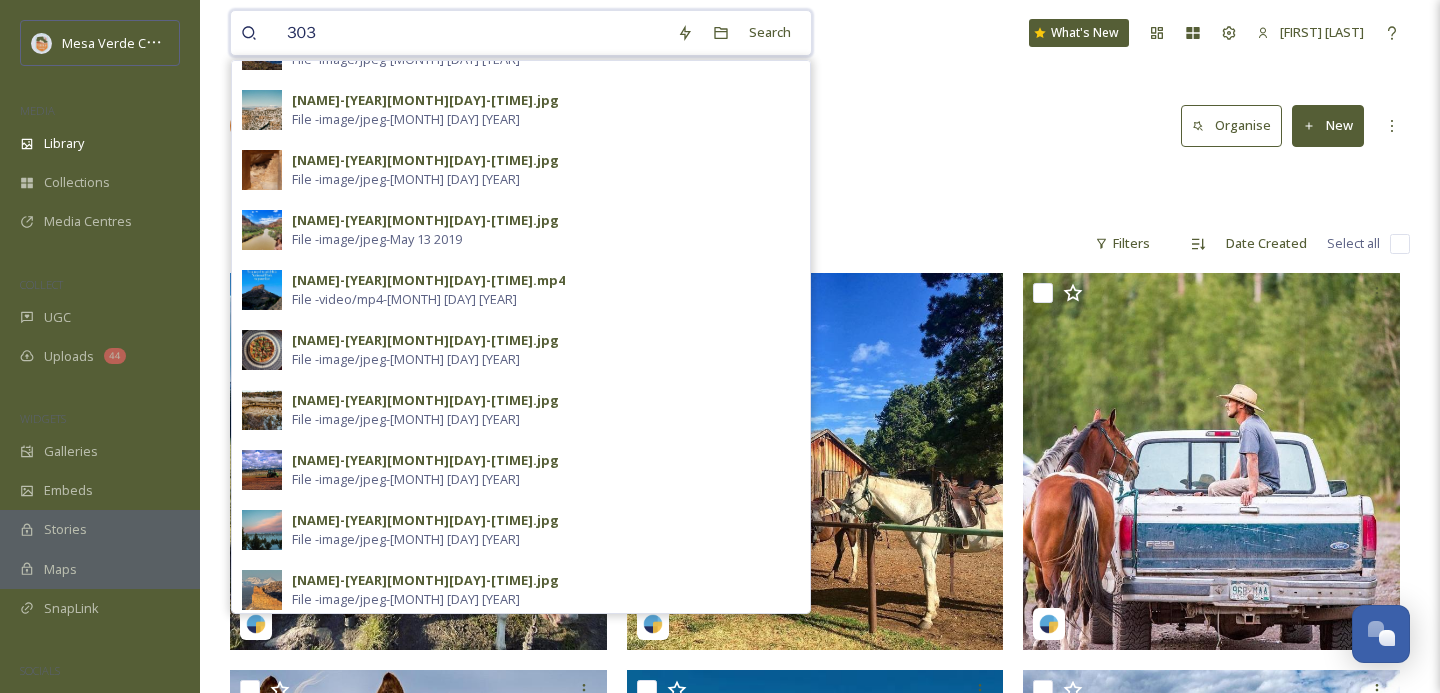 scroll, scrollTop: 0, scrollLeft: 0, axis: both 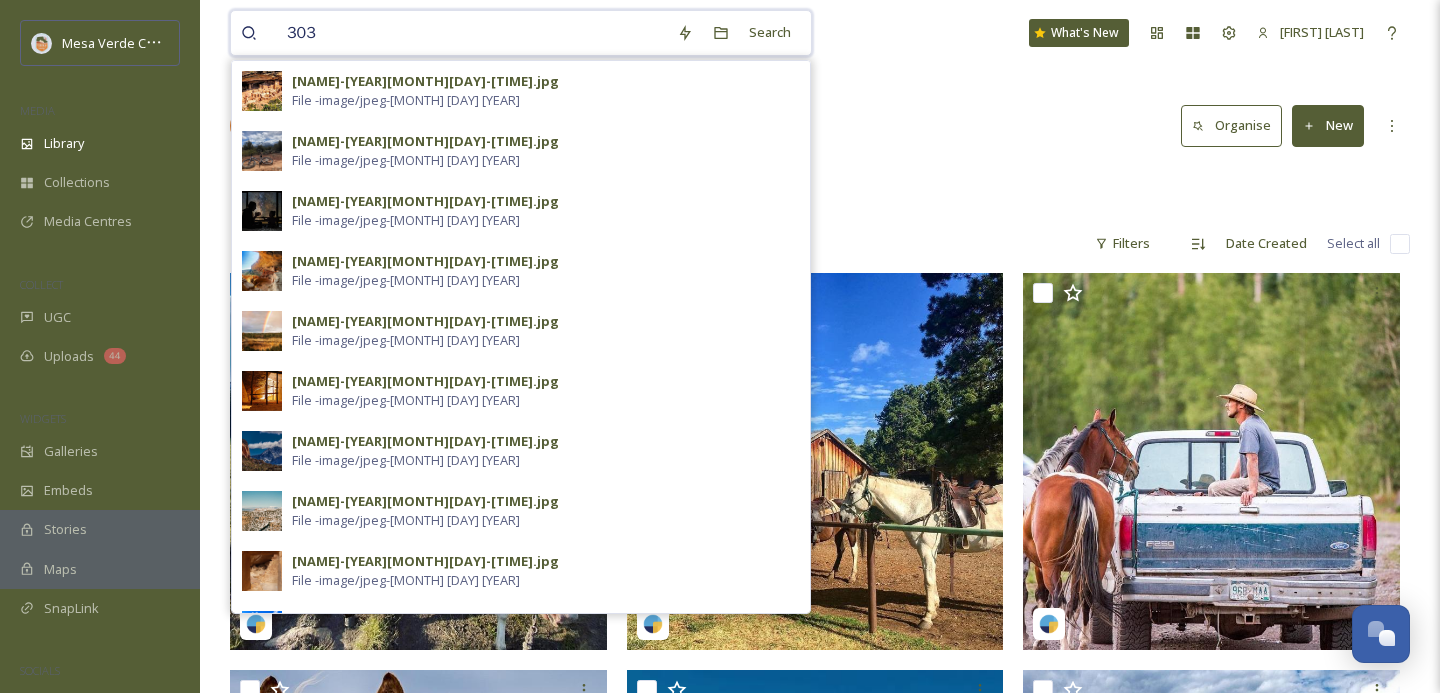 type on "303" 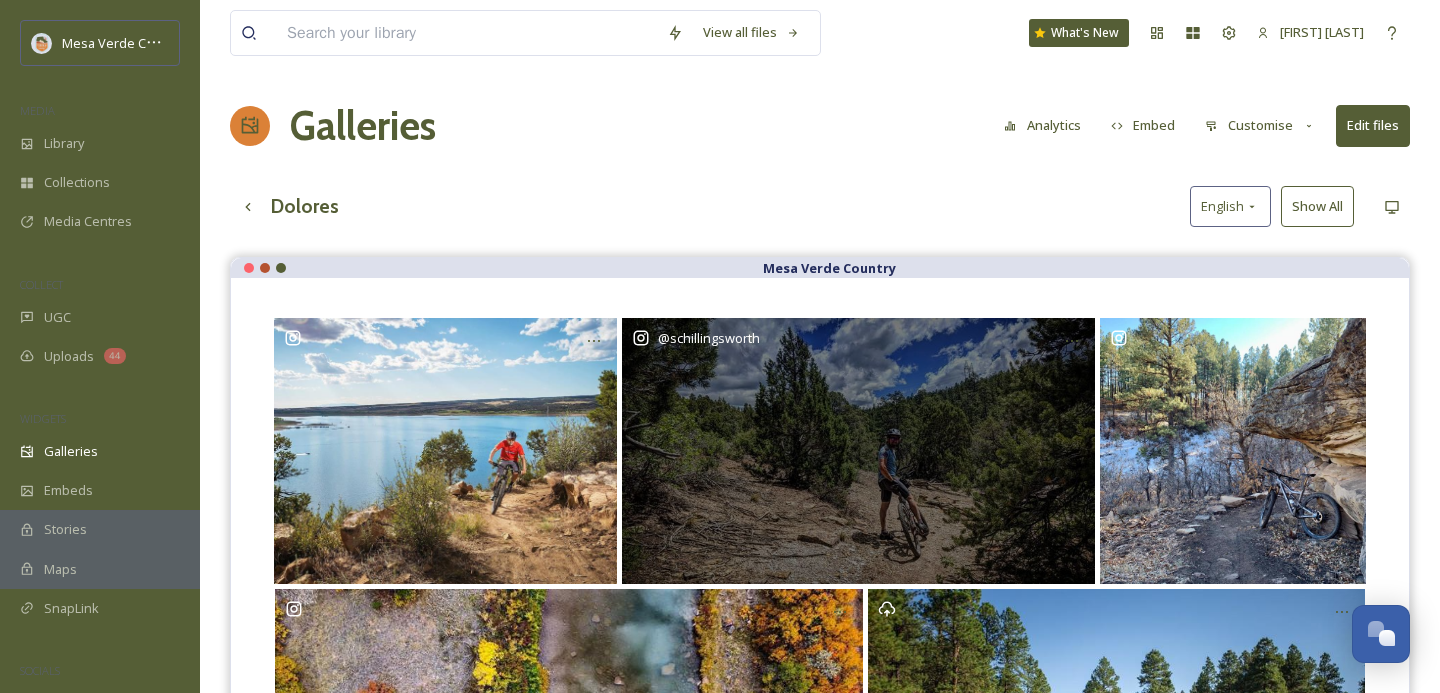 scroll, scrollTop: 342, scrollLeft: 0, axis: vertical 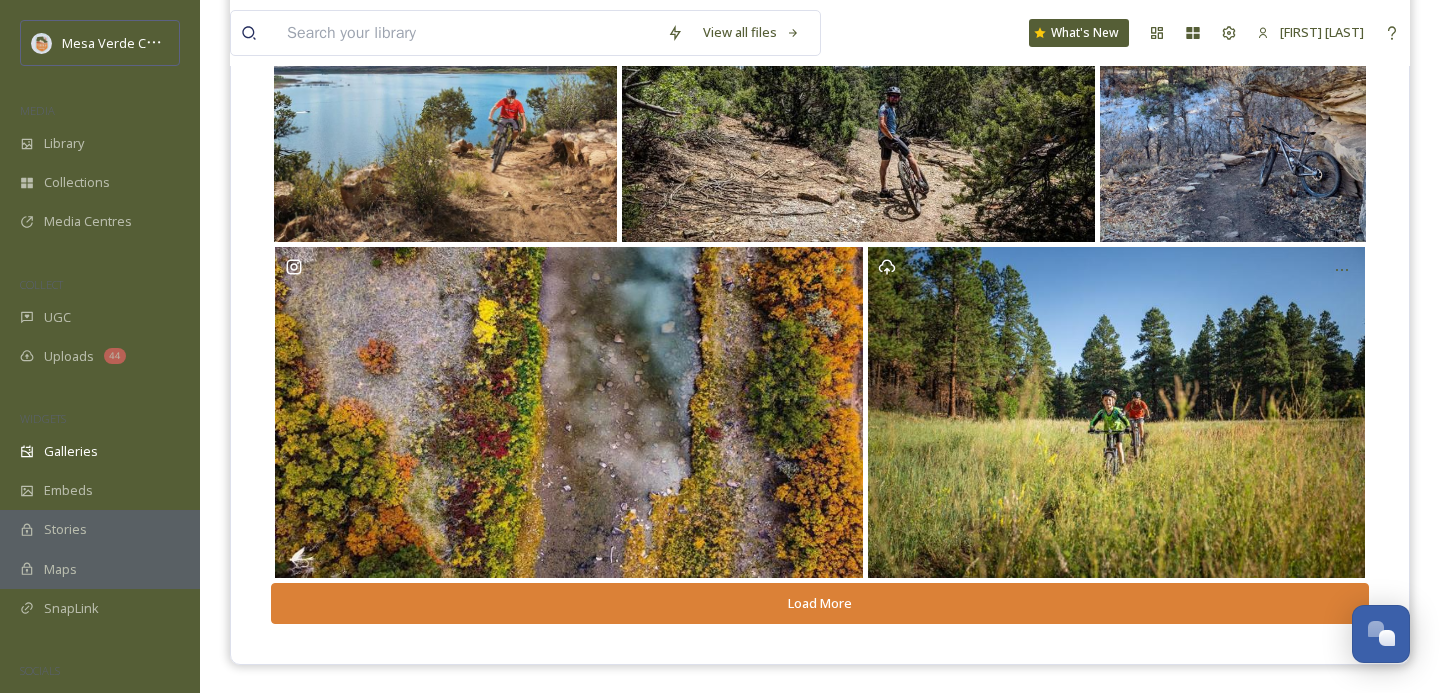 click on "Load More" at bounding box center (820, 603) 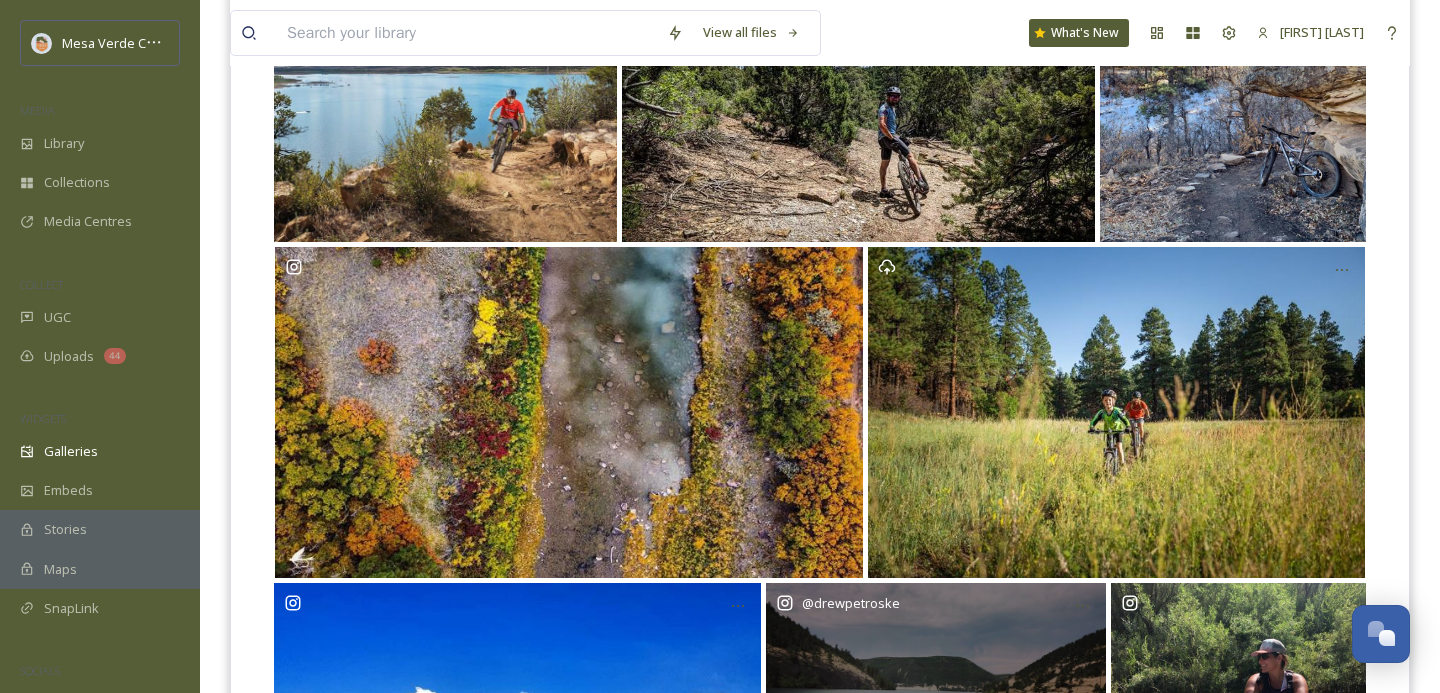 scroll, scrollTop: 602, scrollLeft: 0, axis: vertical 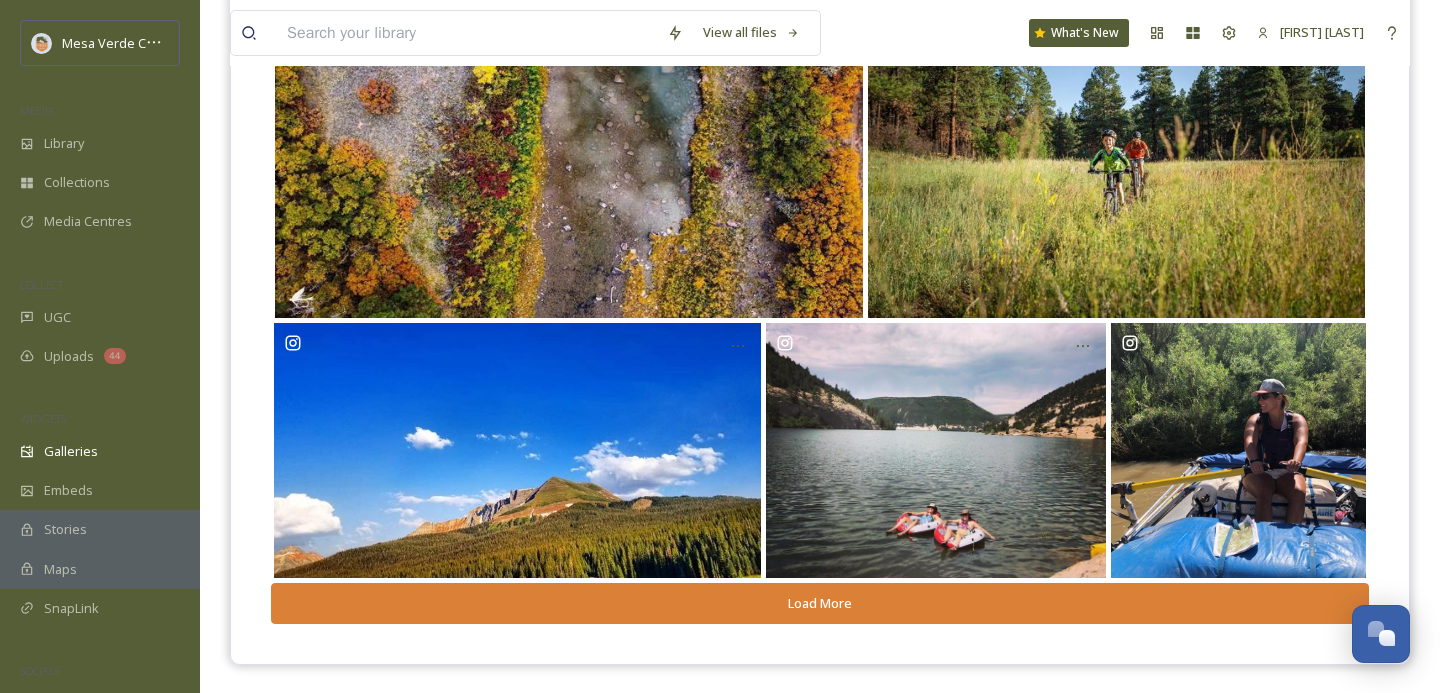 click on "Load More" at bounding box center [820, 603] 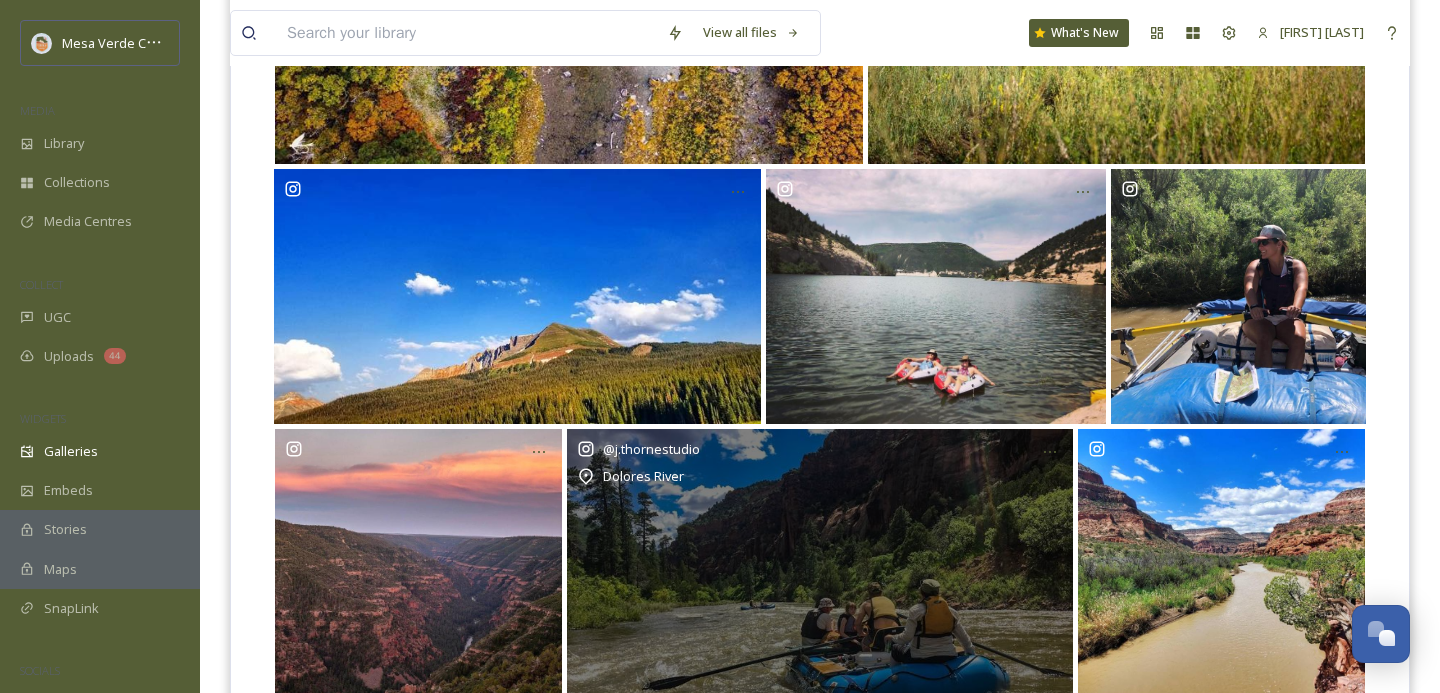 scroll, scrollTop: 894, scrollLeft: 0, axis: vertical 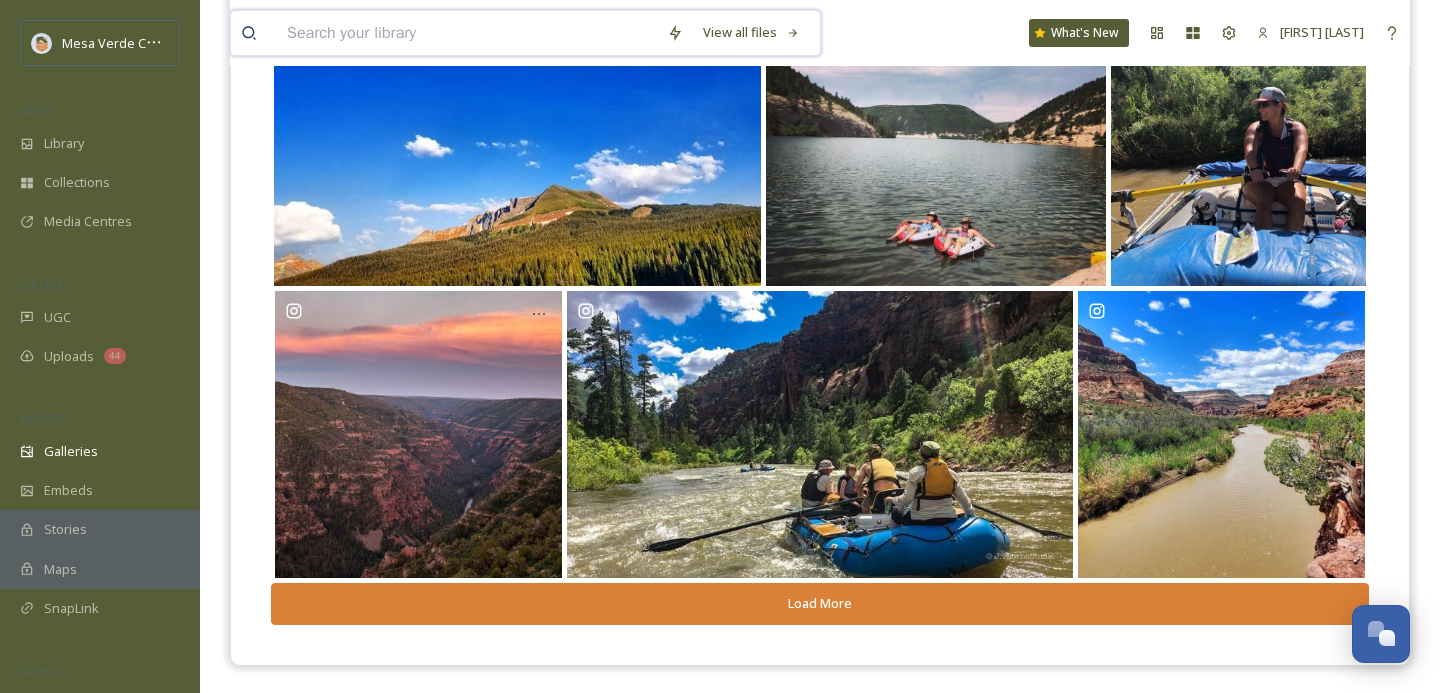 click at bounding box center (467, 33) 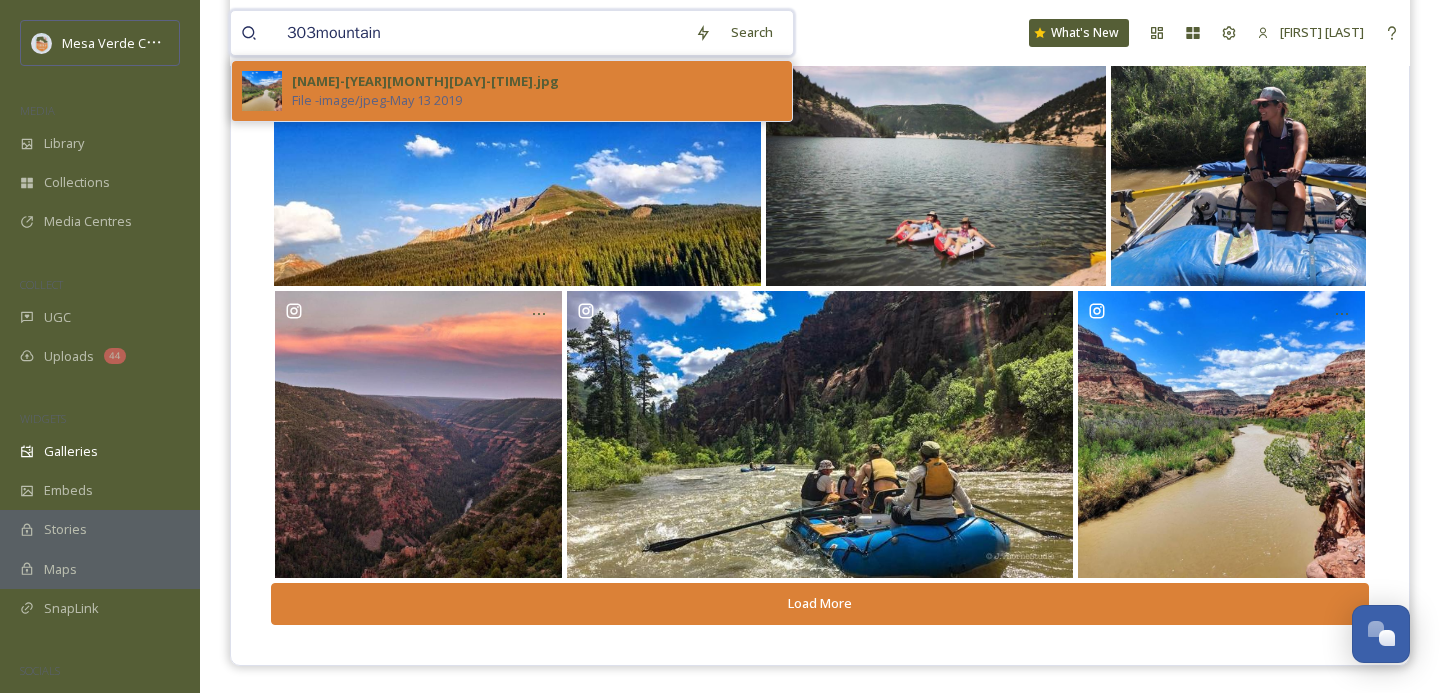 type on "303mountain" 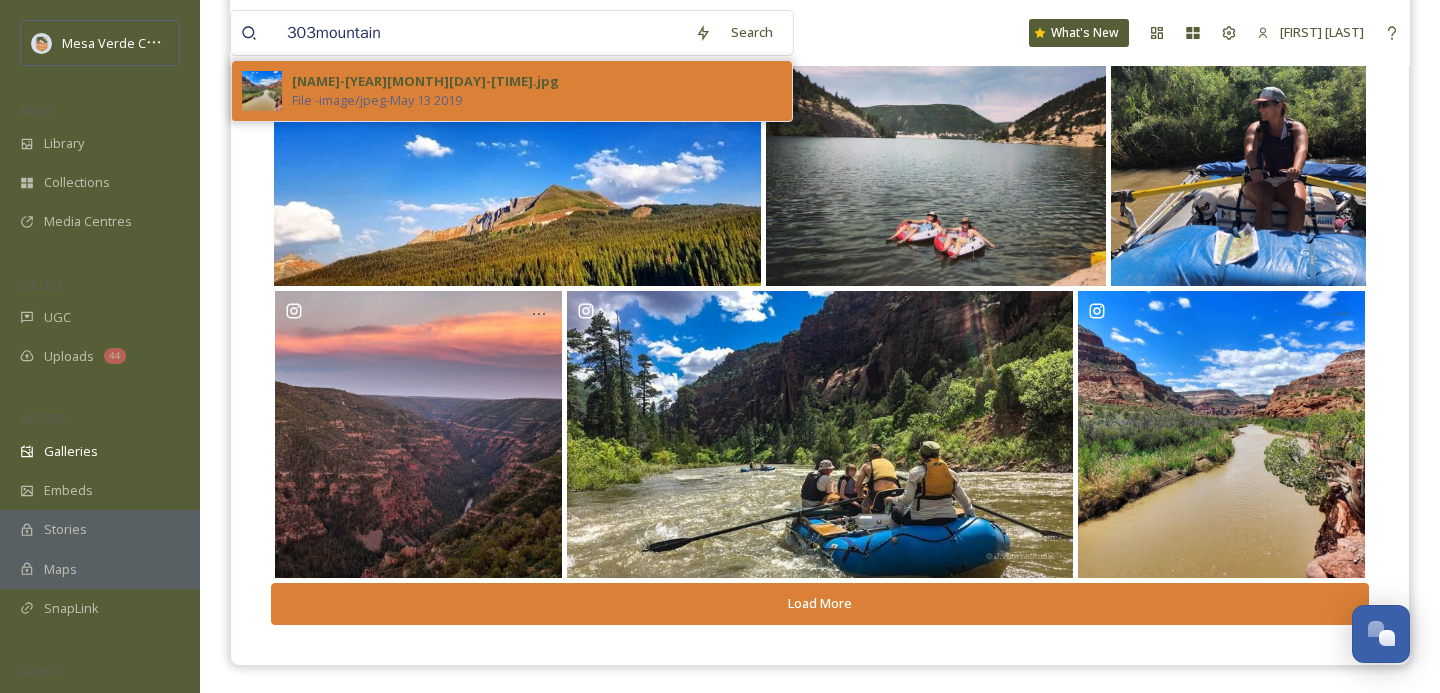 click on "[NAME]-[YEAR][MONTH][DAY]-[TIME].jpg" at bounding box center (425, 81) 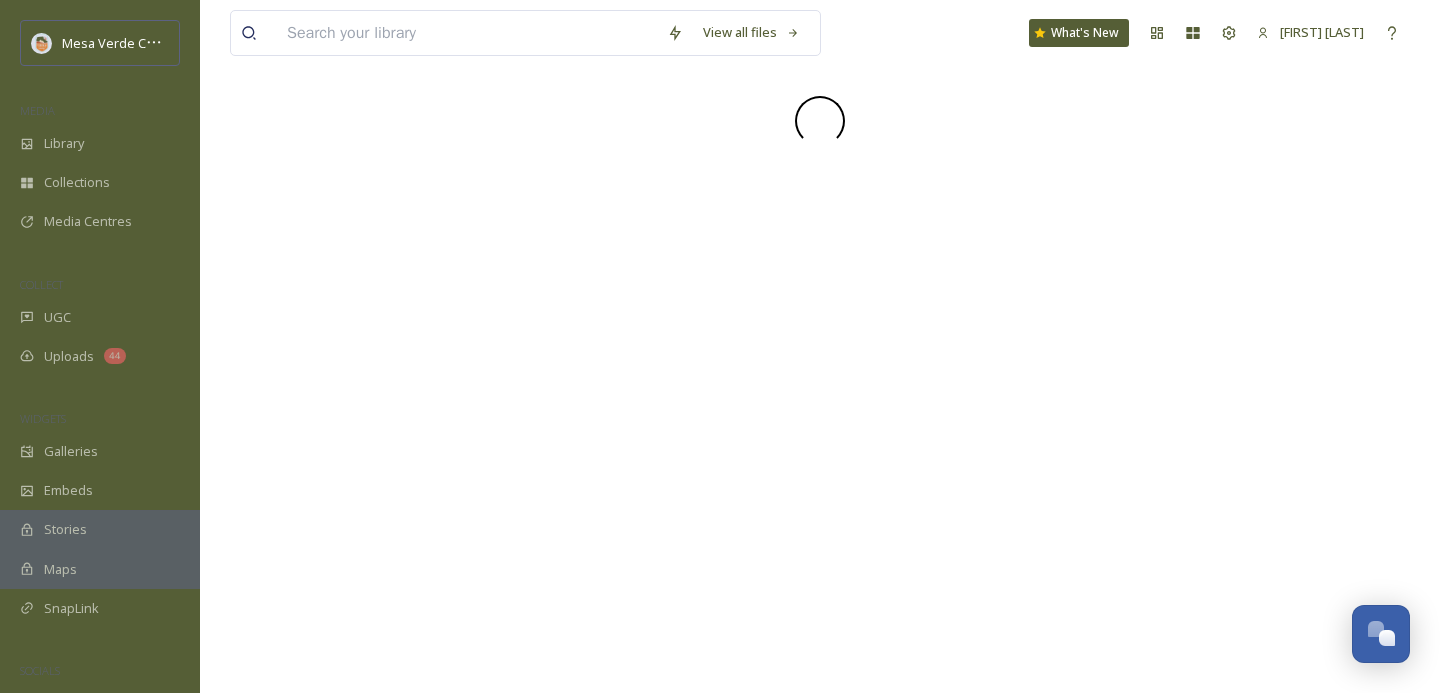 scroll, scrollTop: 0, scrollLeft: 0, axis: both 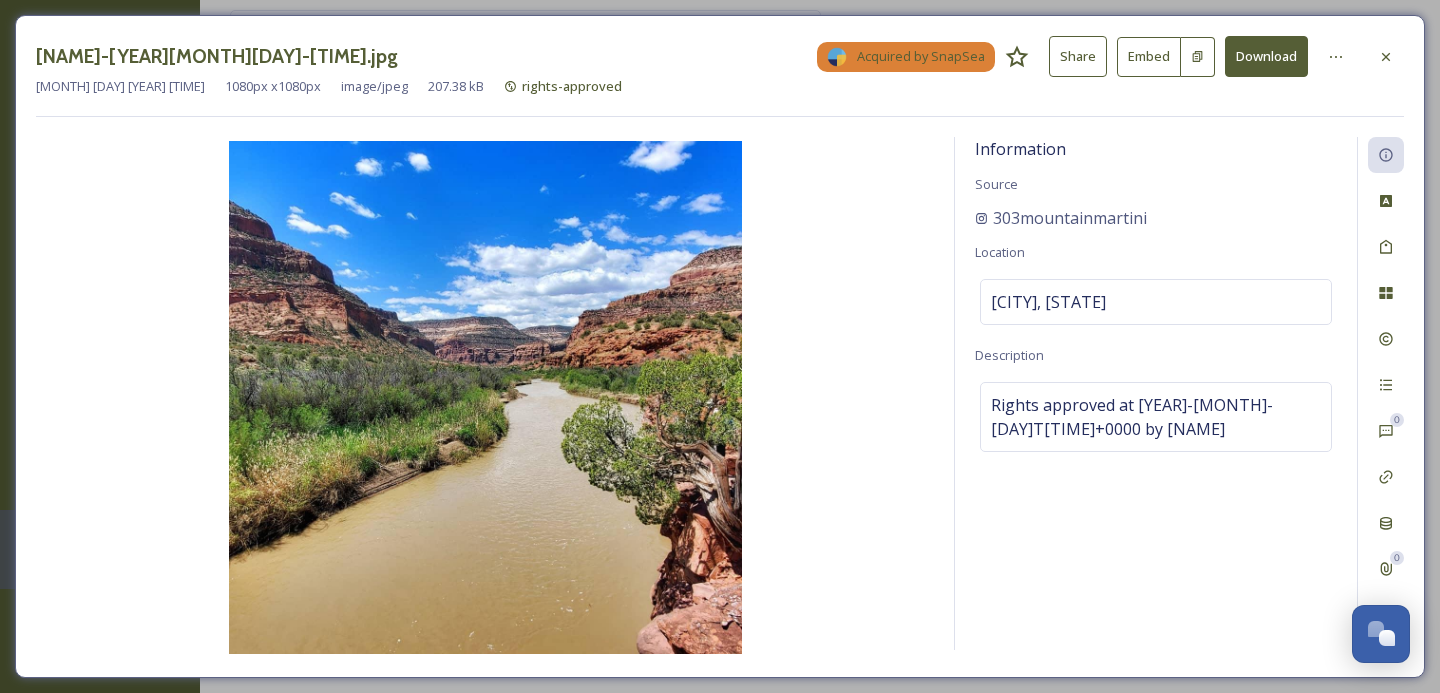 click on "Download" at bounding box center [1266, 56] 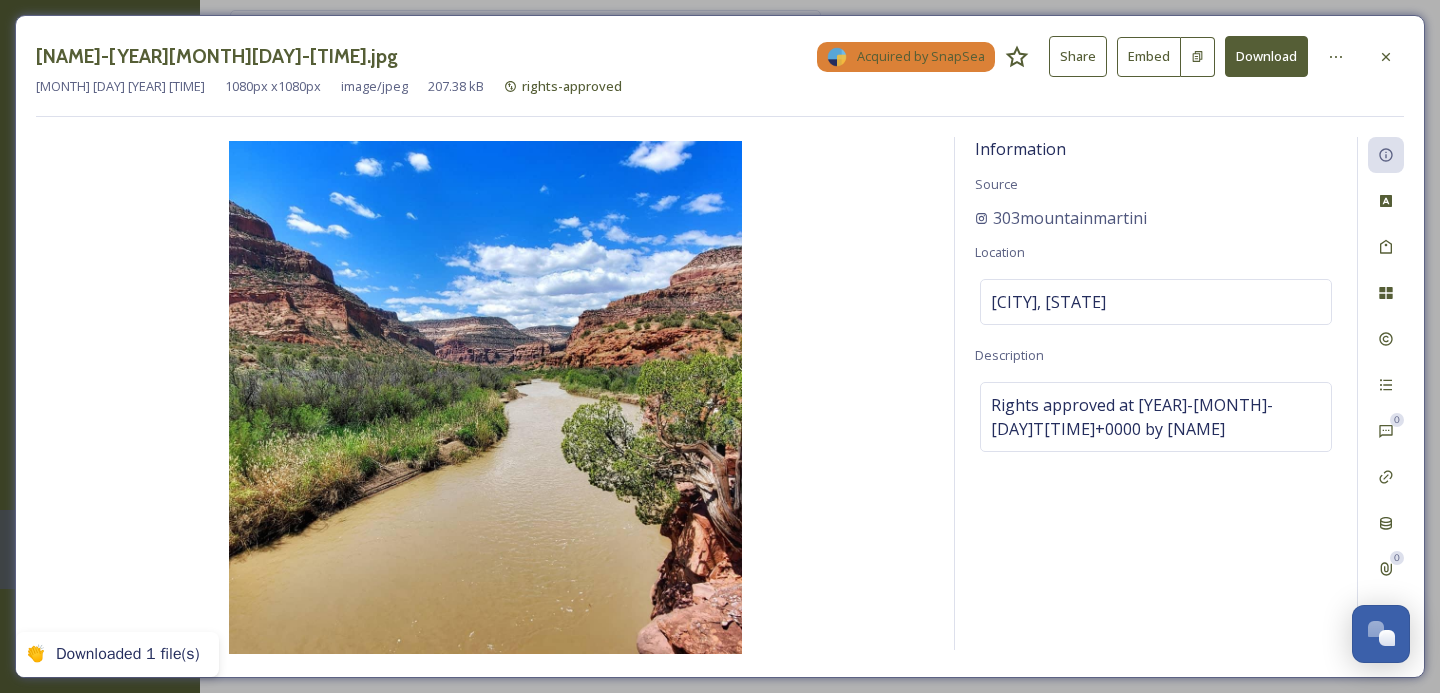 click on "[MONTH] [DAY] [YEAR] [TIME] image/jpeg [SIZE] rights-approved" at bounding box center [720, 86] 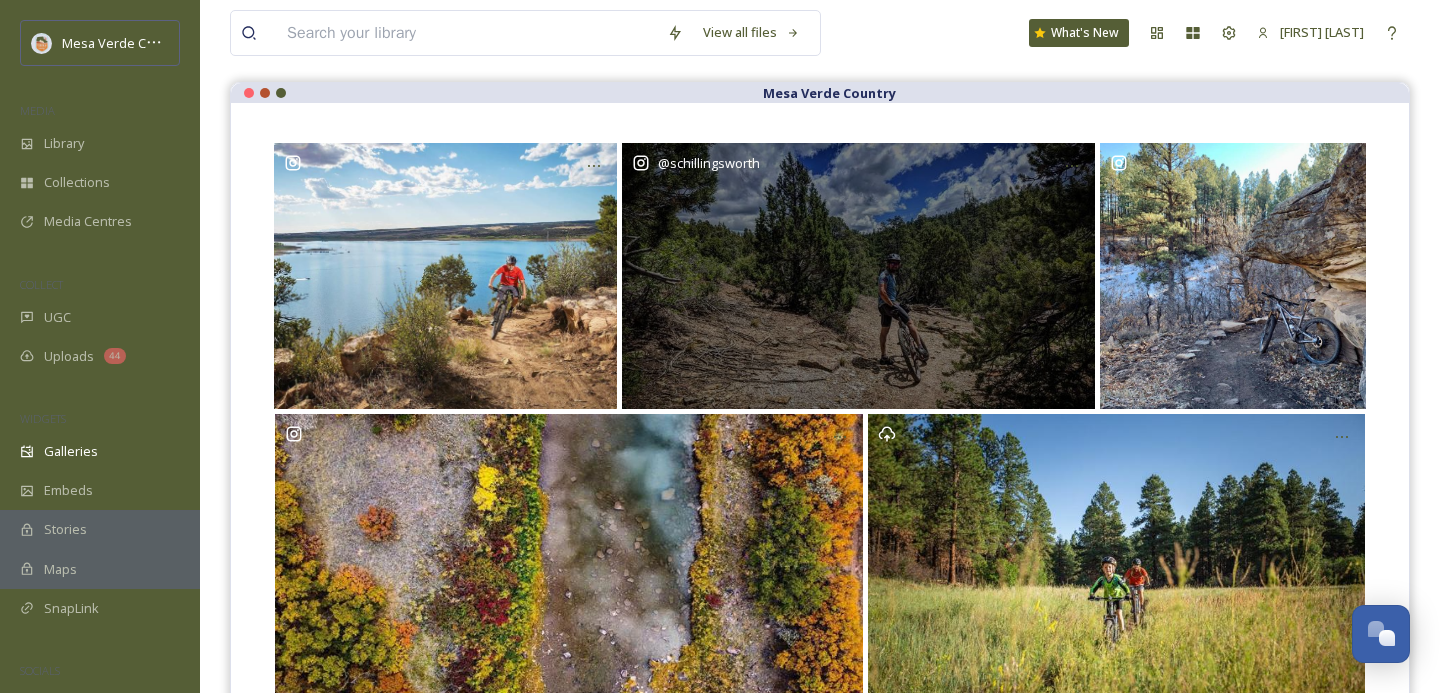 scroll, scrollTop: 342, scrollLeft: 0, axis: vertical 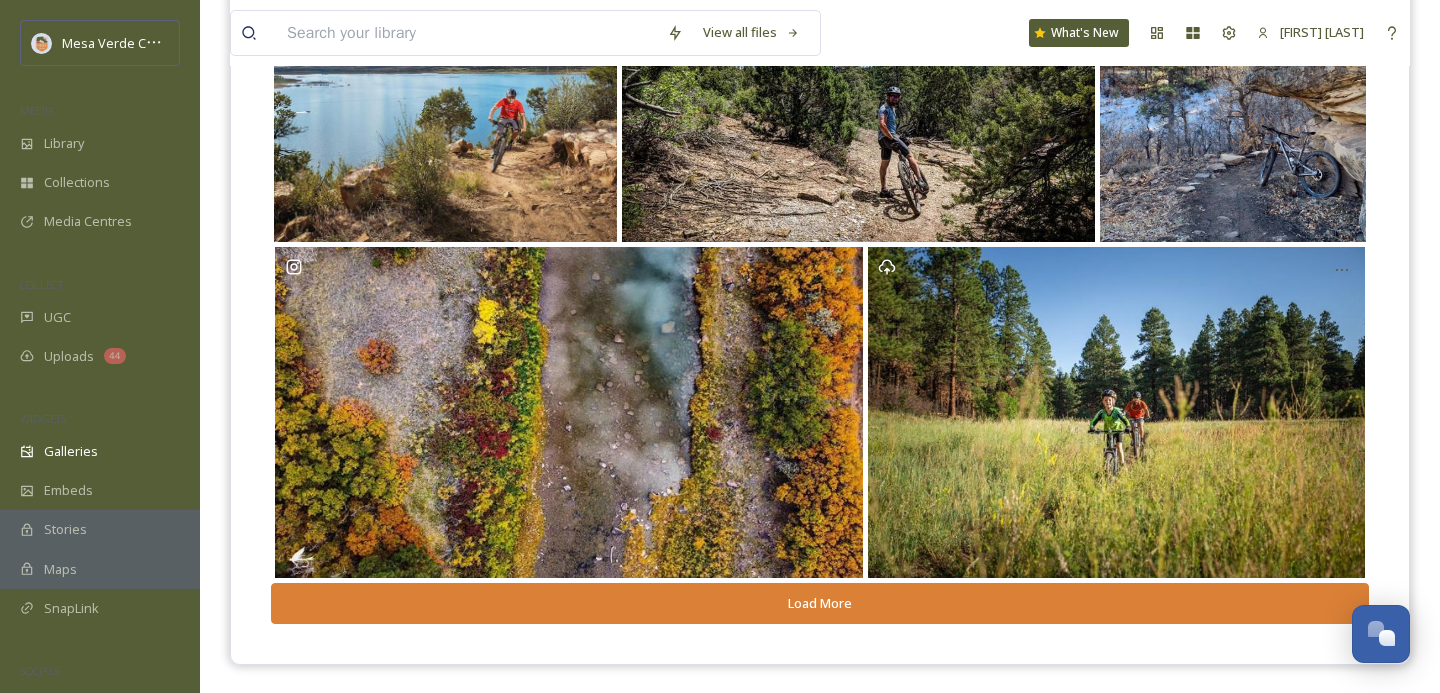 click on "Load More" at bounding box center (820, 603) 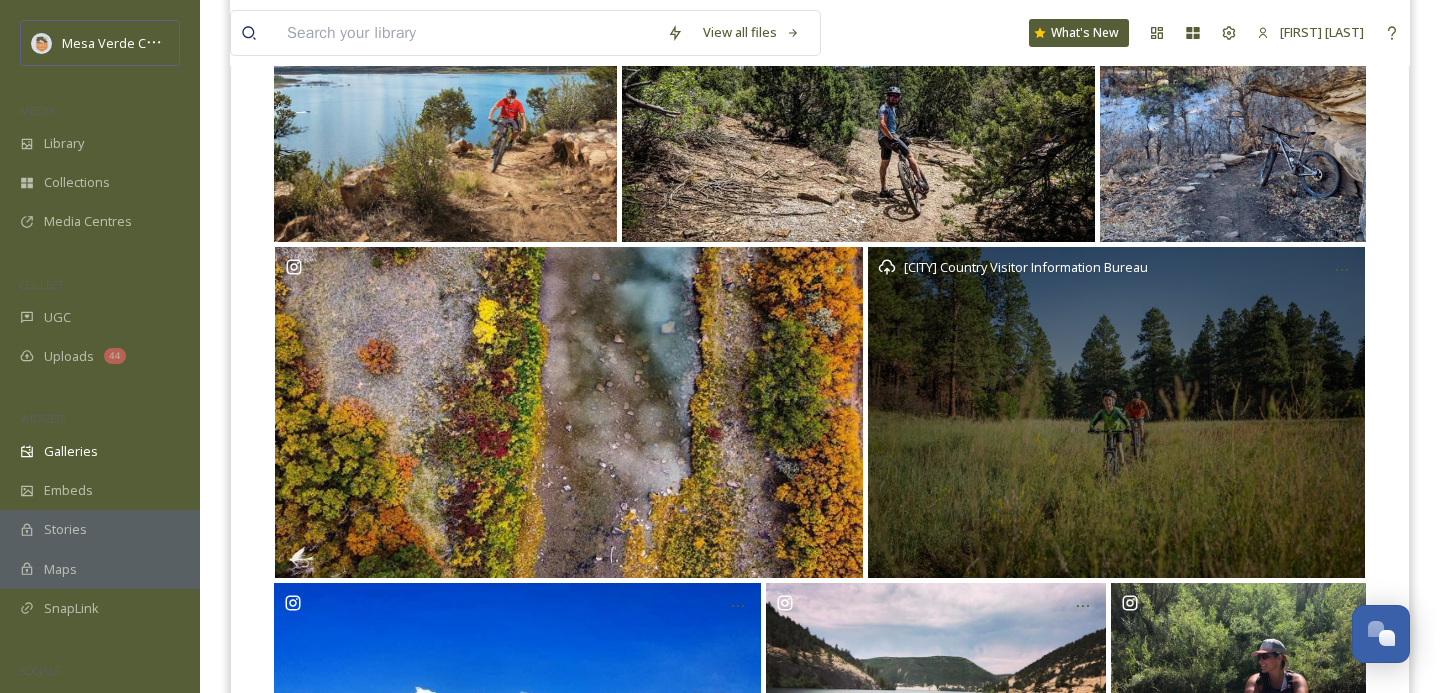 scroll, scrollTop: 602, scrollLeft: 0, axis: vertical 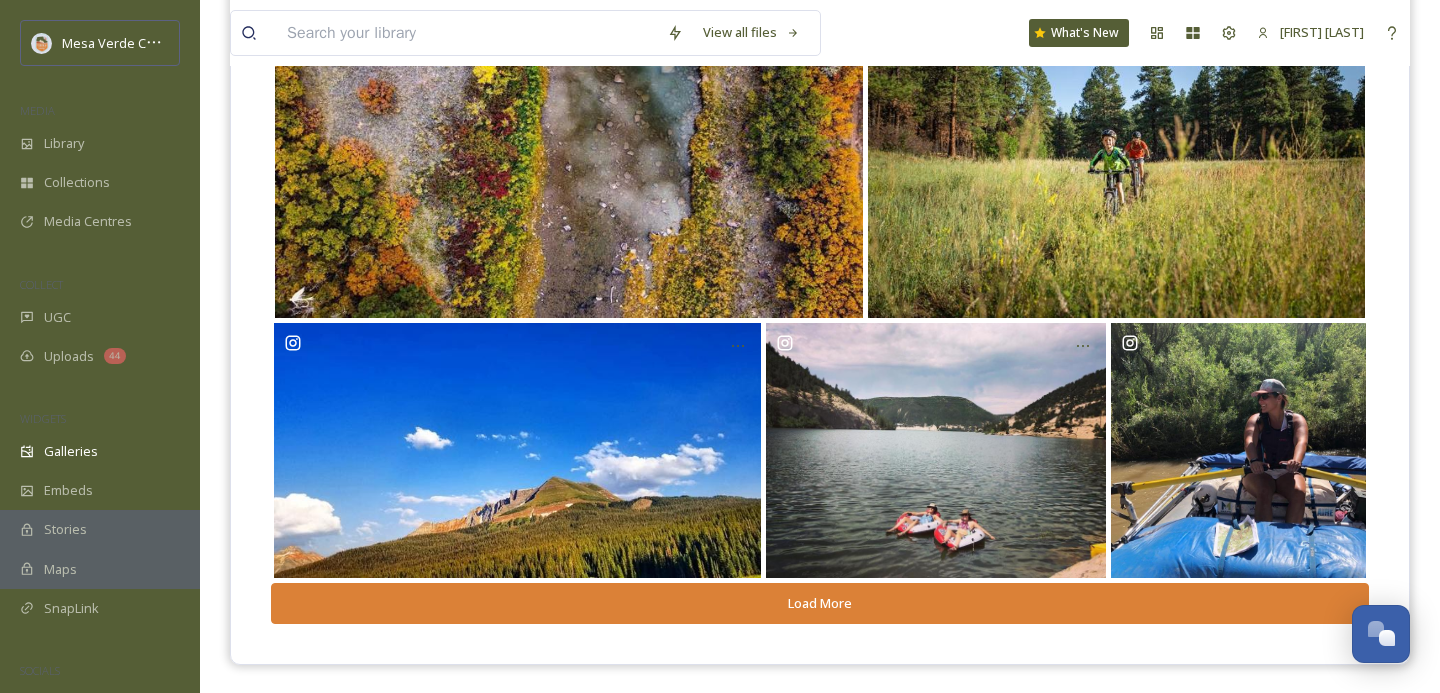click on "Load More" at bounding box center [820, 603] 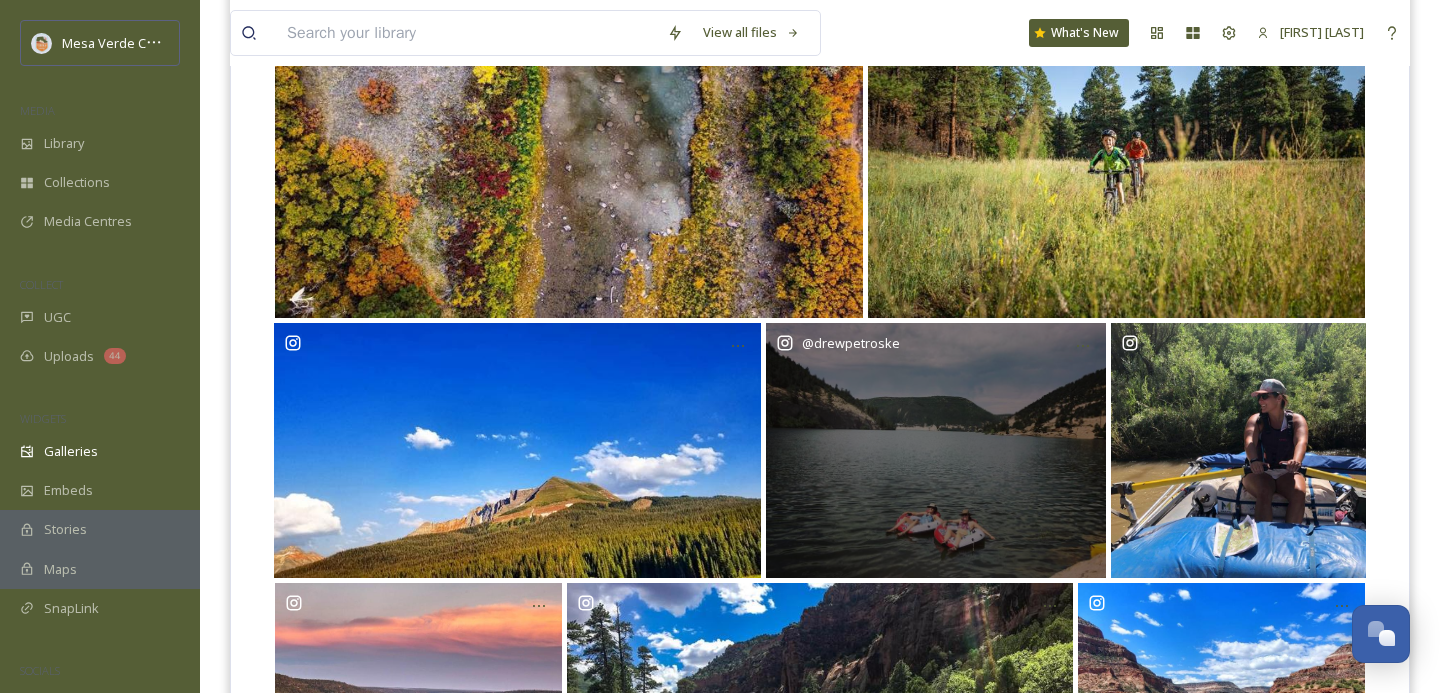 scroll, scrollTop: 894, scrollLeft: 0, axis: vertical 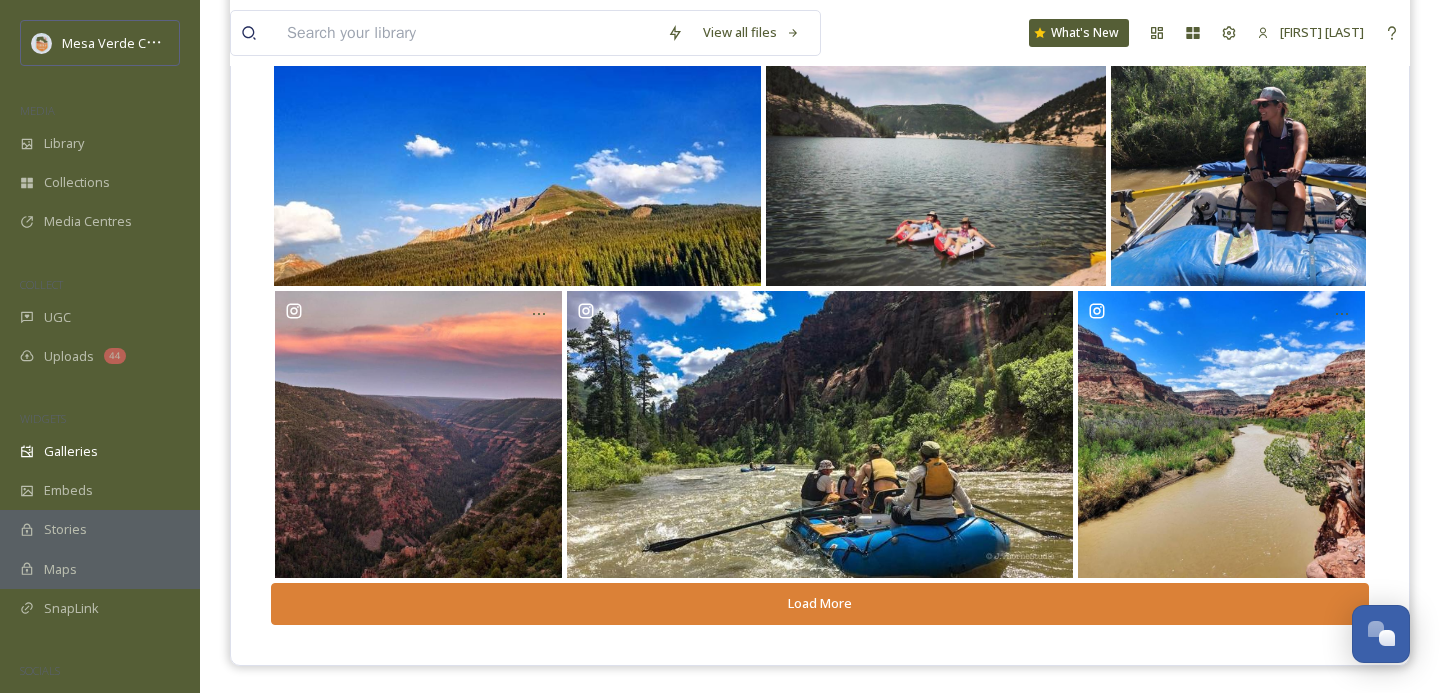 click on "Load More" at bounding box center (820, 603) 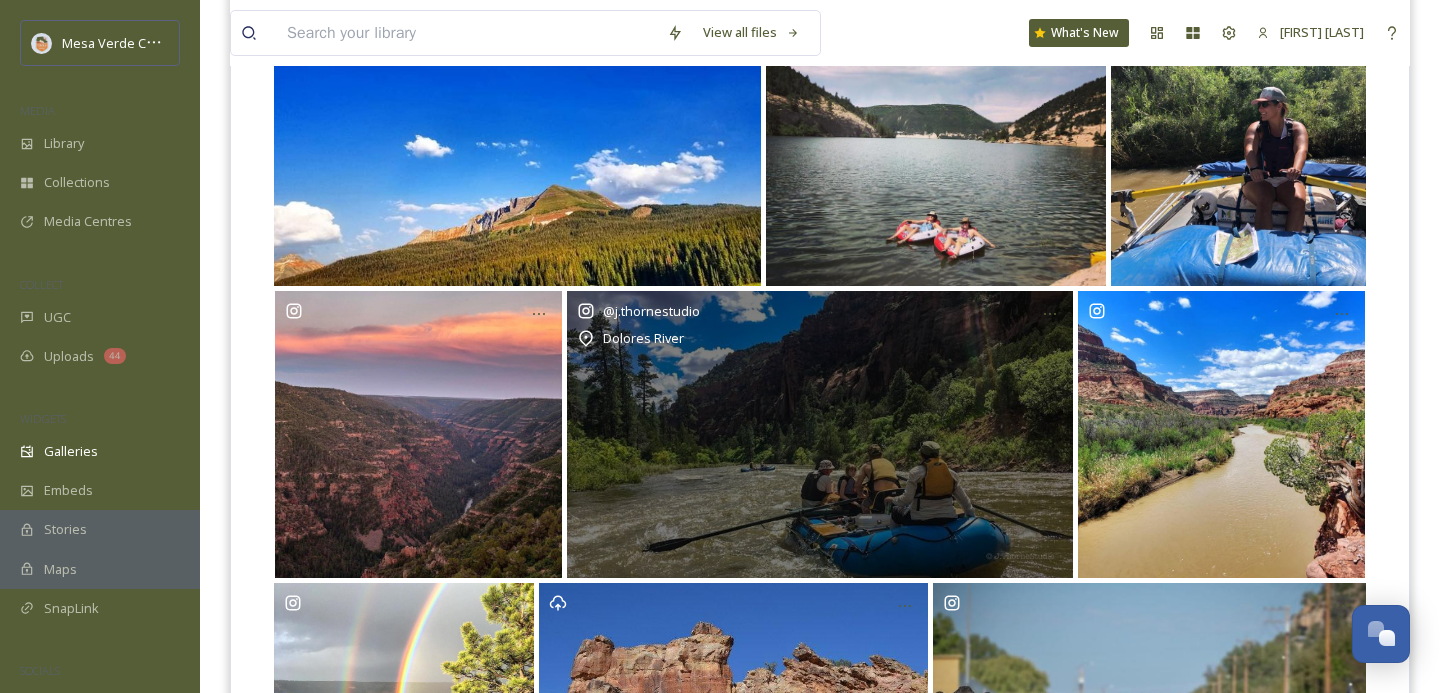 scroll, scrollTop: 1159, scrollLeft: 0, axis: vertical 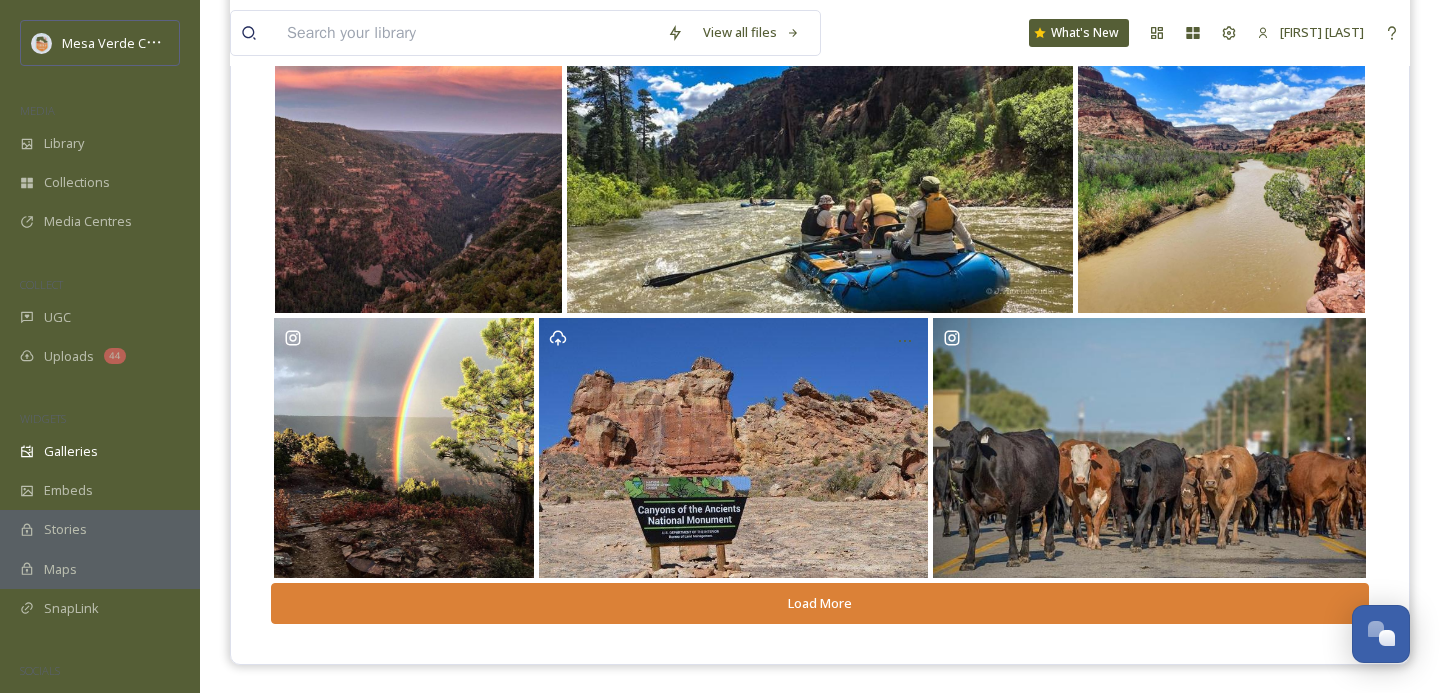 click on "Load More" at bounding box center (820, 603) 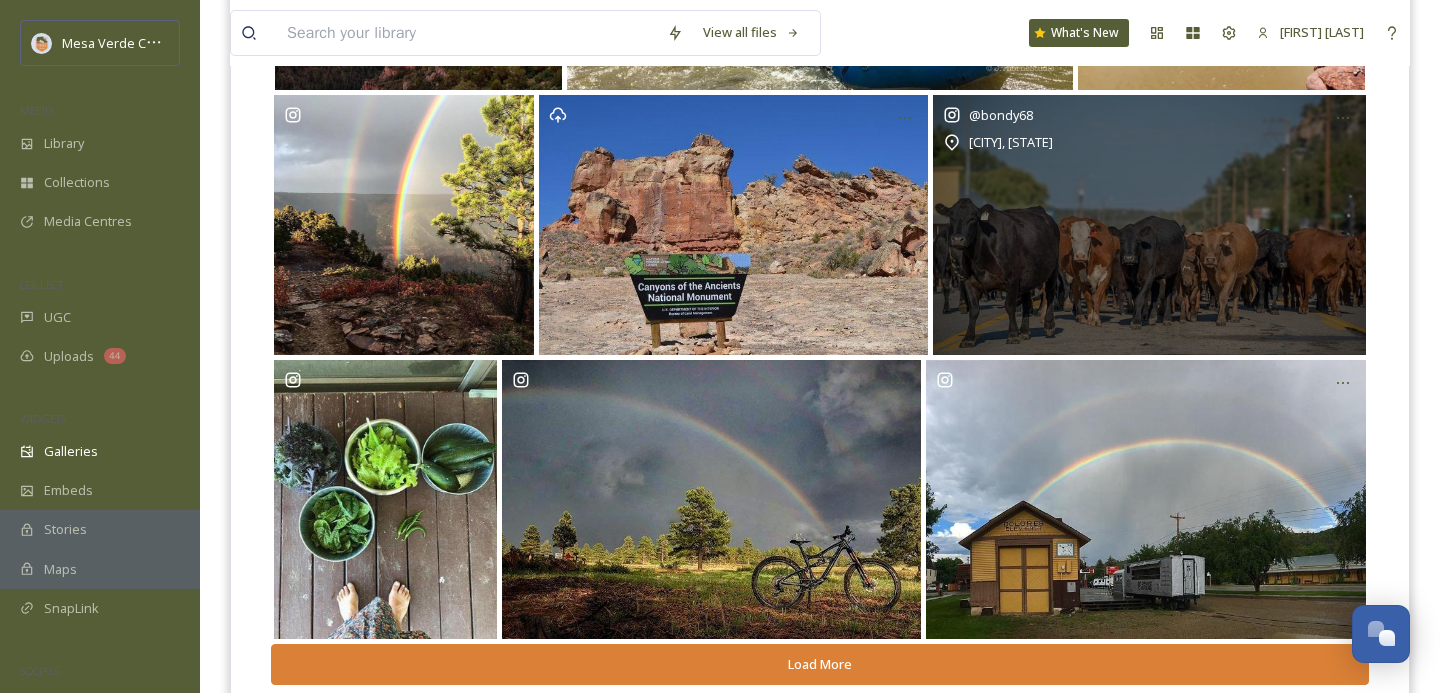 scroll, scrollTop: 1443, scrollLeft: 0, axis: vertical 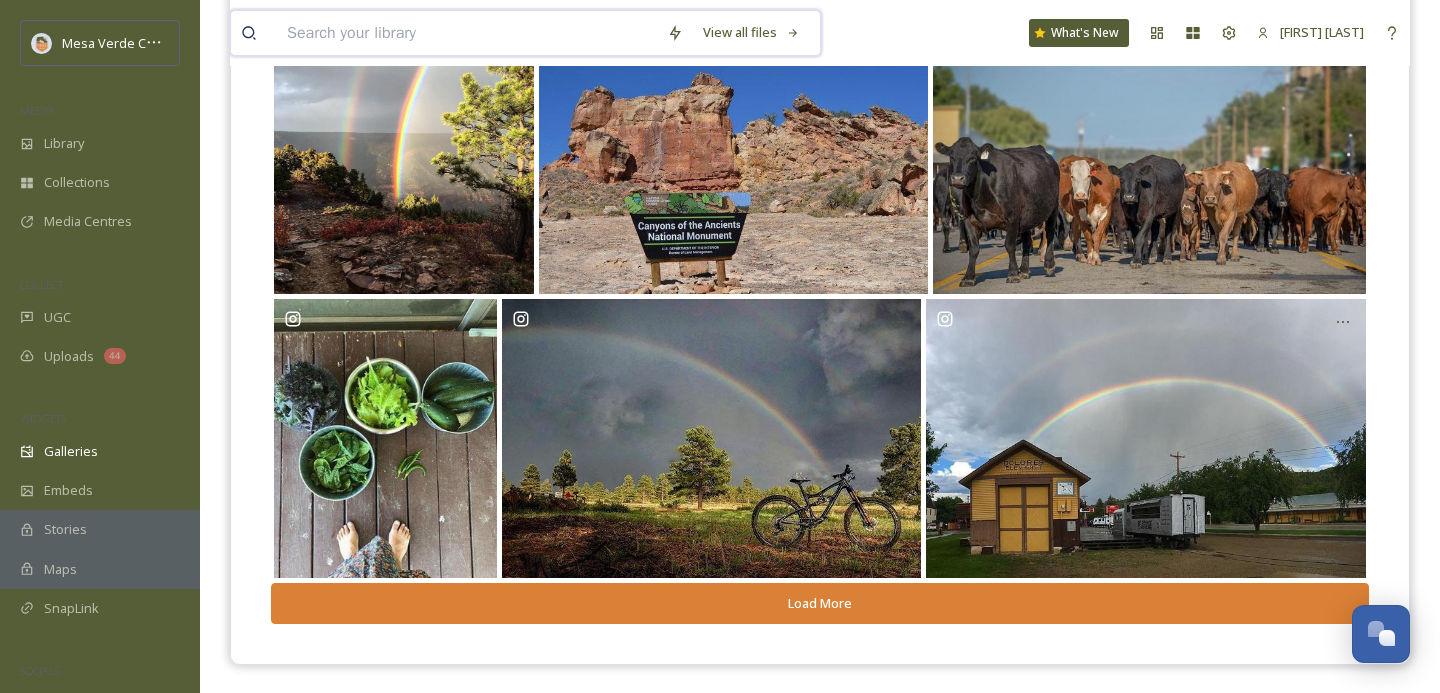 click at bounding box center [467, 33] 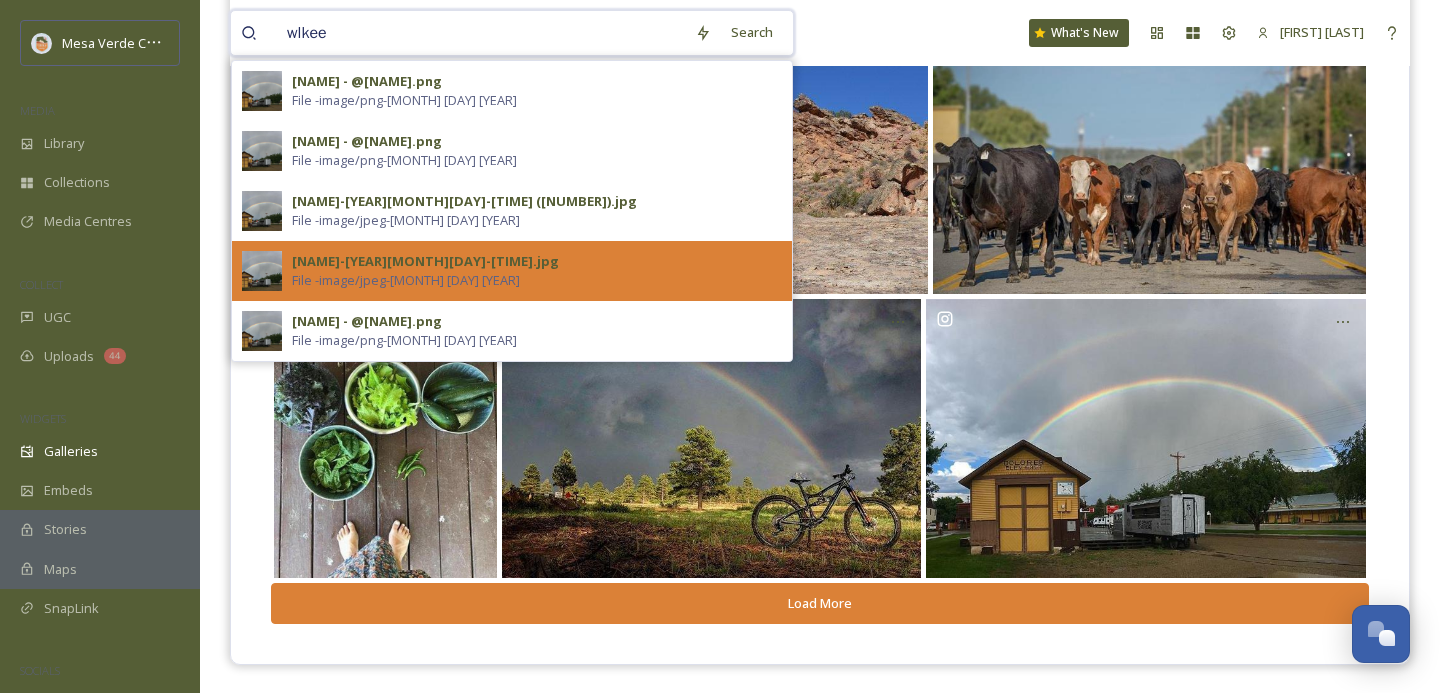 type on "wlkee" 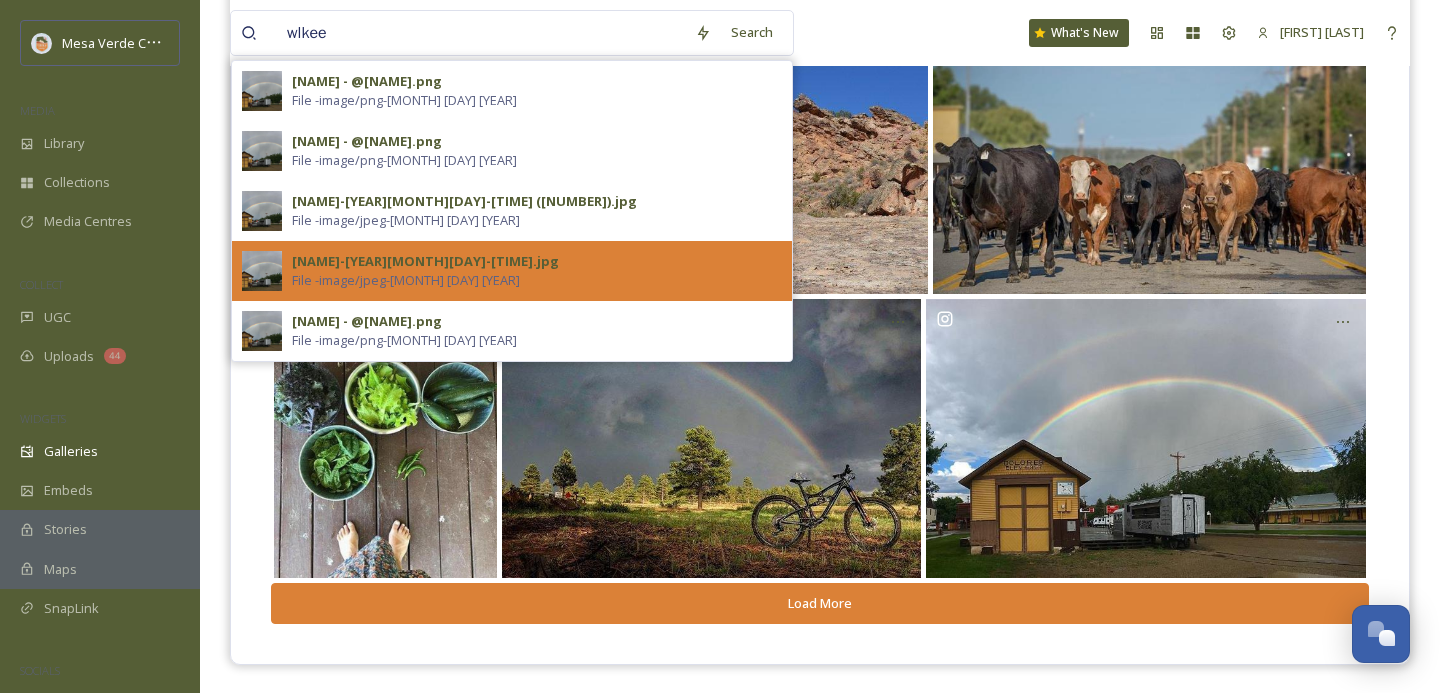 click on "[NAME]-[YEAR][MONTH][DAY]-[TIME].jpg" at bounding box center [425, 261] 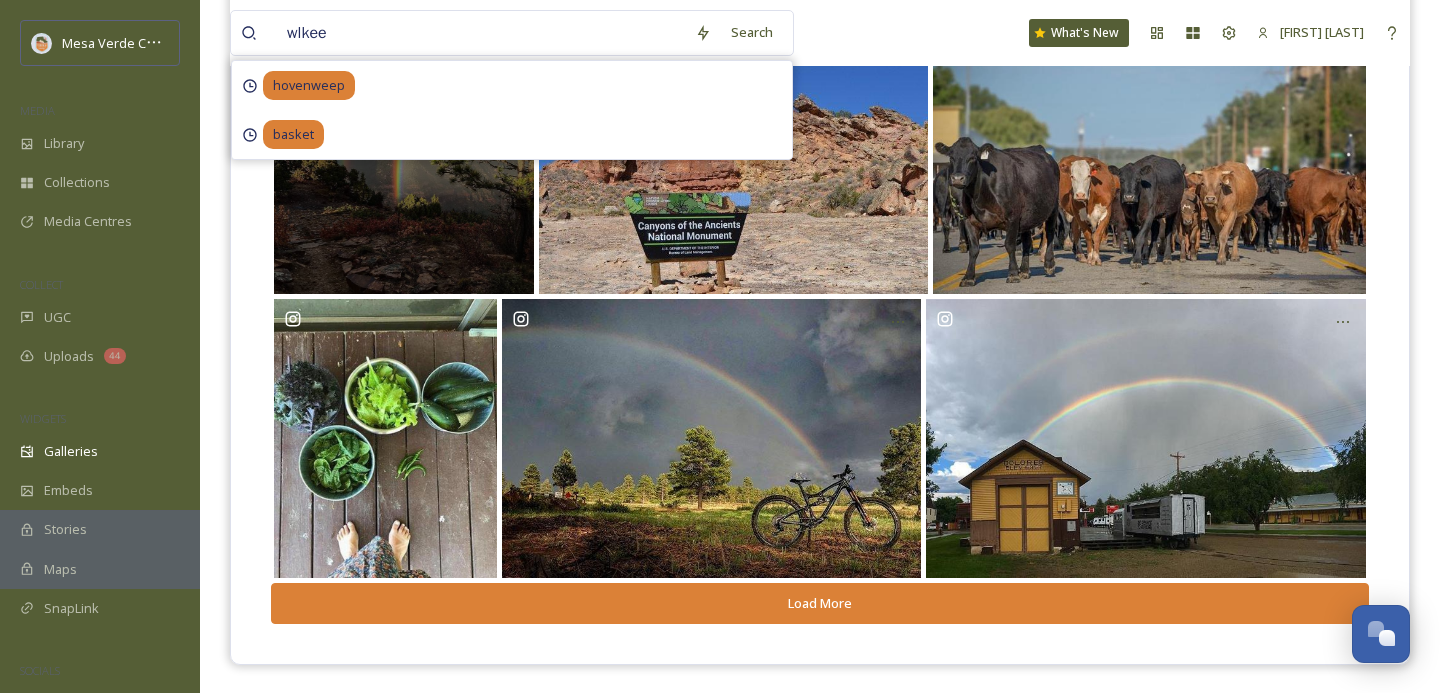 scroll, scrollTop: 0, scrollLeft: 0, axis: both 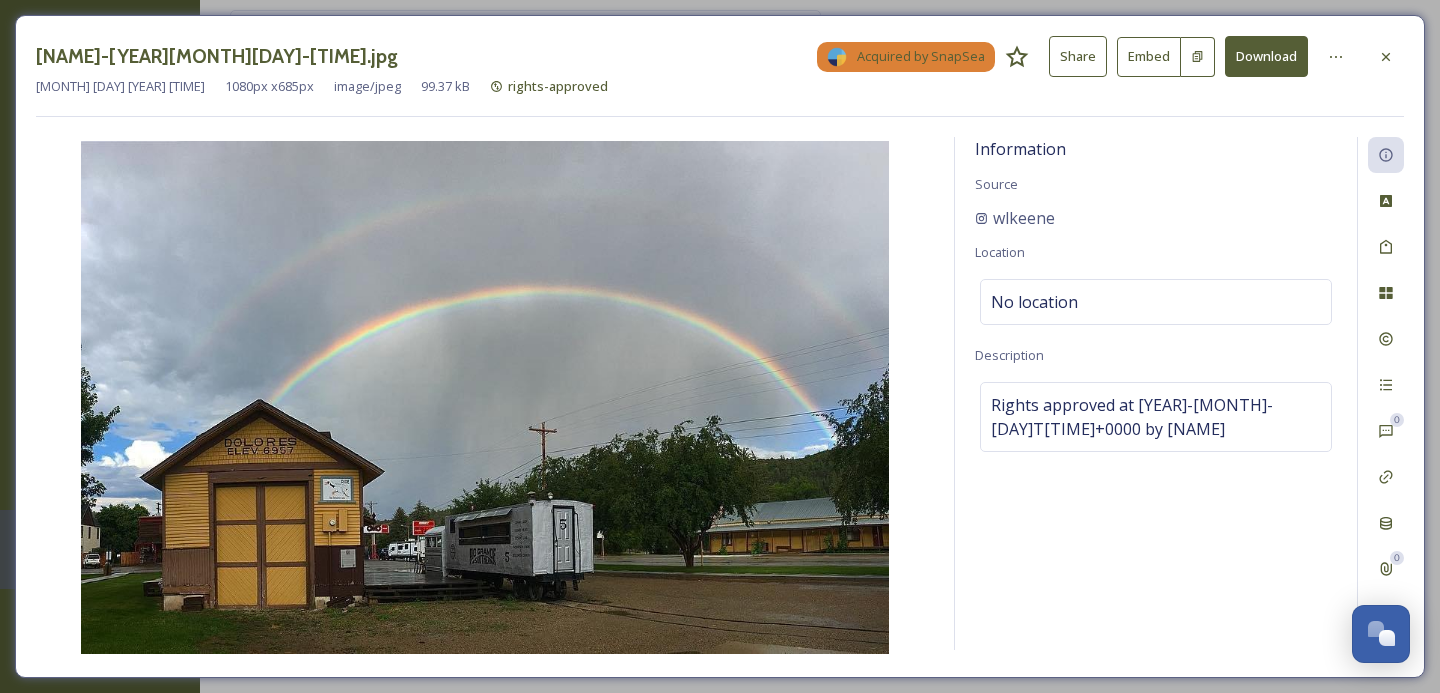 click on "Download" at bounding box center [1266, 56] 